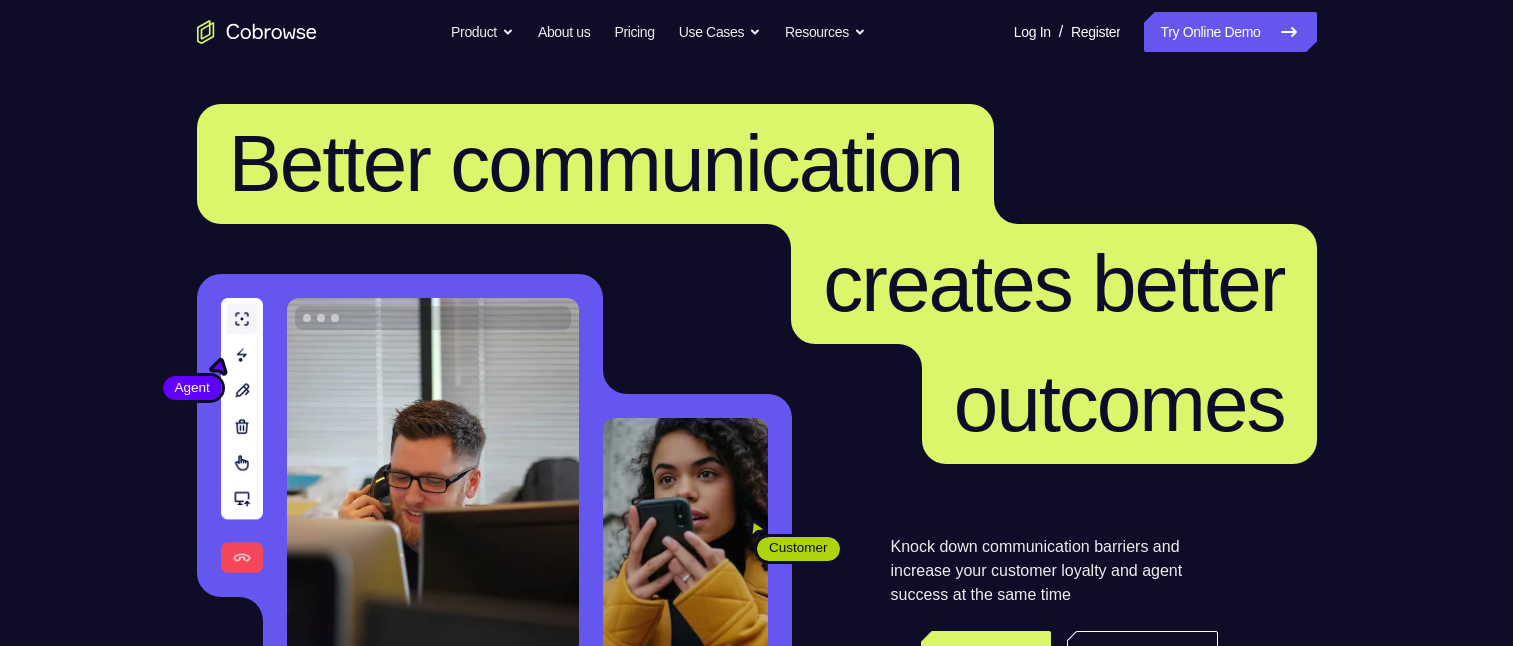 scroll, scrollTop: 400, scrollLeft: 0, axis: vertical 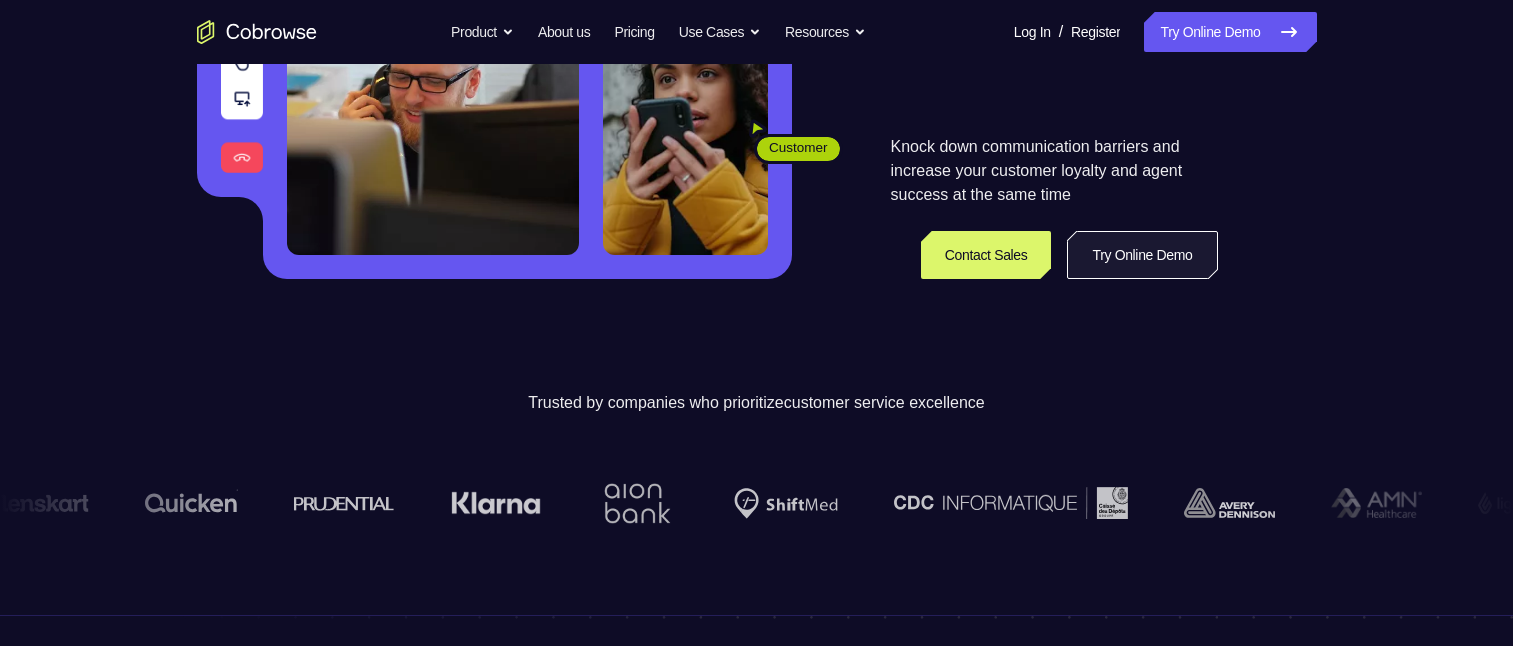 drag, startPoint x: 1110, startPoint y: 251, endPoint x: 1066, endPoint y: 247, distance: 44.181442 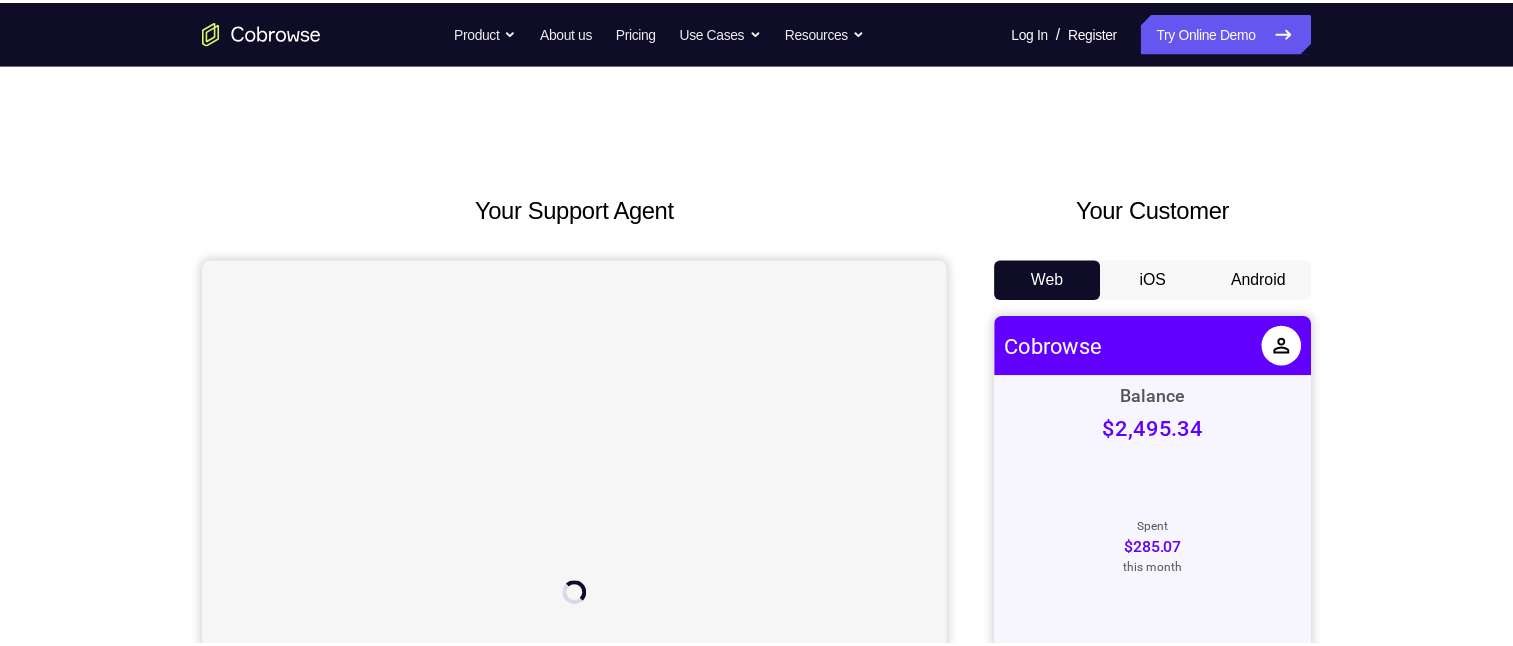 scroll, scrollTop: 0, scrollLeft: 0, axis: both 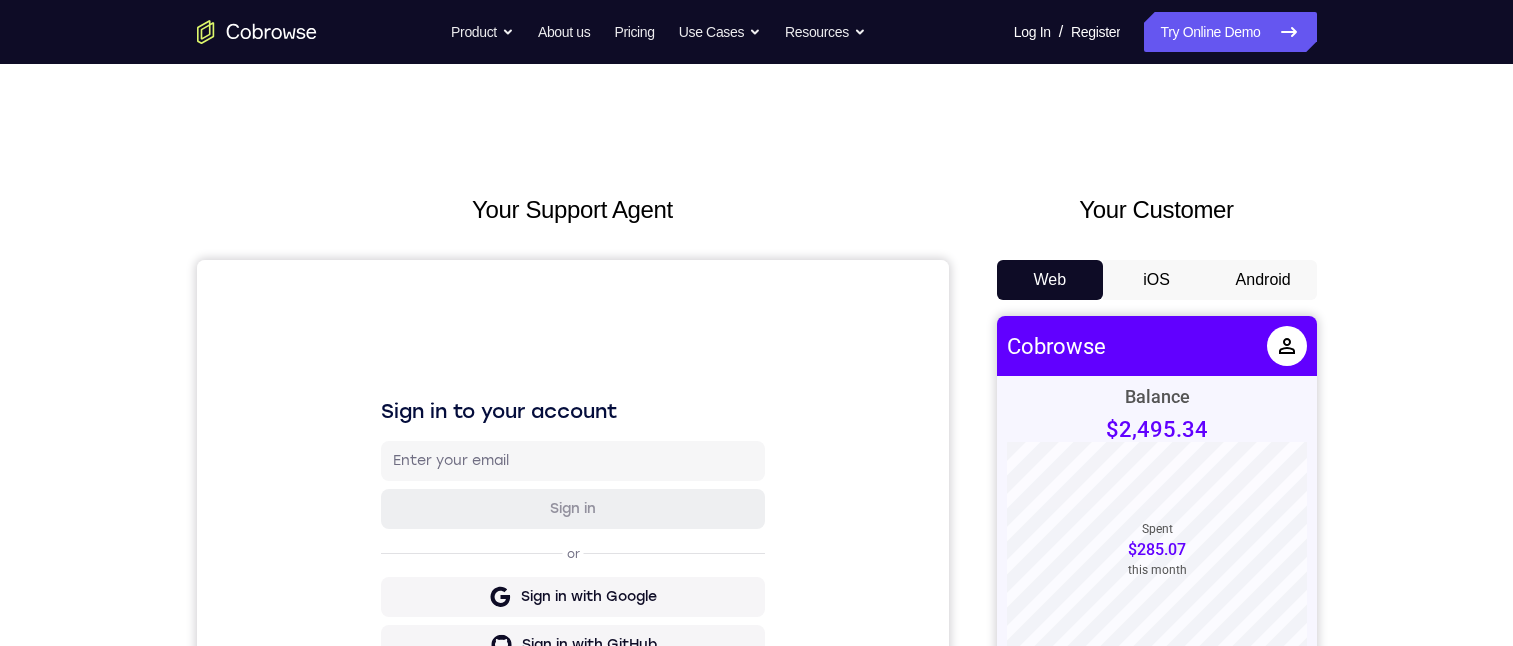 click on "Android" at bounding box center (1263, 280) 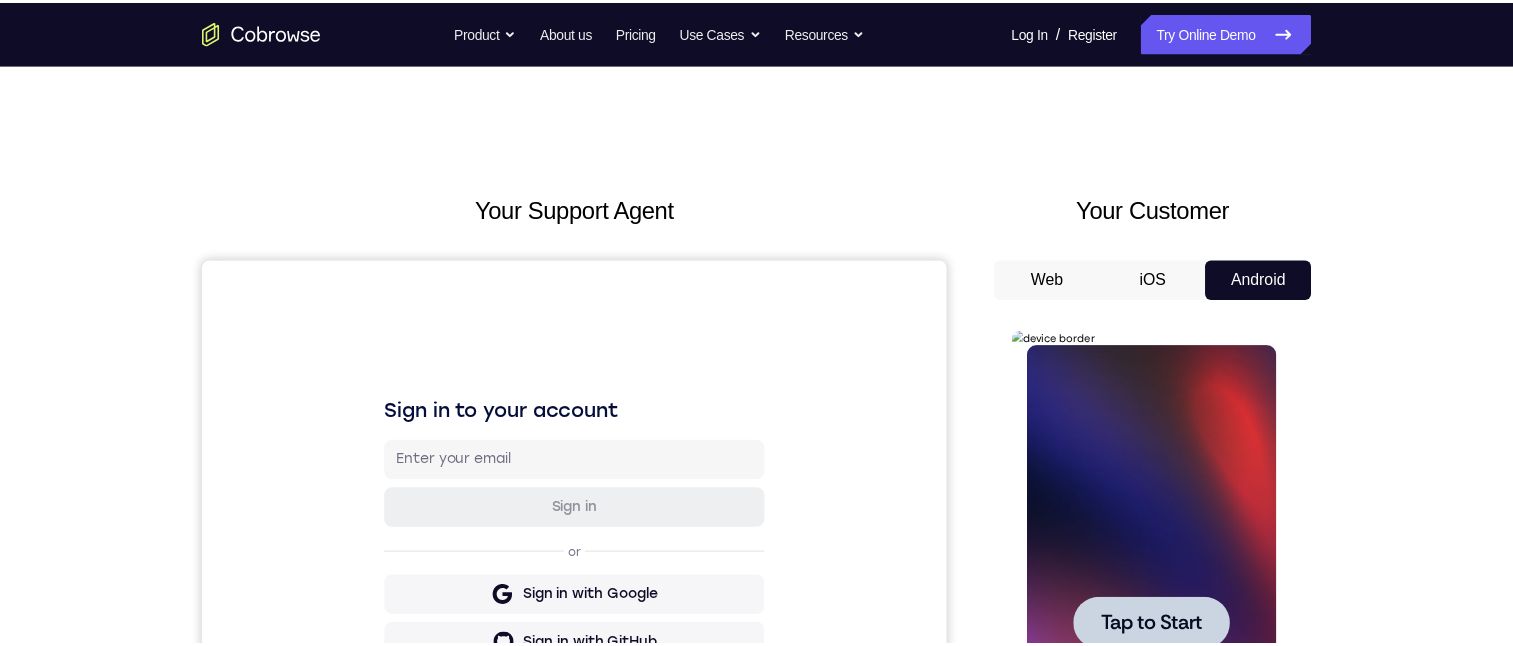scroll, scrollTop: 0, scrollLeft: 0, axis: both 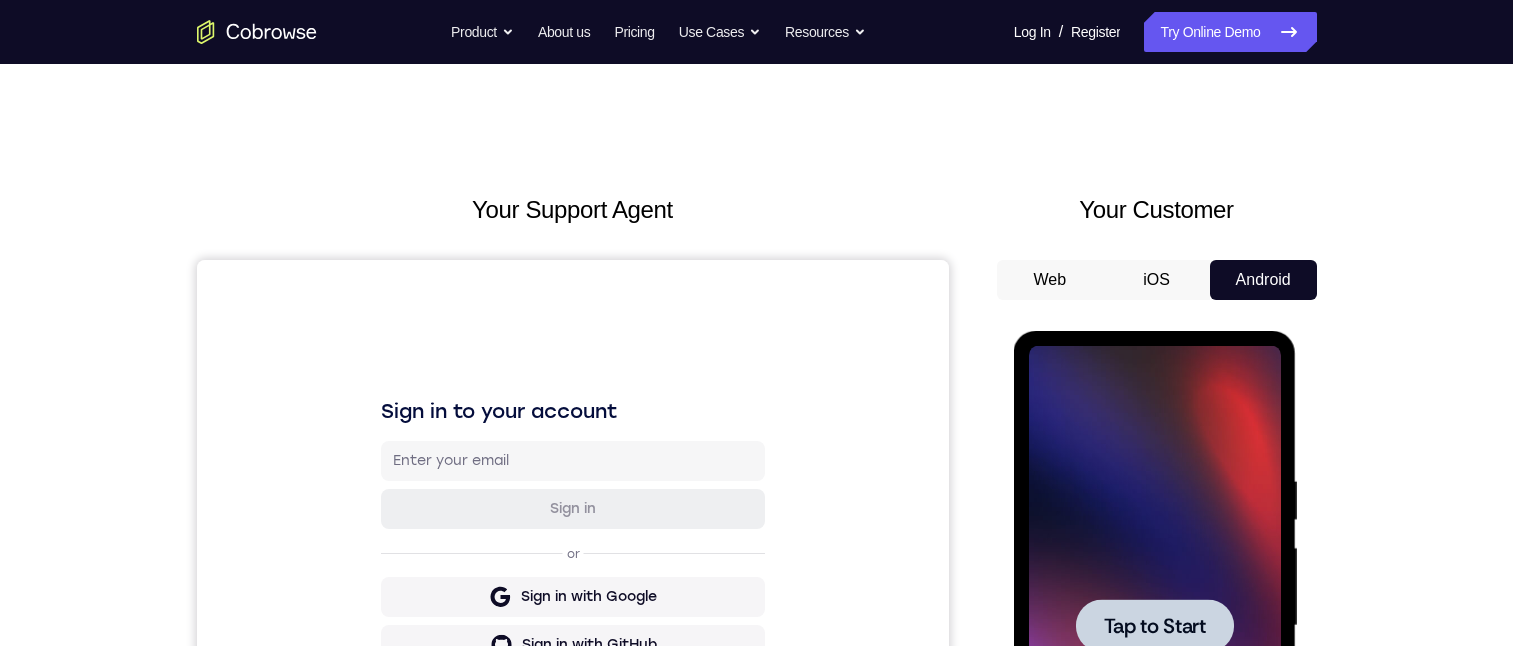click on "Tap to Start" at bounding box center (1155, 626) 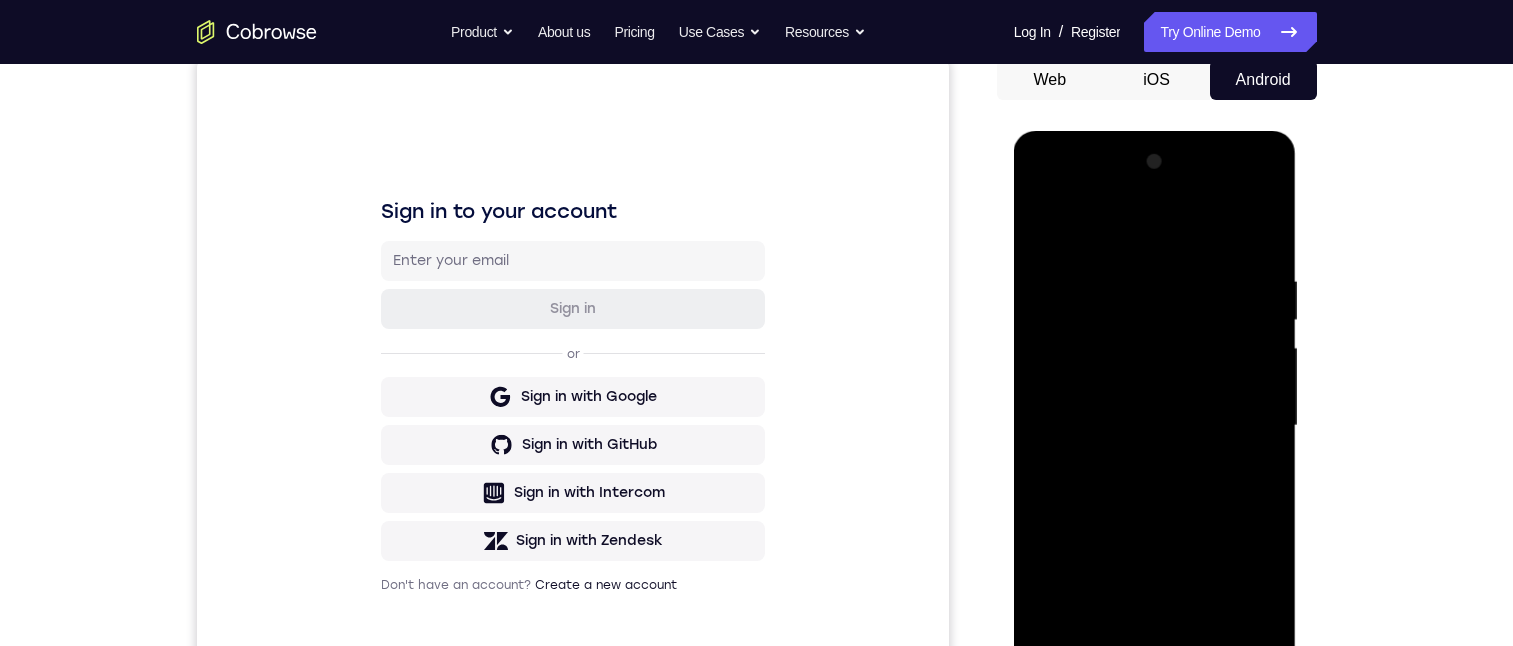 scroll, scrollTop: 300, scrollLeft: 0, axis: vertical 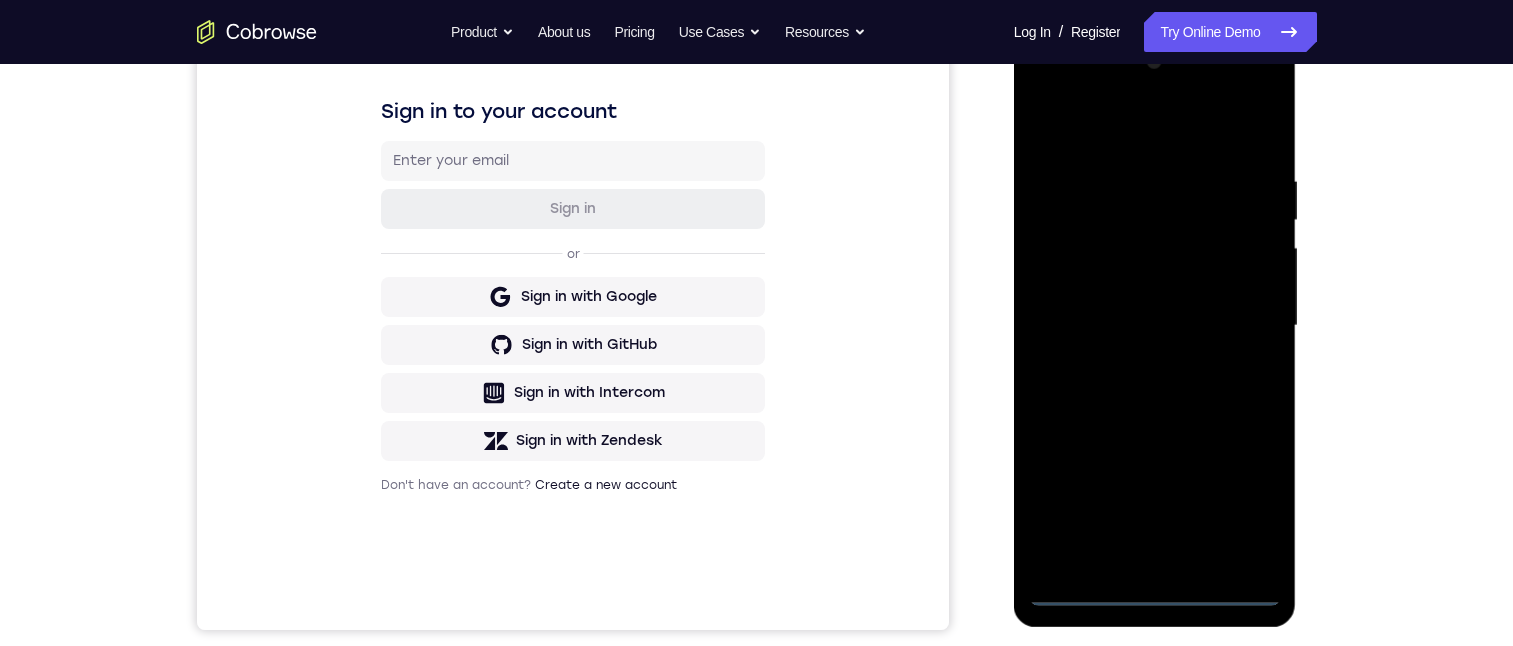 click at bounding box center [1155, 326] 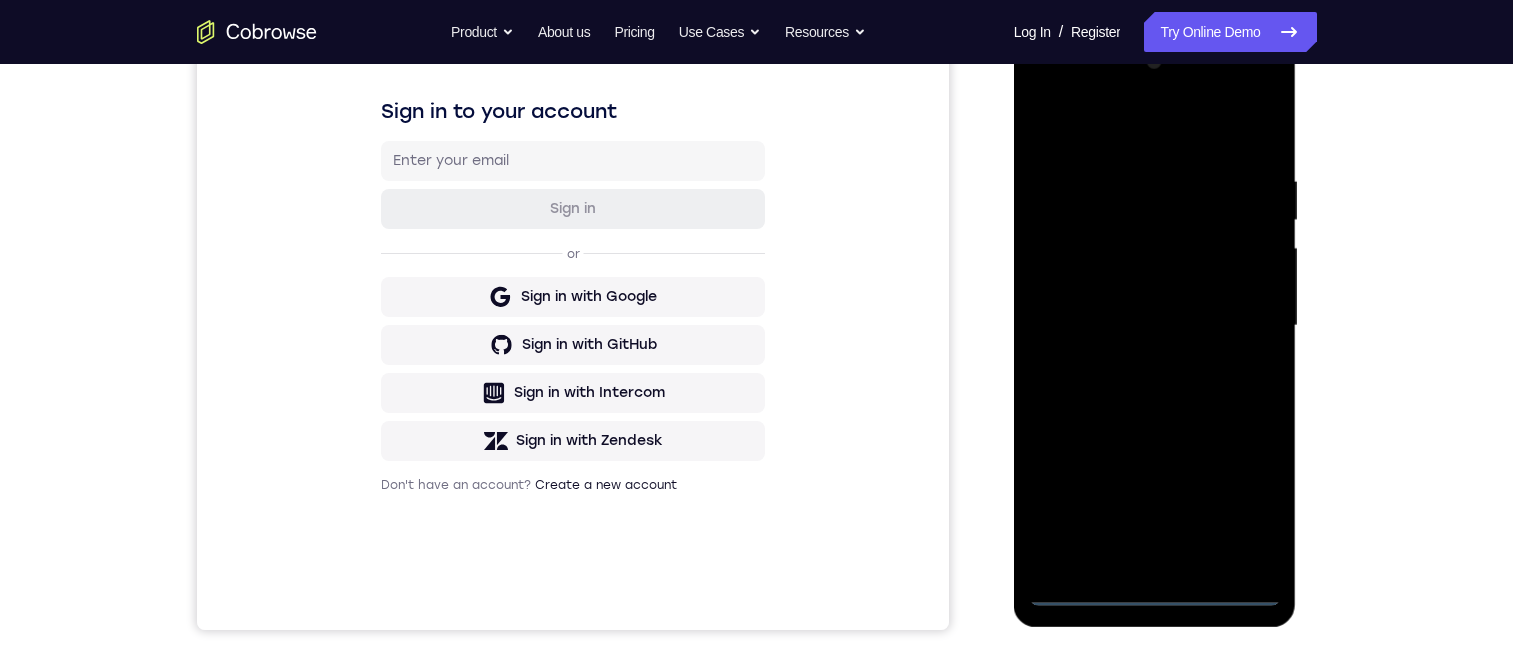 click at bounding box center [1155, 326] 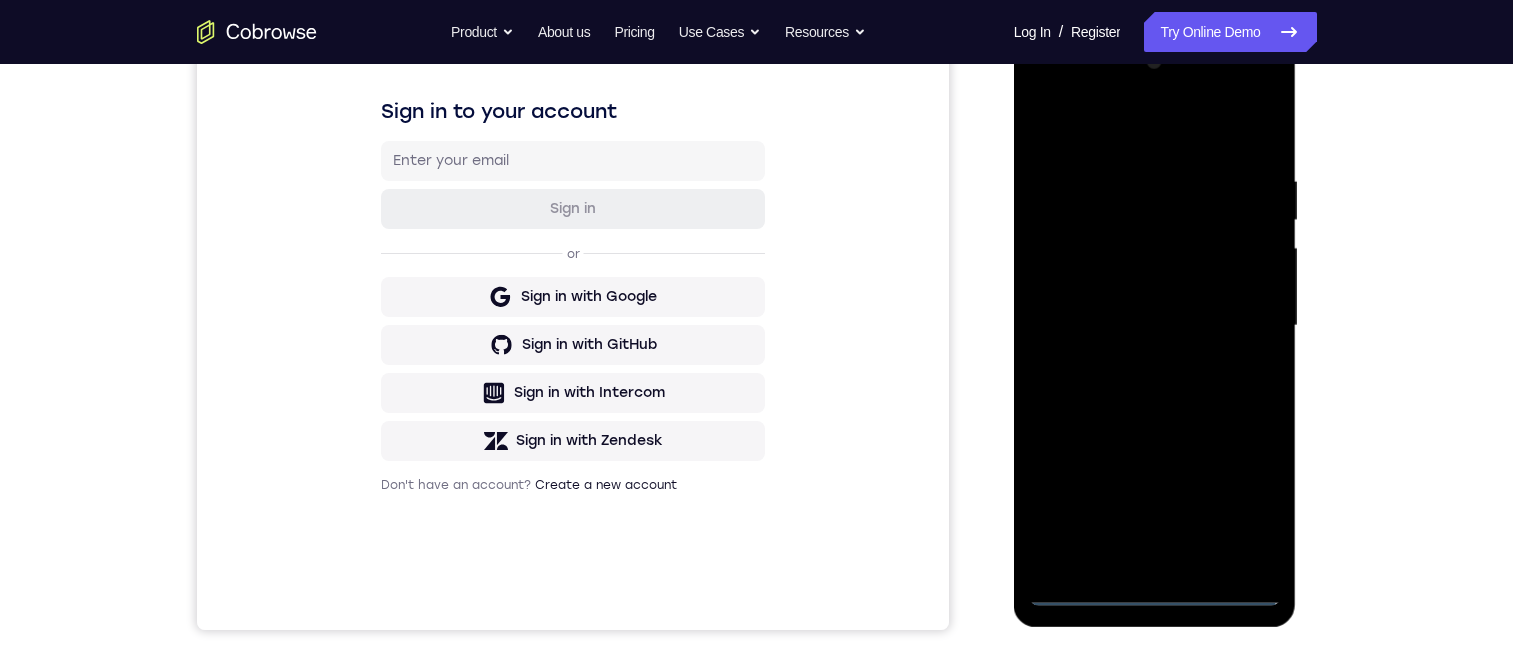 click at bounding box center (1155, 326) 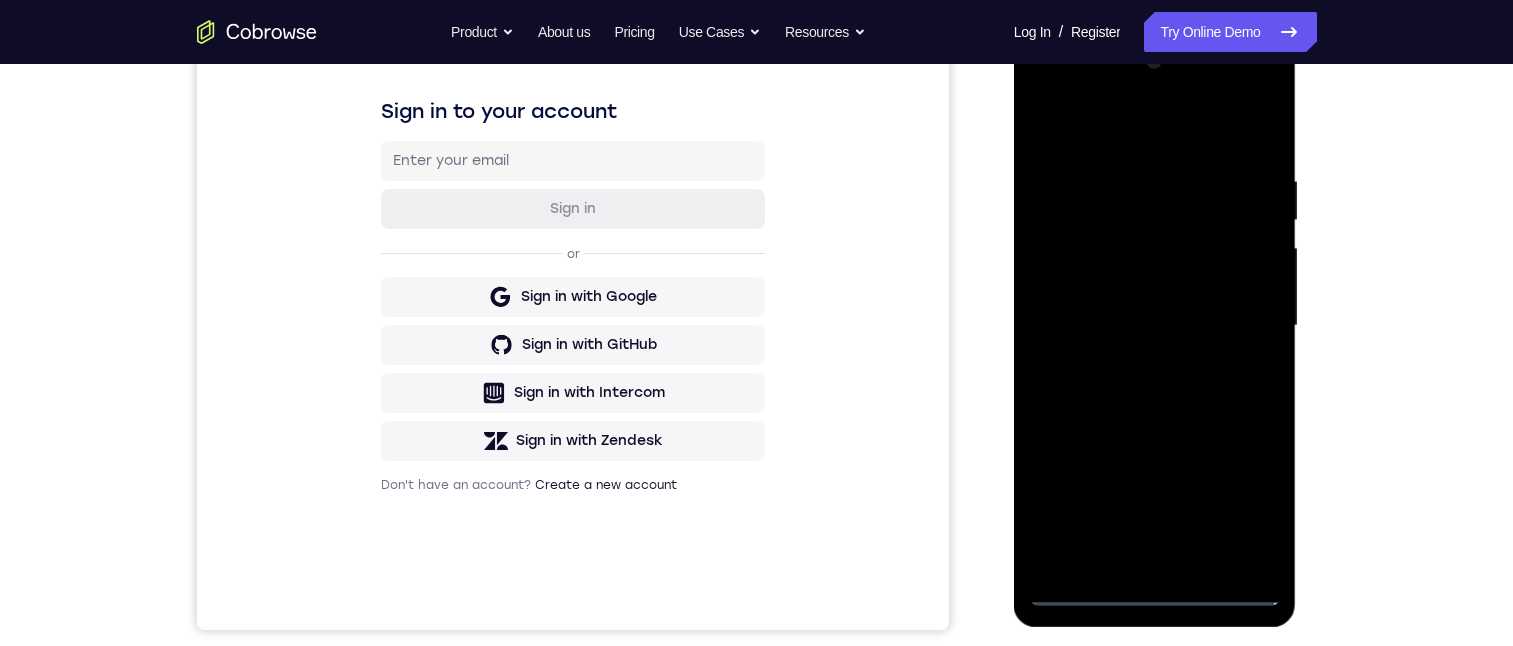 click at bounding box center (1155, 326) 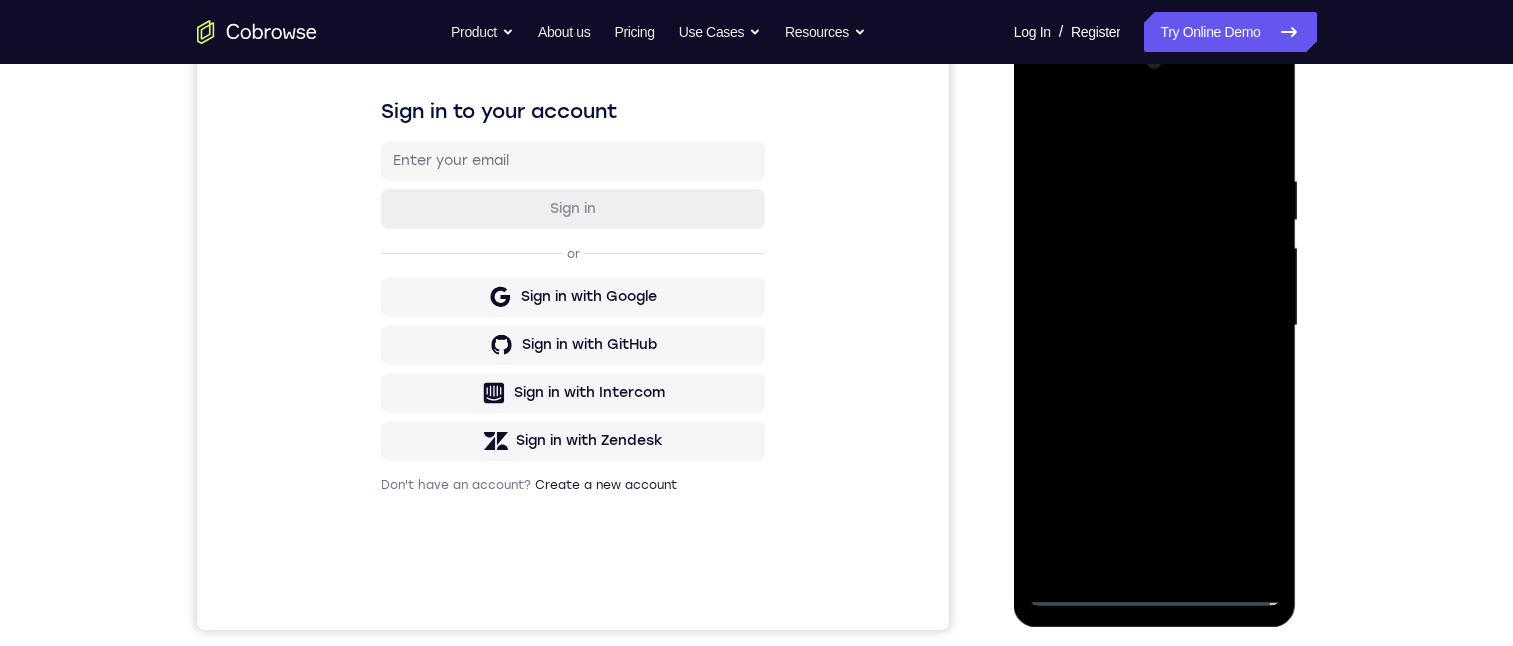 click at bounding box center (1155, 326) 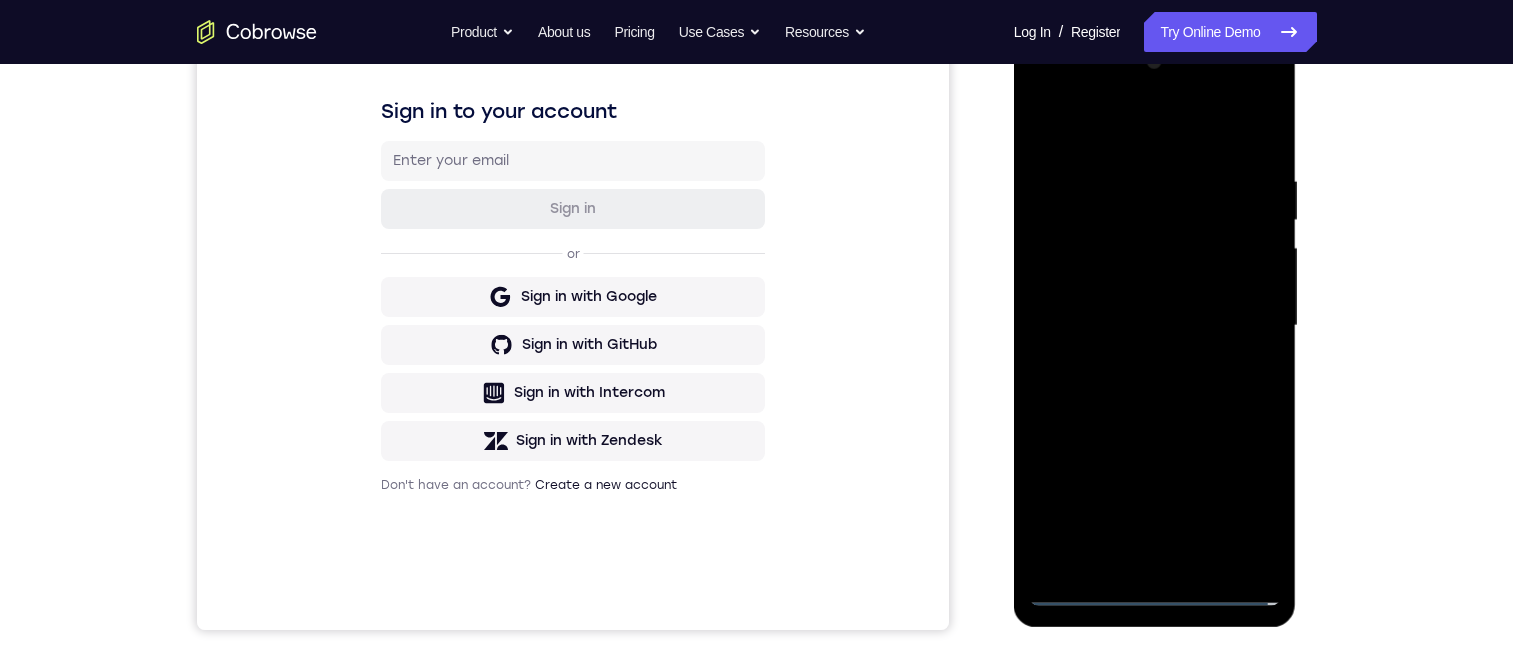 click at bounding box center (1155, 326) 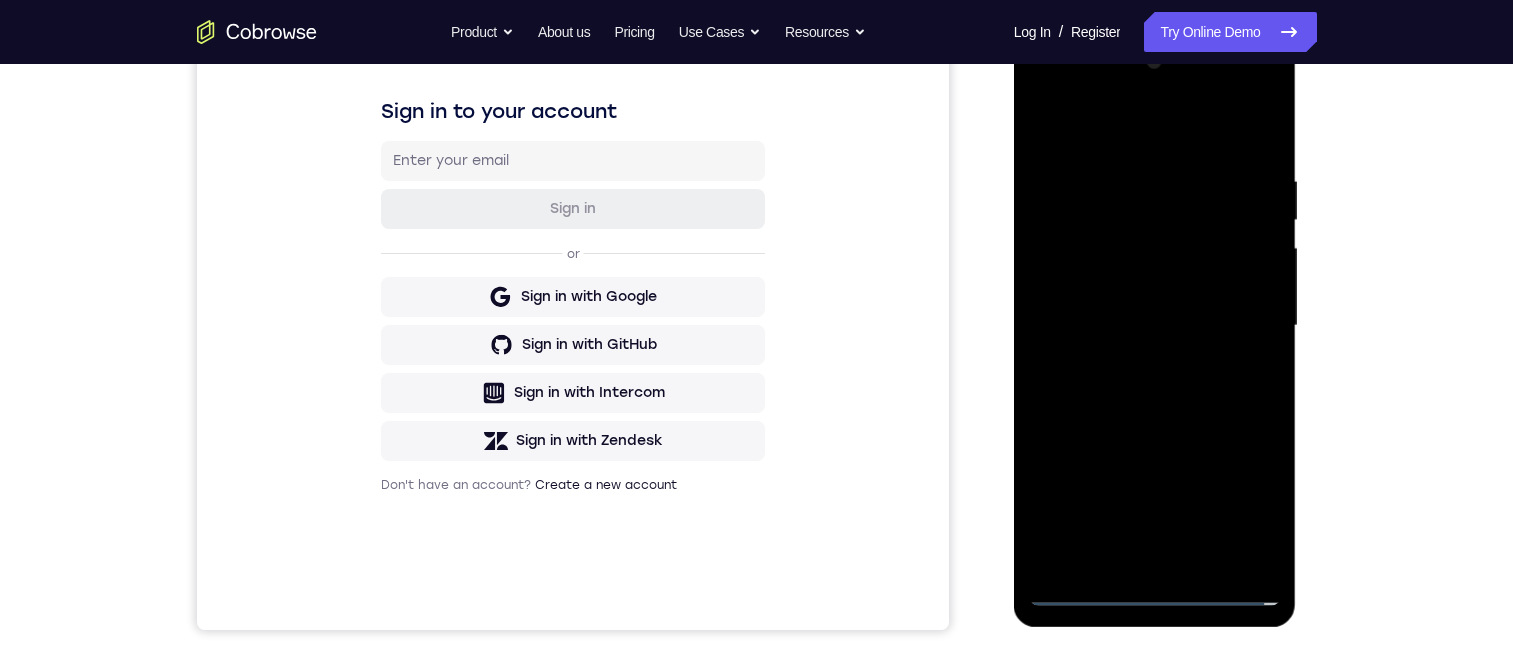 click at bounding box center (1155, 326) 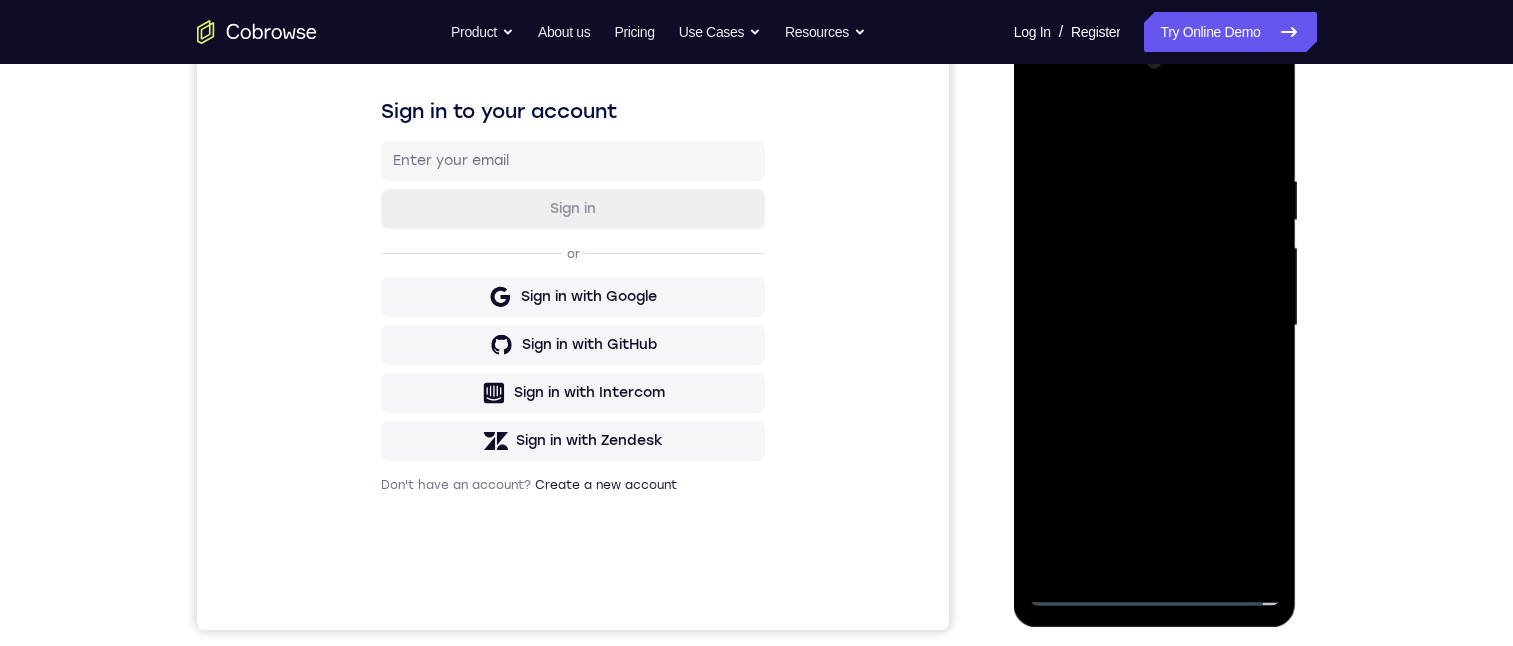 click at bounding box center [1155, 326] 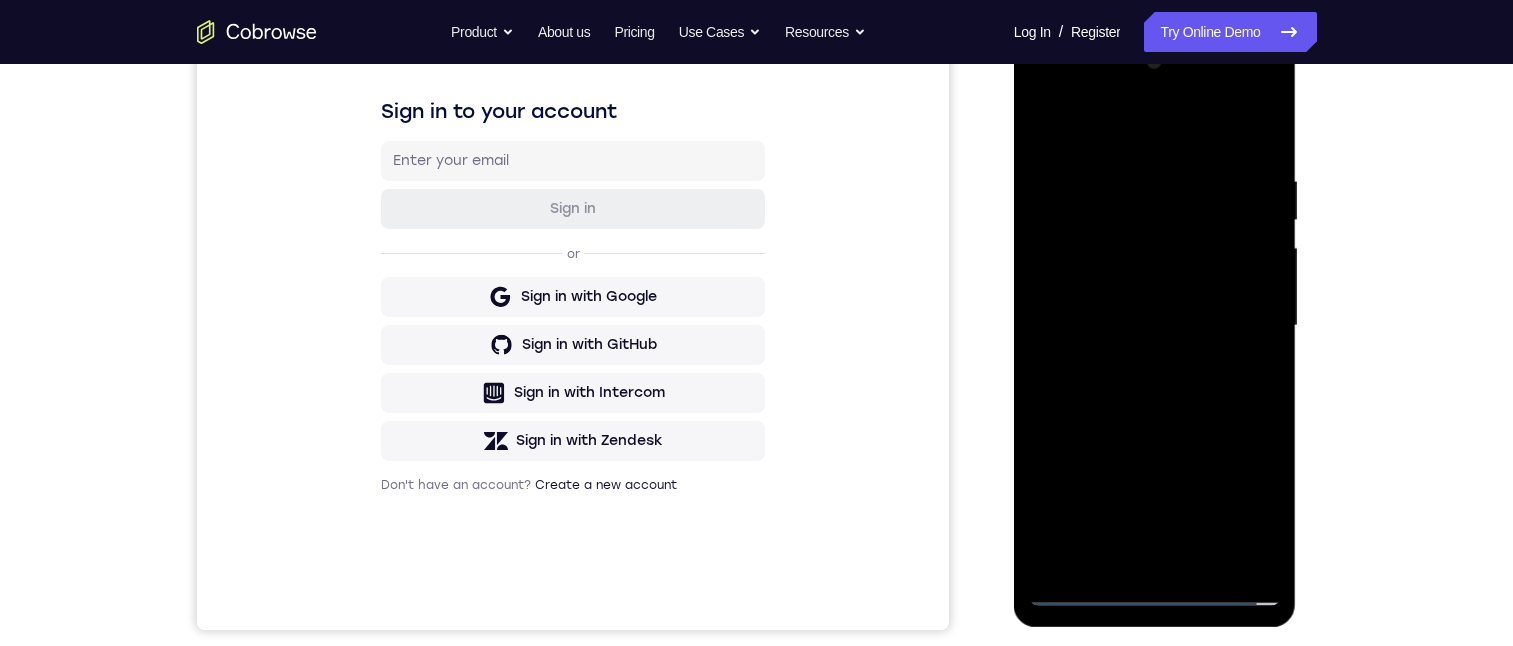 click at bounding box center (1155, 326) 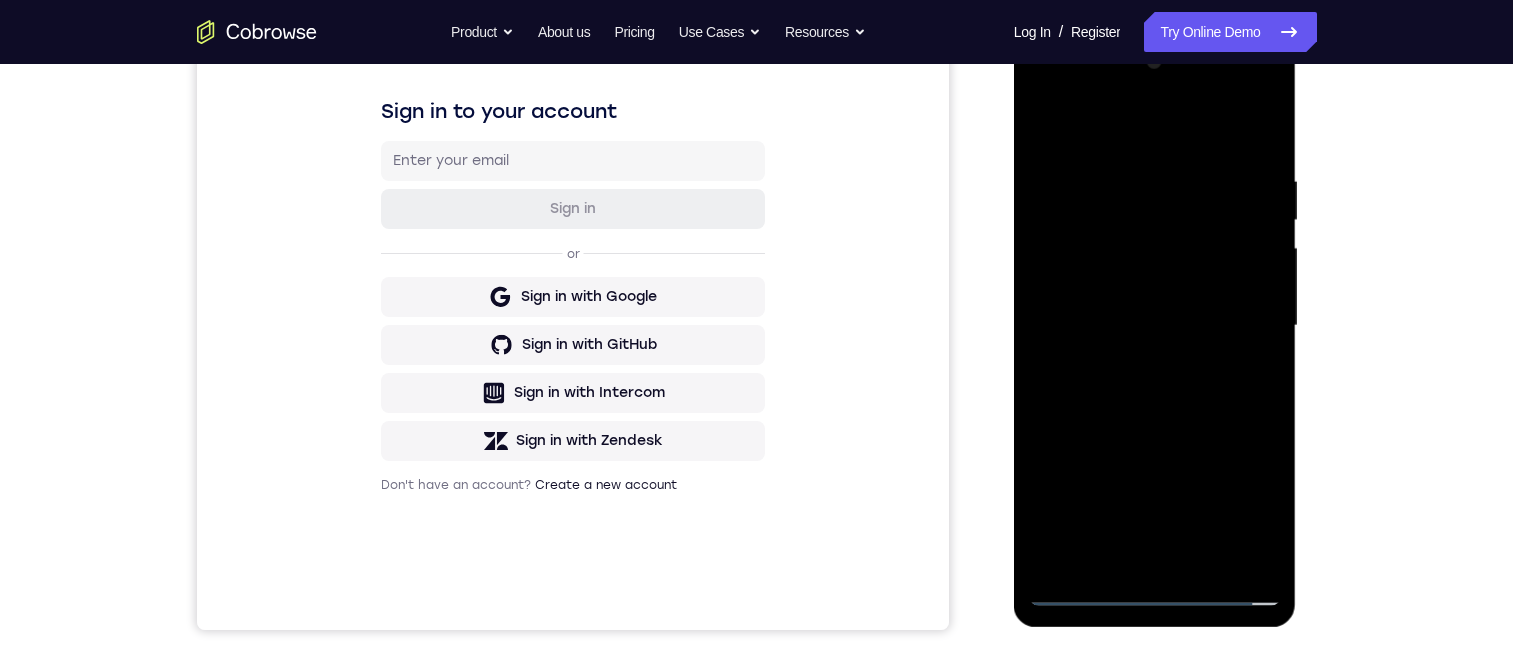 click at bounding box center (1155, 326) 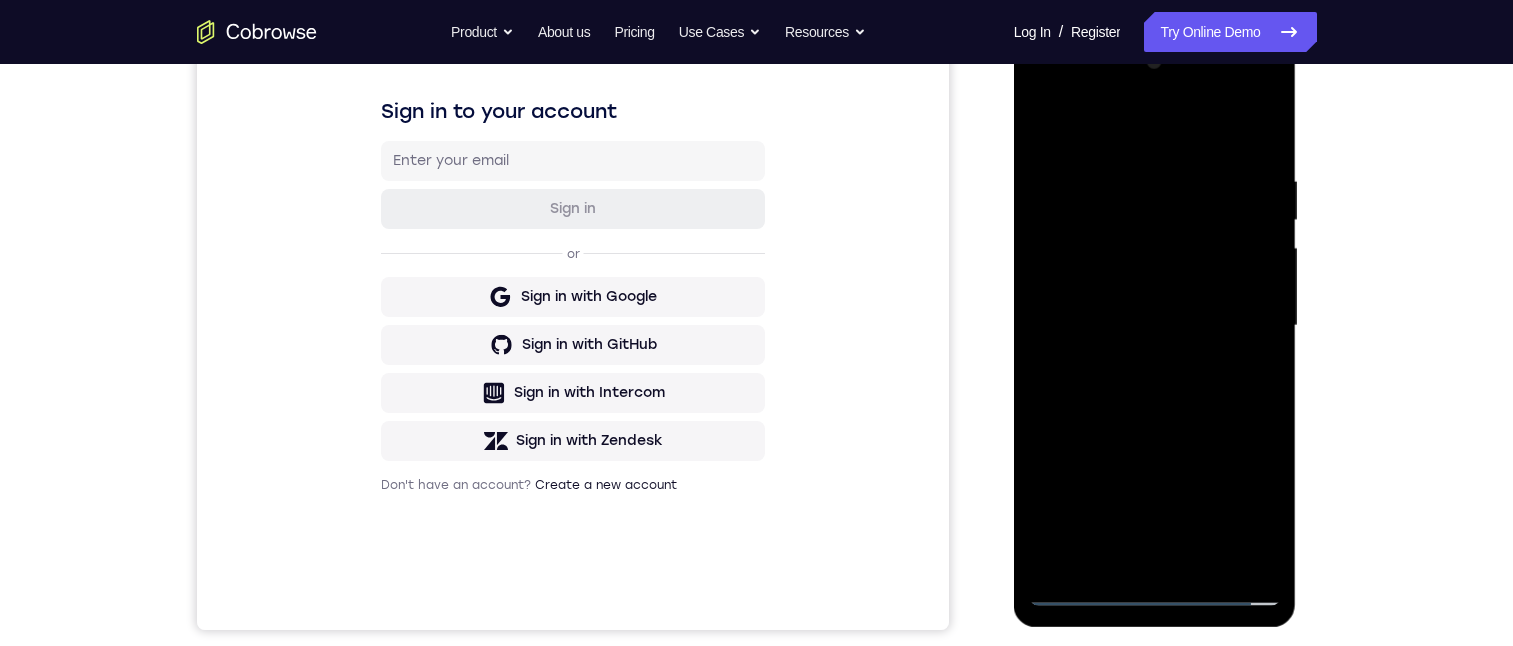 click at bounding box center [1155, 326] 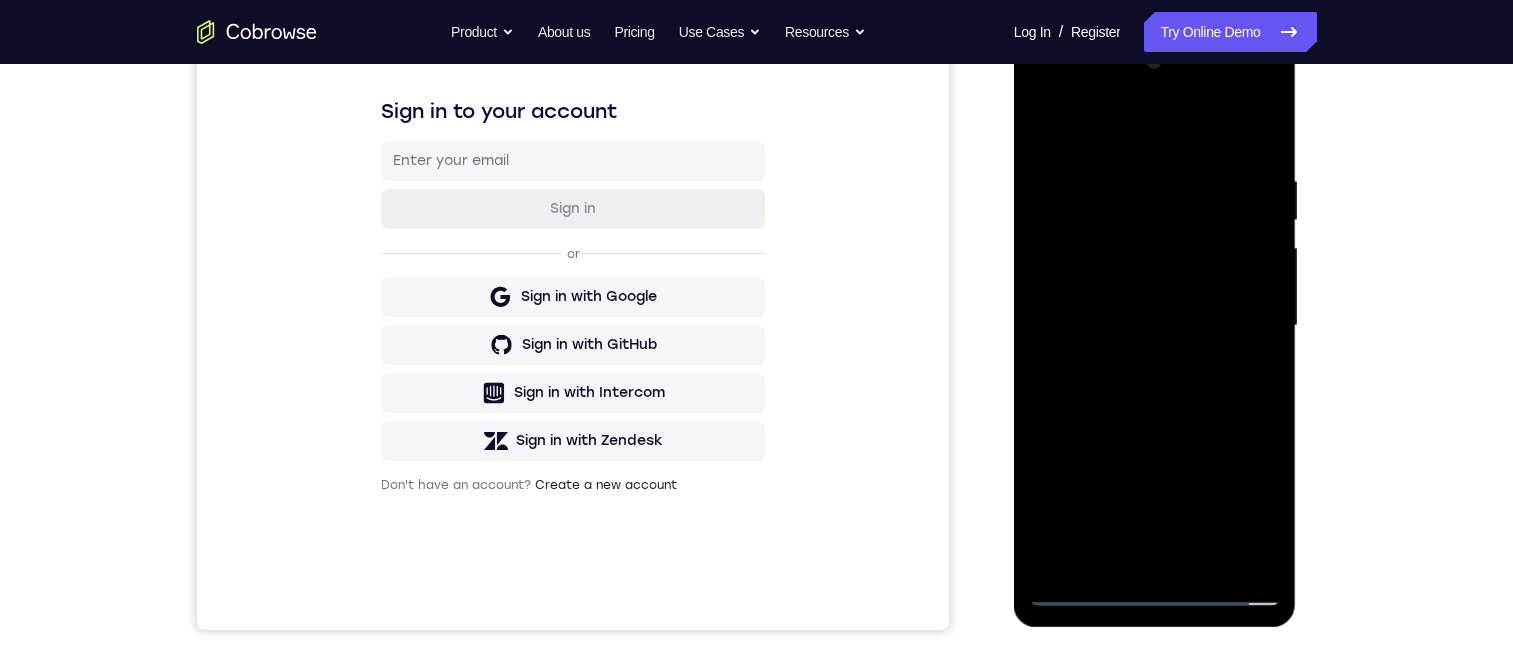 scroll, scrollTop: 300, scrollLeft: 0, axis: vertical 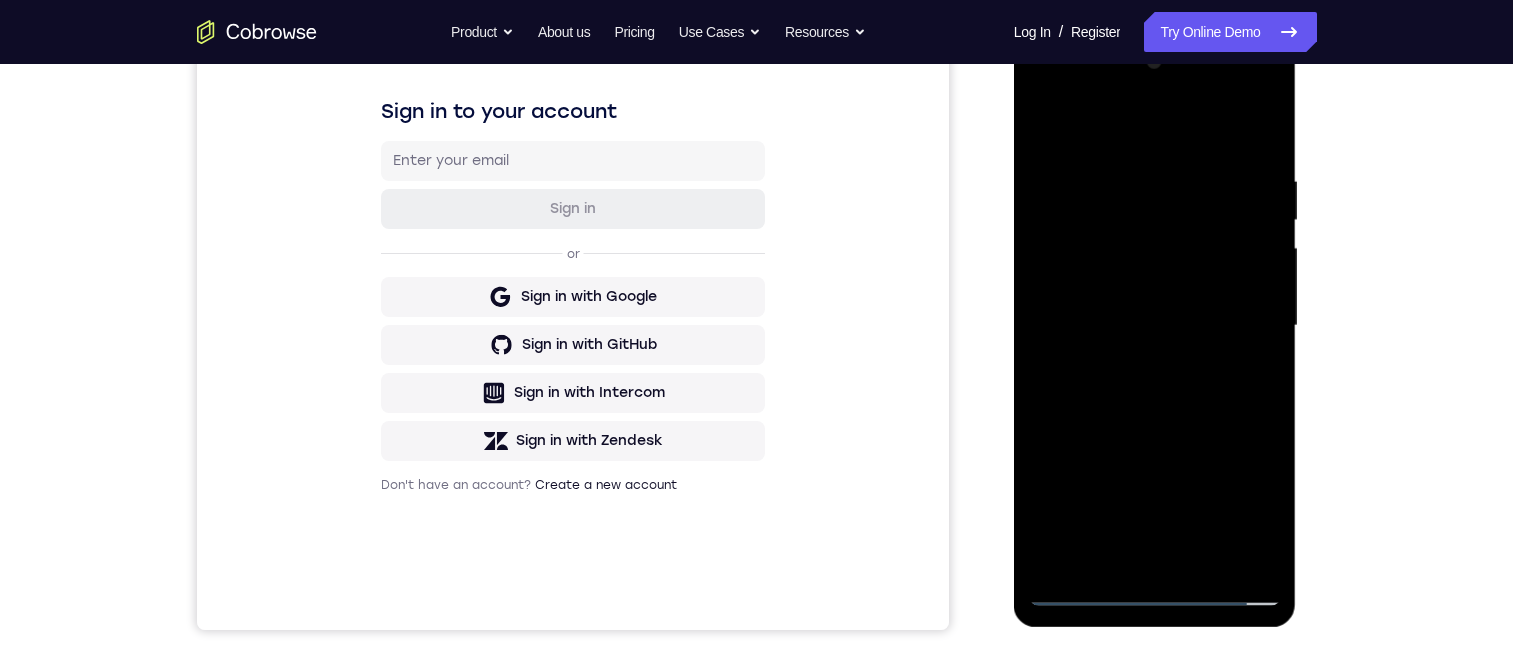 click at bounding box center [1155, 326] 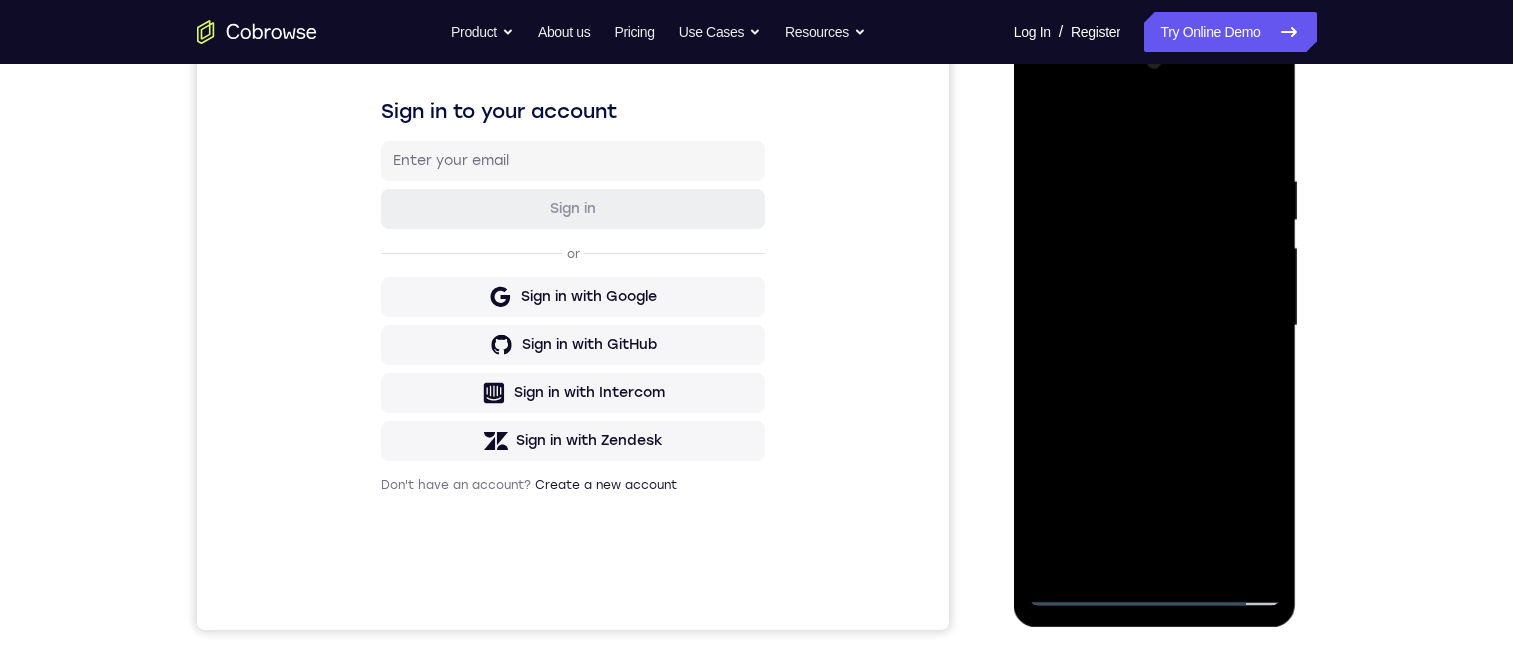 click at bounding box center (1155, 326) 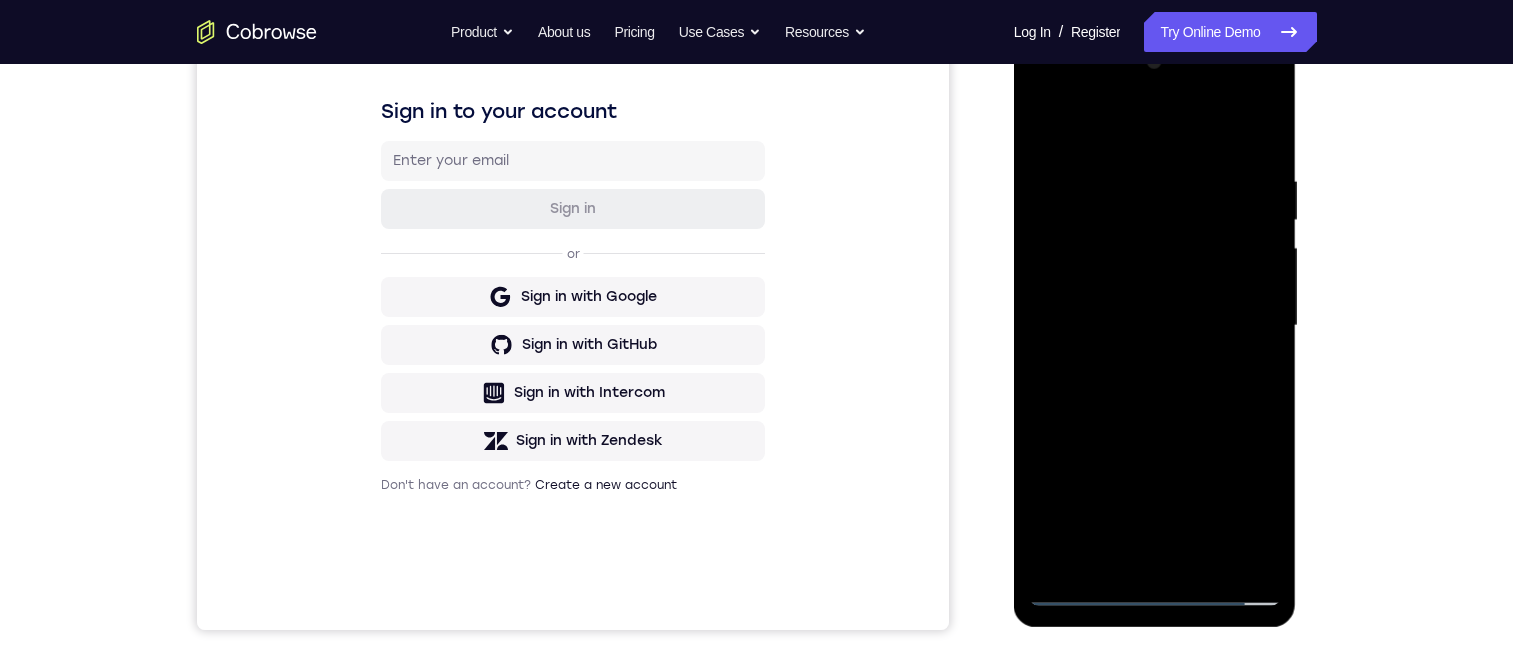 click at bounding box center [1155, 326] 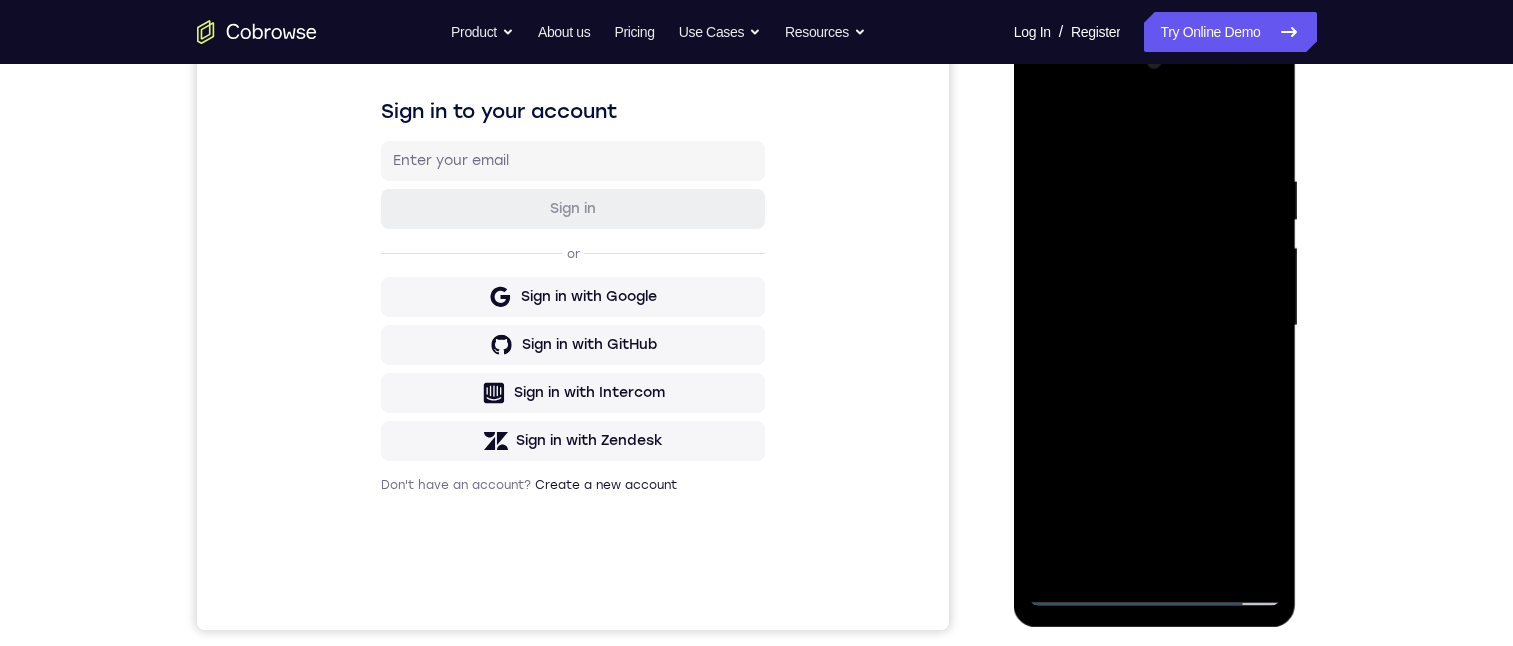 click at bounding box center [1155, 326] 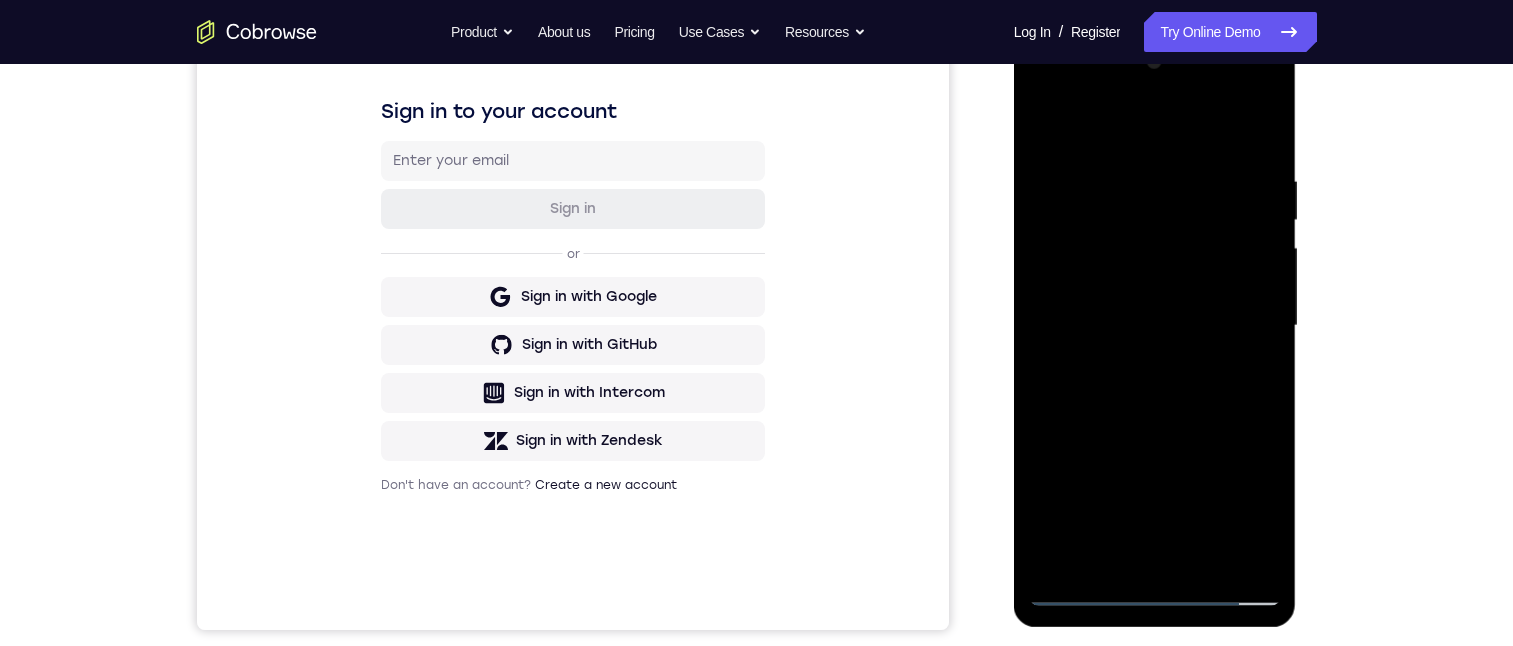 drag, startPoint x: 1264, startPoint y: 118, endPoint x: 1259, endPoint y: 130, distance: 13 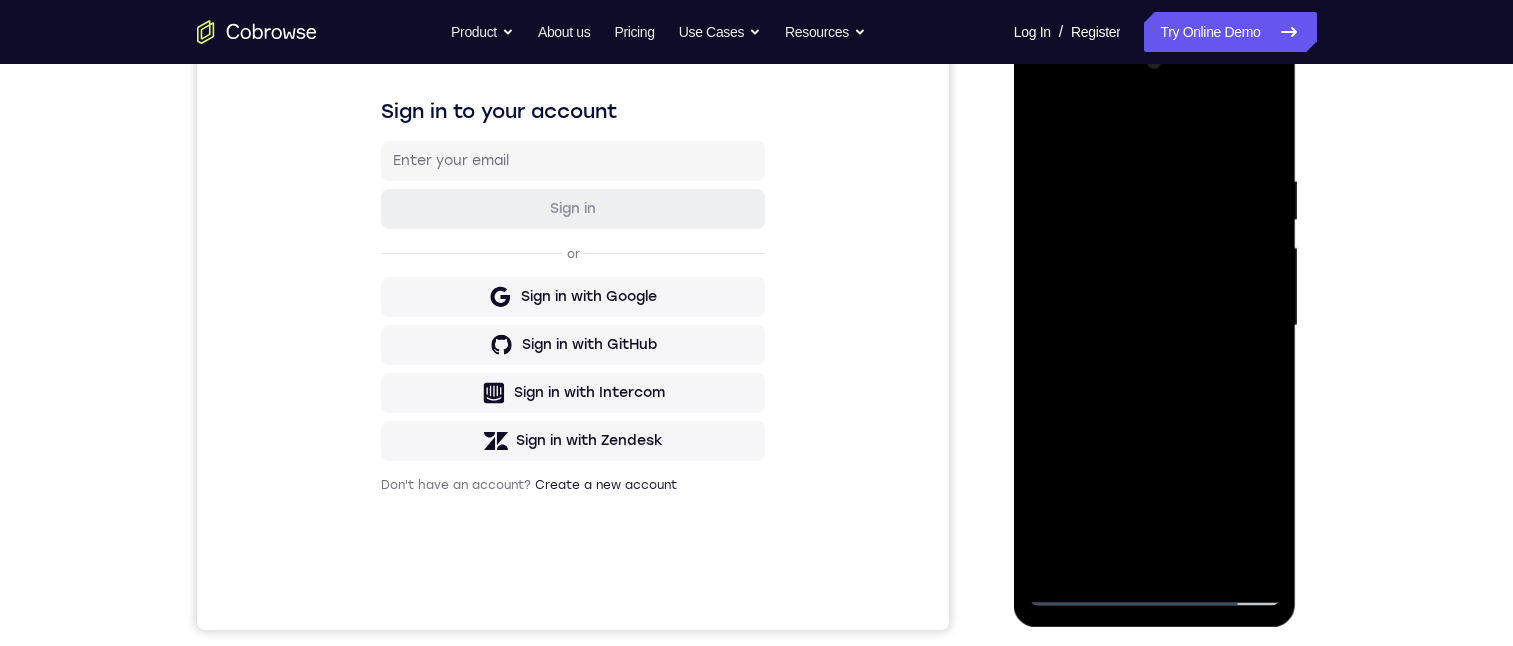 click at bounding box center [1155, 326] 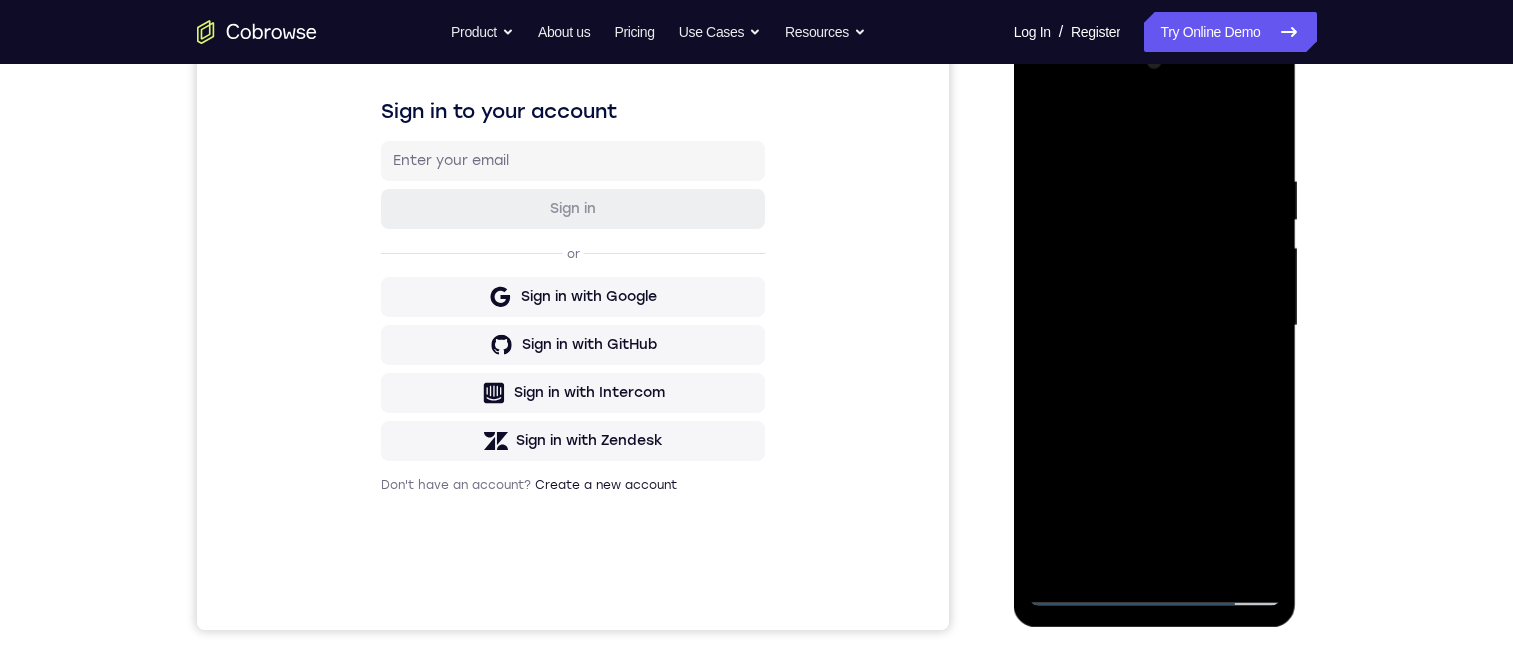 click at bounding box center [1155, 326] 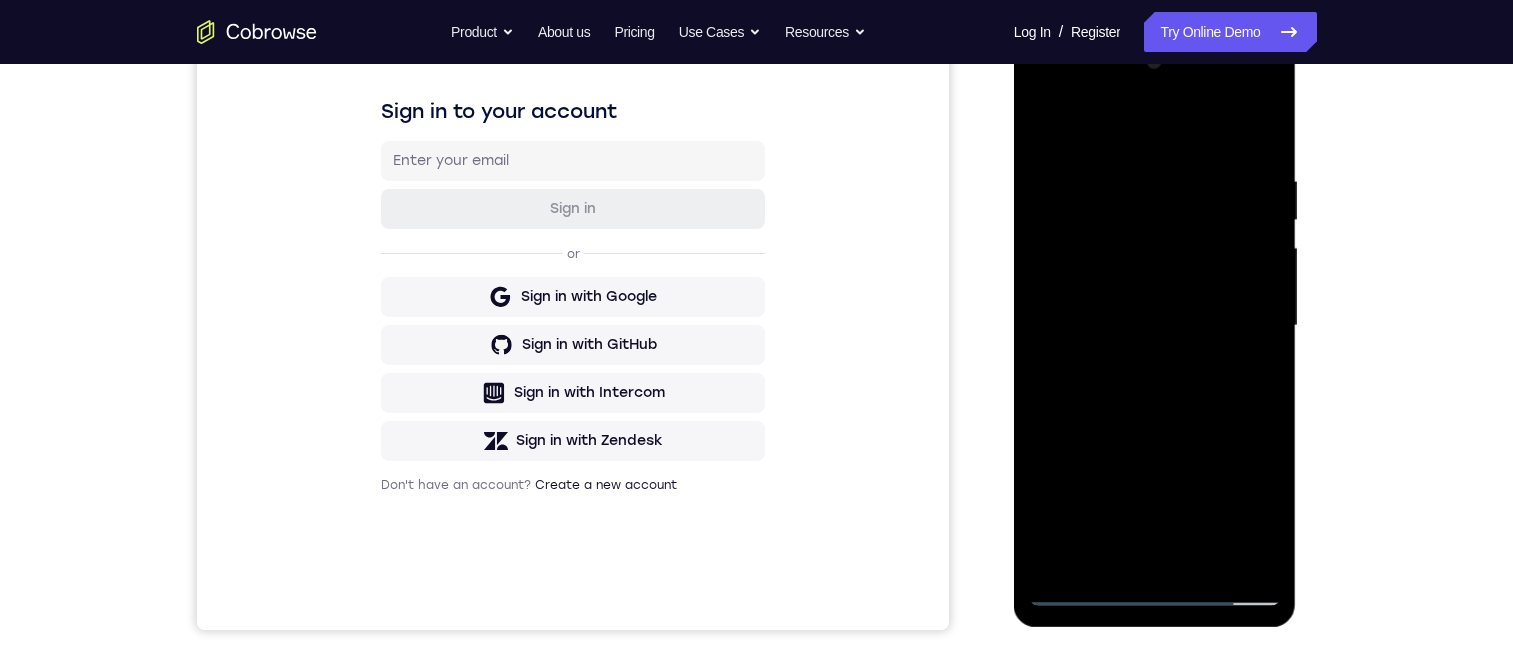 click at bounding box center [1155, 326] 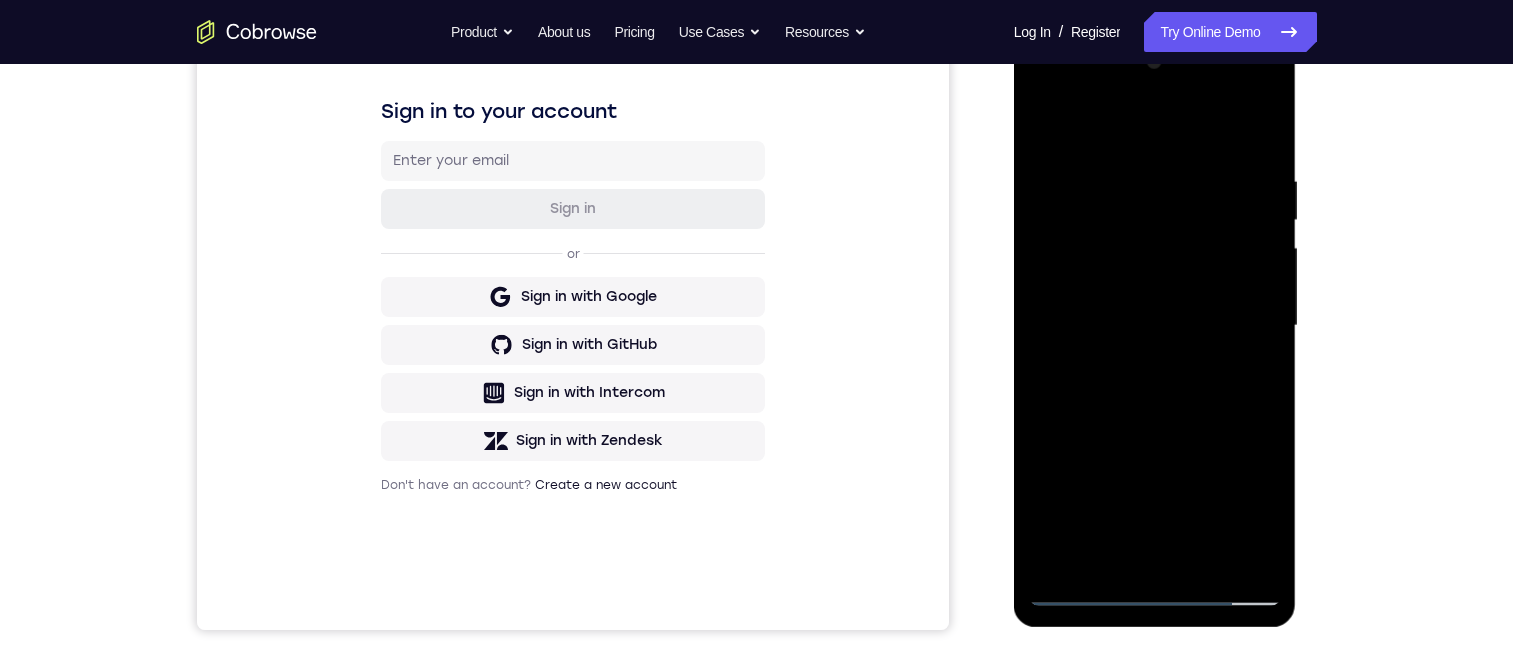 click at bounding box center [1155, 326] 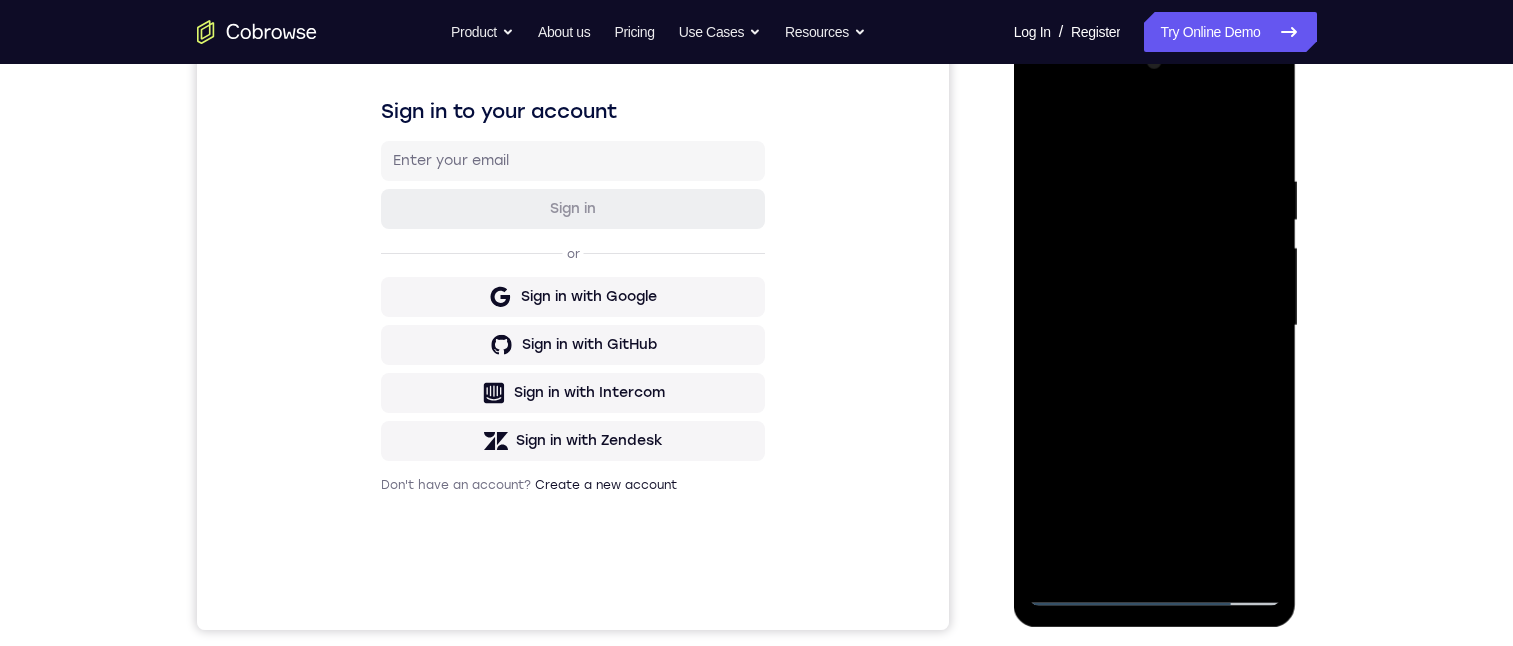 click at bounding box center [1155, 326] 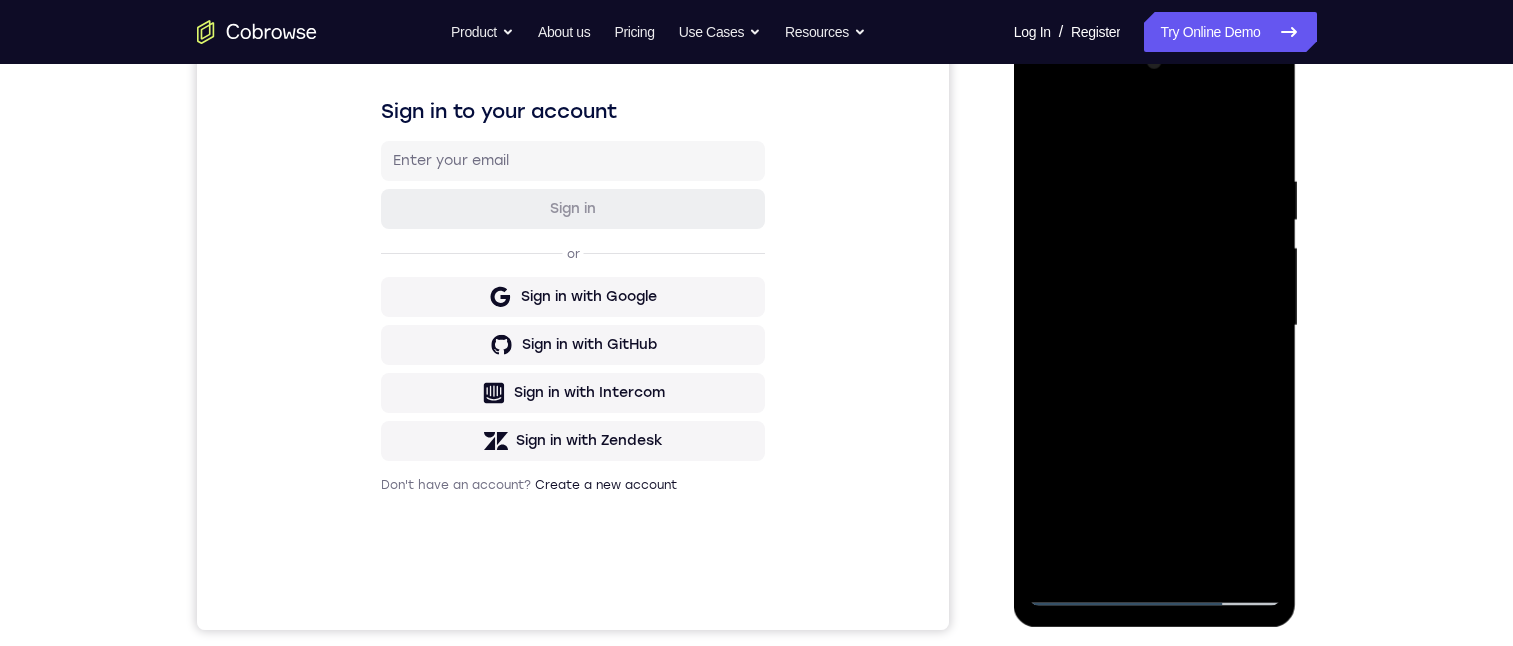 click at bounding box center [1155, 326] 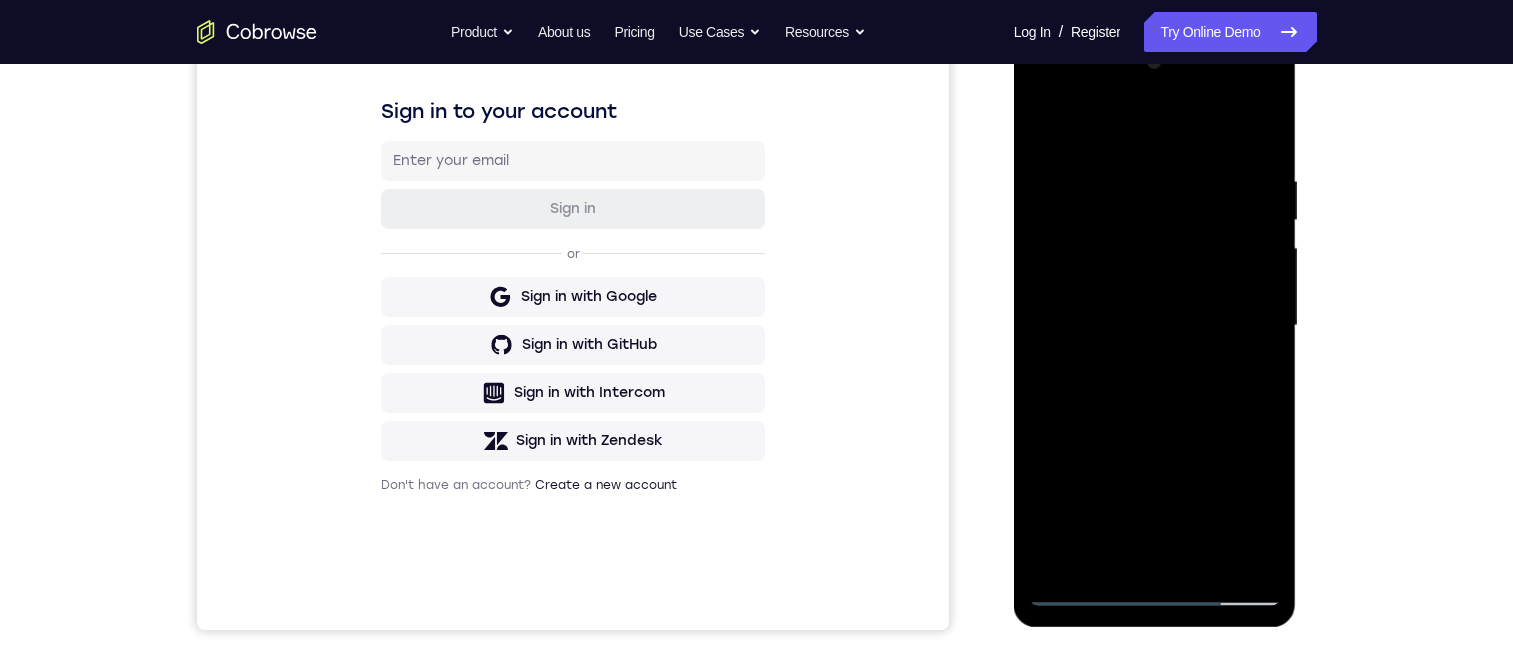 click at bounding box center (1155, 326) 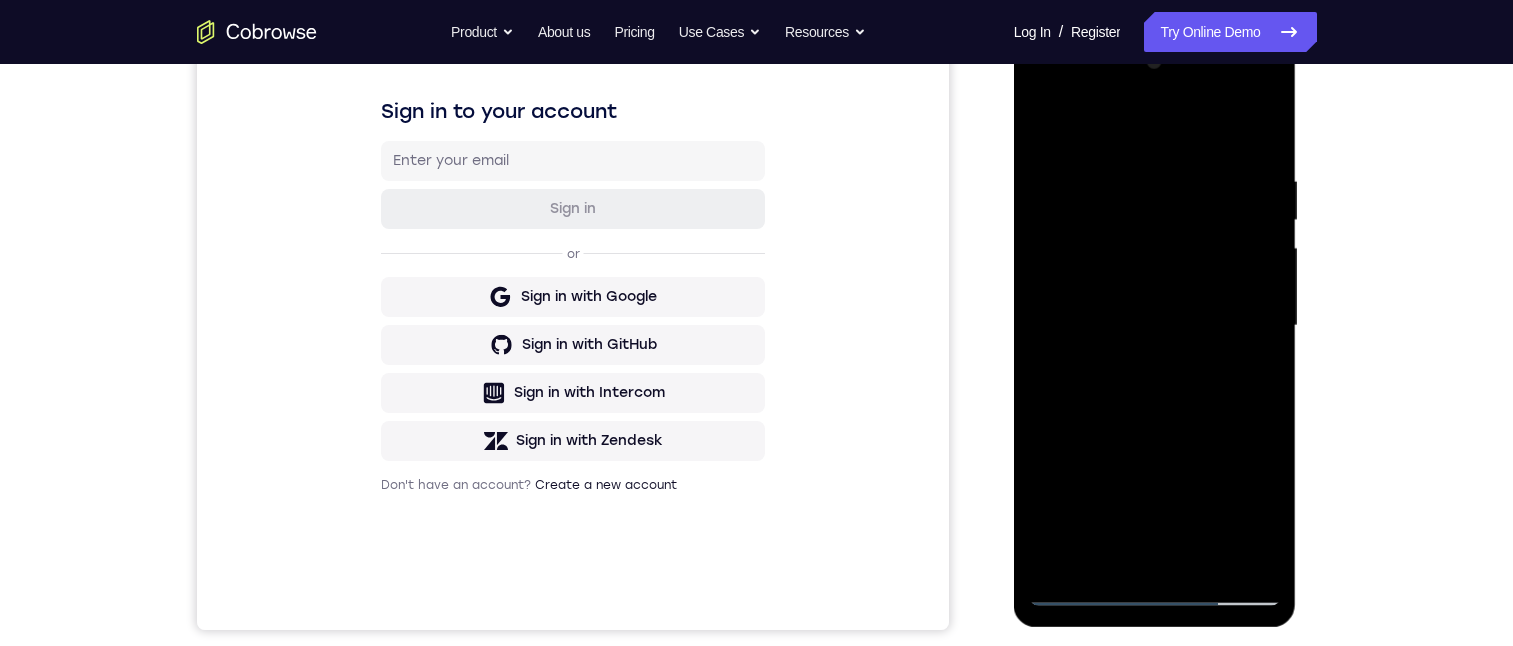 click at bounding box center (1155, 326) 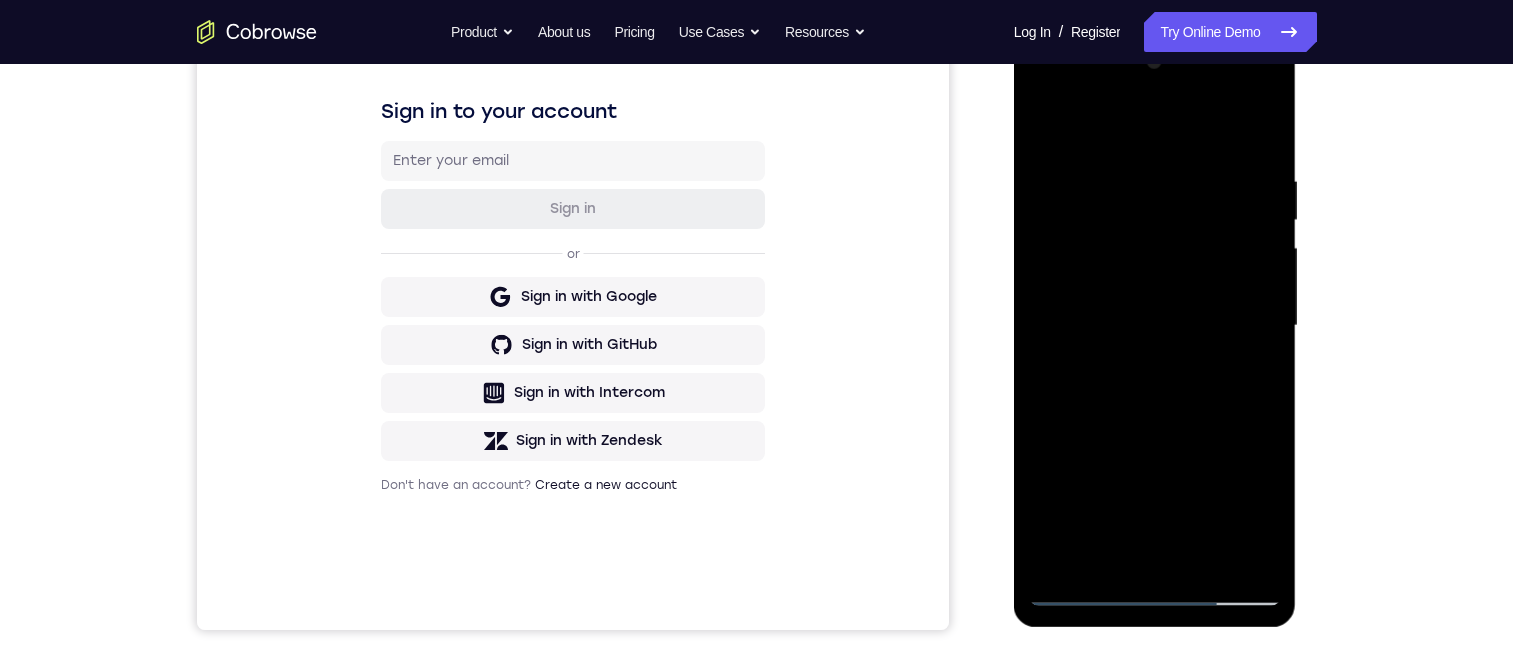 click at bounding box center (1155, 326) 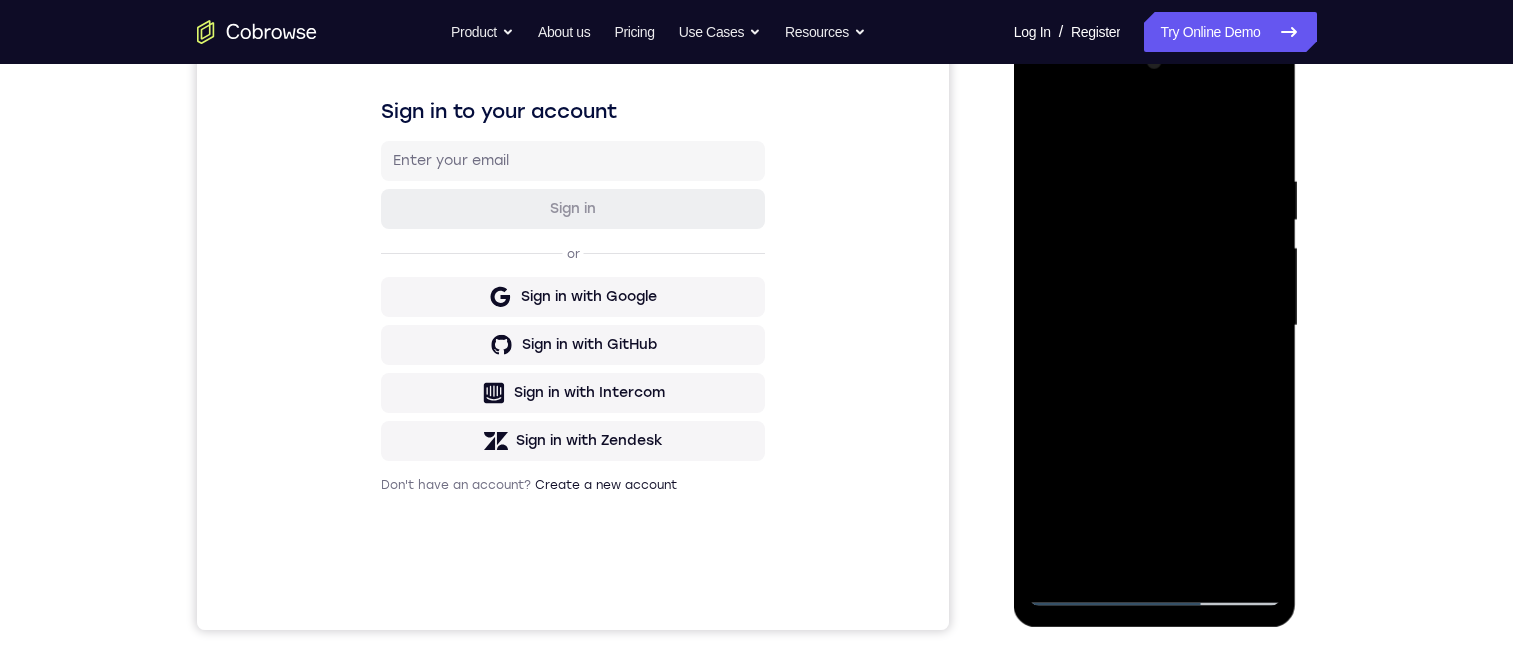 drag, startPoint x: 1184, startPoint y: 247, endPoint x: 1174, endPoint y: 141, distance: 106.47065 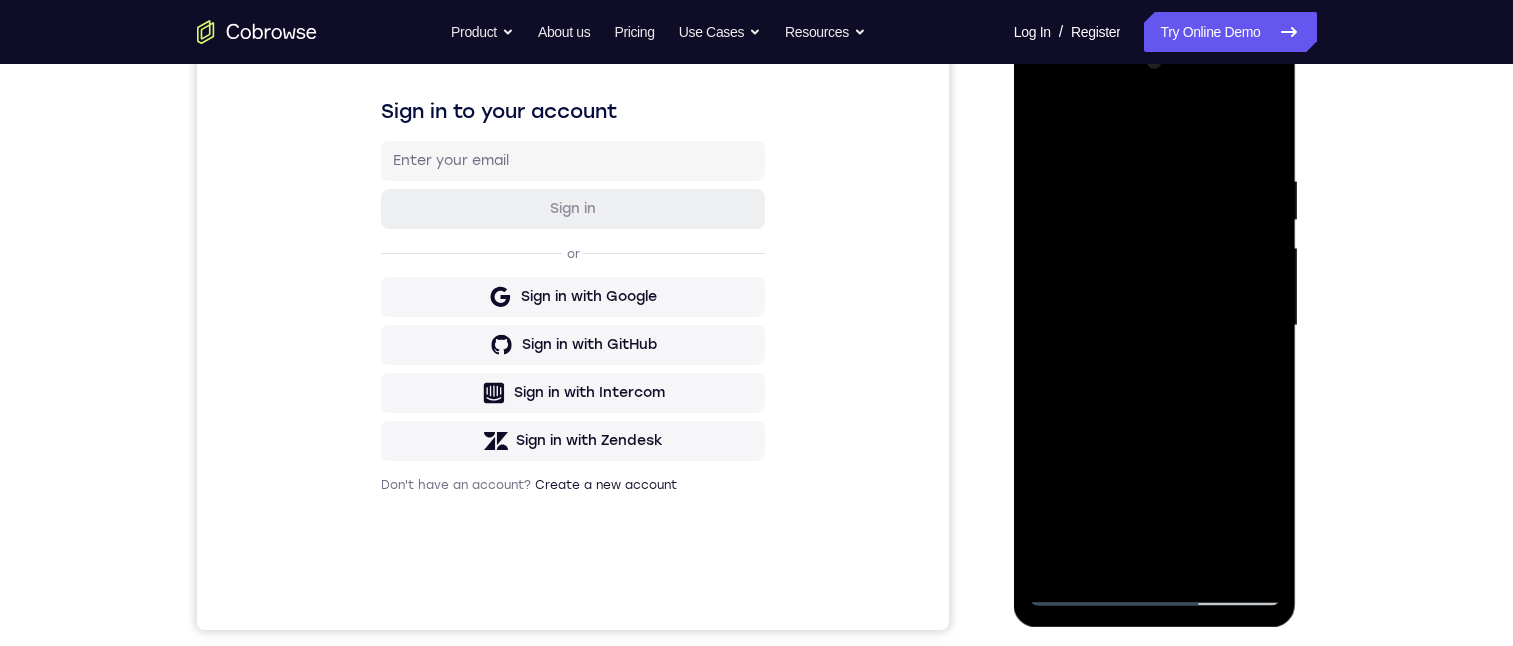 drag, startPoint x: 1203, startPoint y: 421, endPoint x: 1173, endPoint y: 221, distance: 202.23749 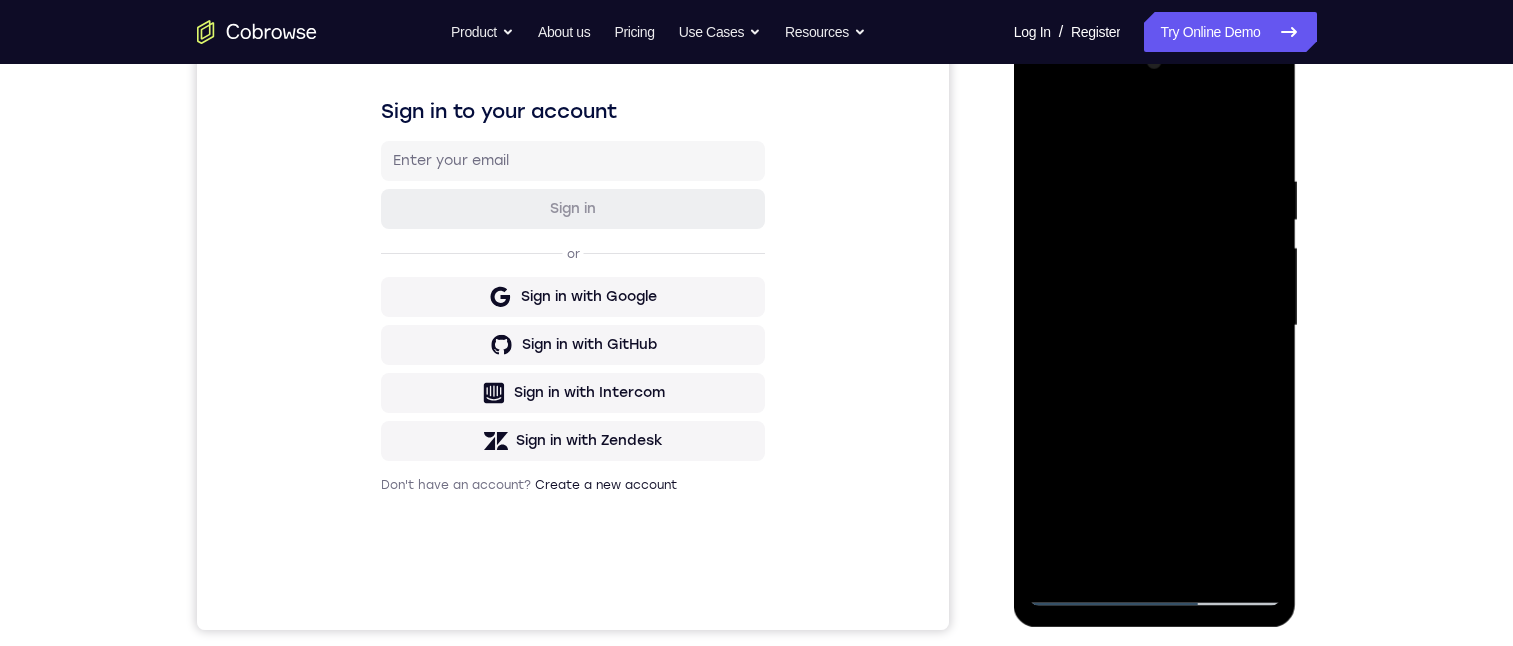 drag, startPoint x: 1185, startPoint y: 260, endPoint x: 1192, endPoint y: 458, distance: 198.1237 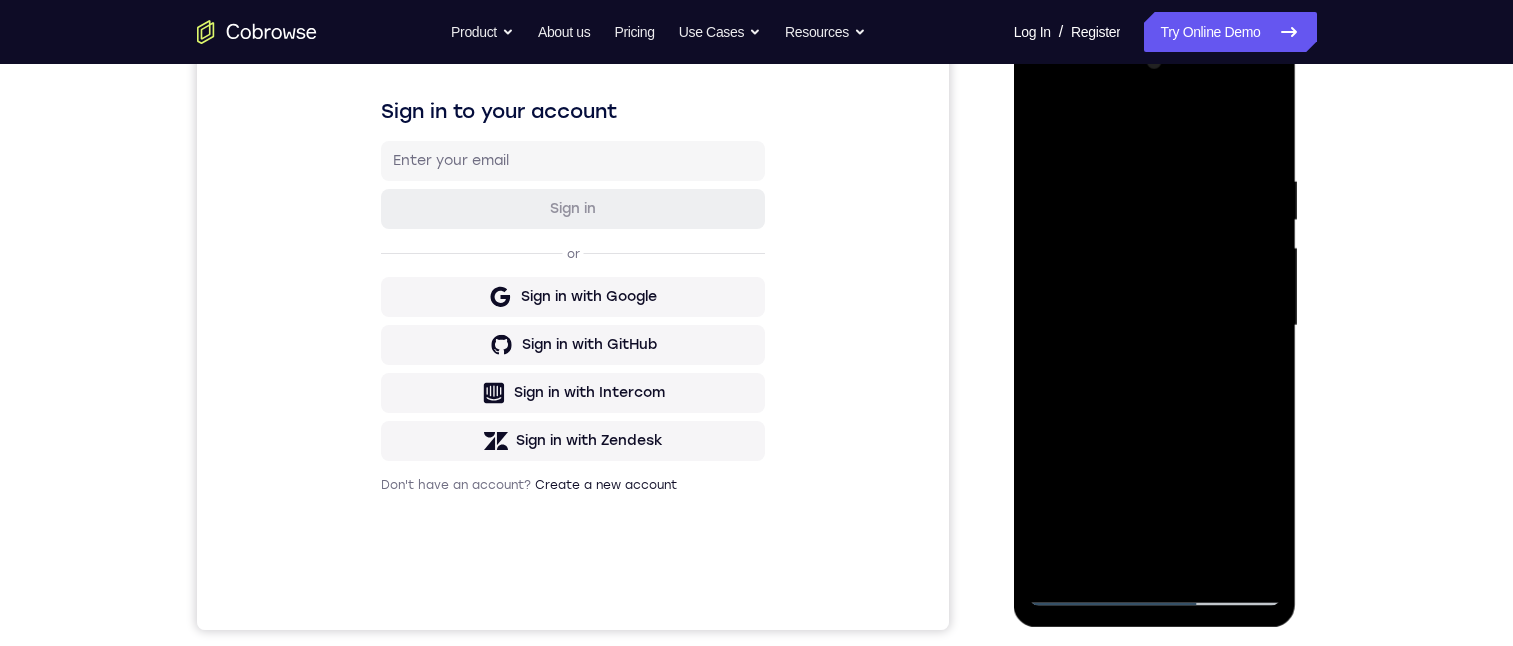drag, startPoint x: 1108, startPoint y: 240, endPoint x: 1166, endPoint y: 443, distance: 211.12318 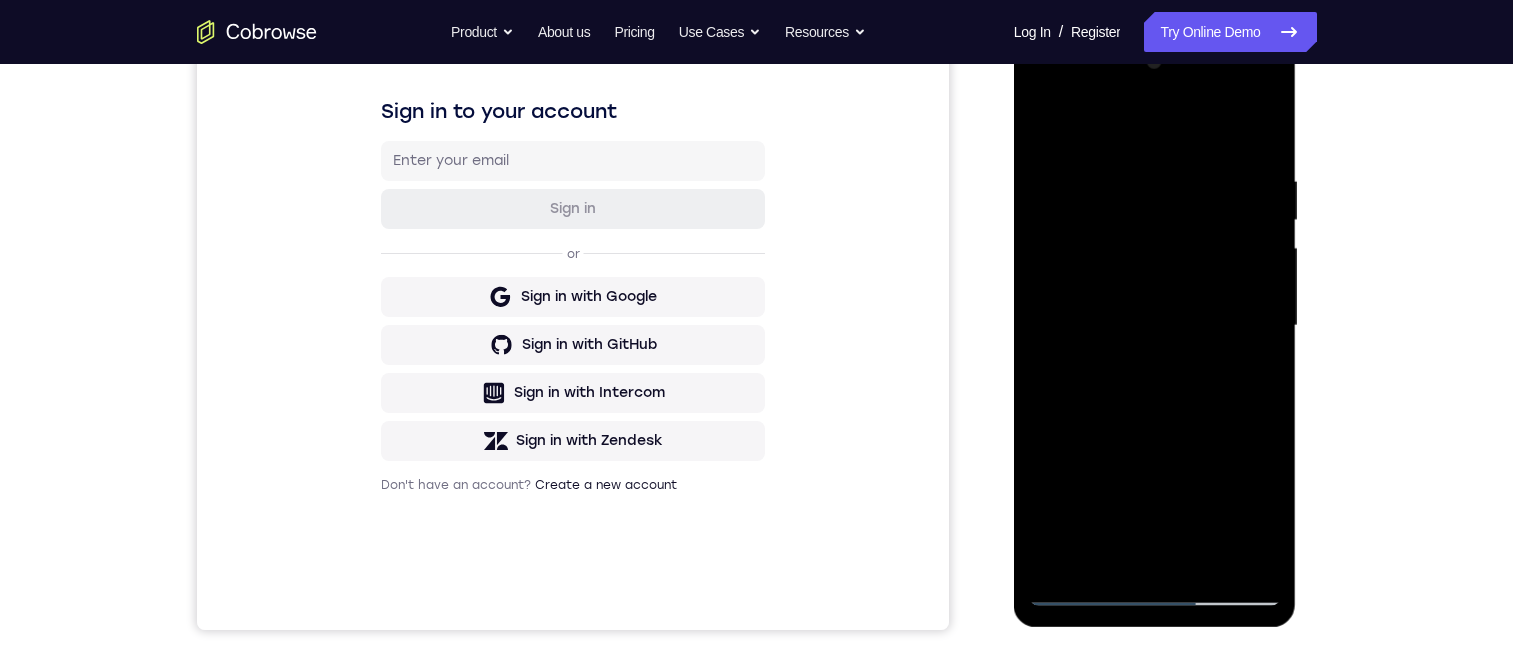 drag, startPoint x: 1174, startPoint y: 437, endPoint x: 1179, endPoint y: 463, distance: 26.476404 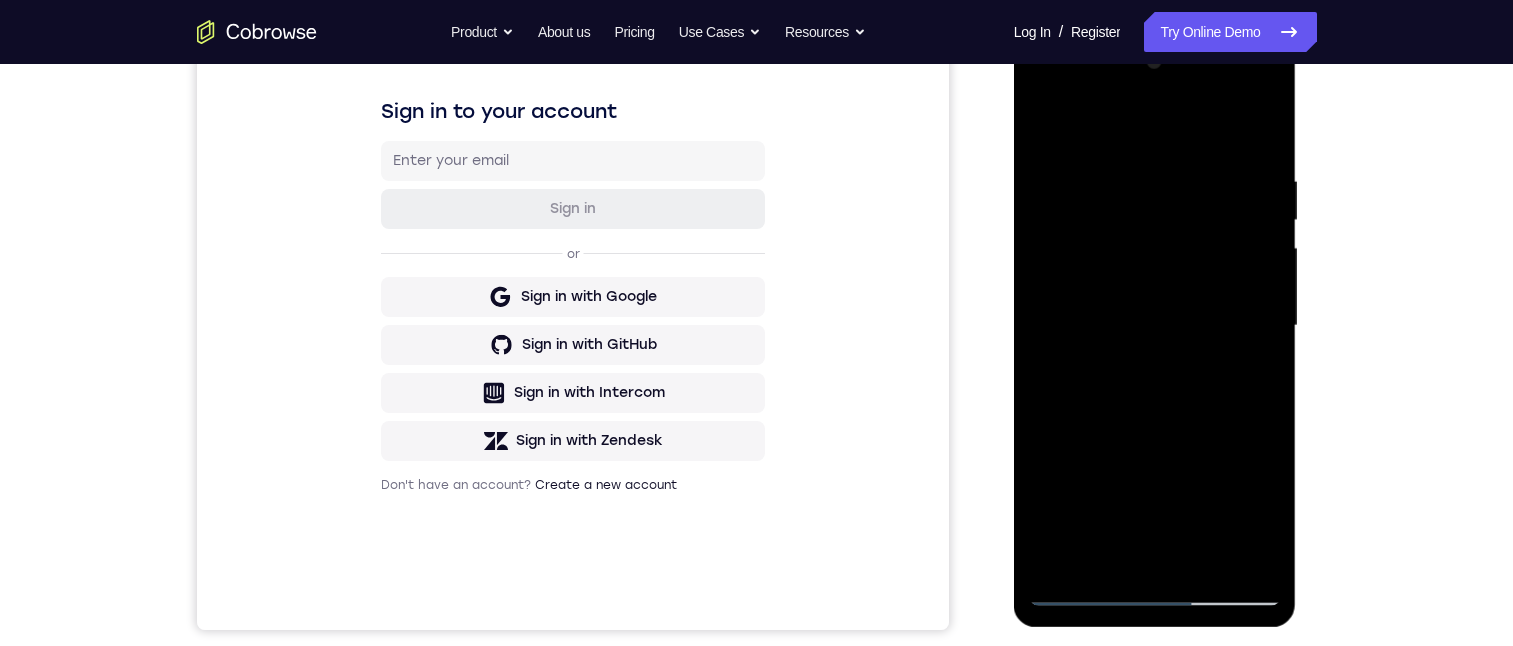 click at bounding box center [1155, 326] 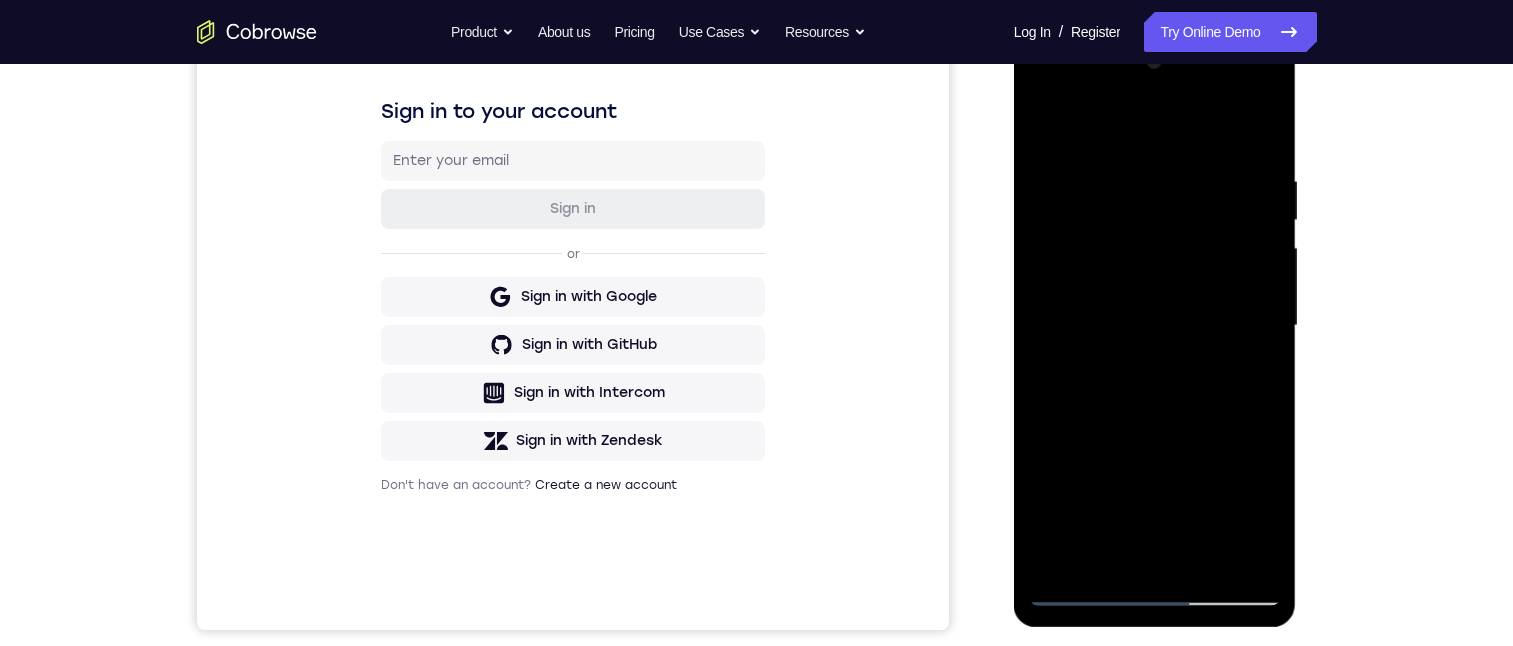 click at bounding box center [1155, 326] 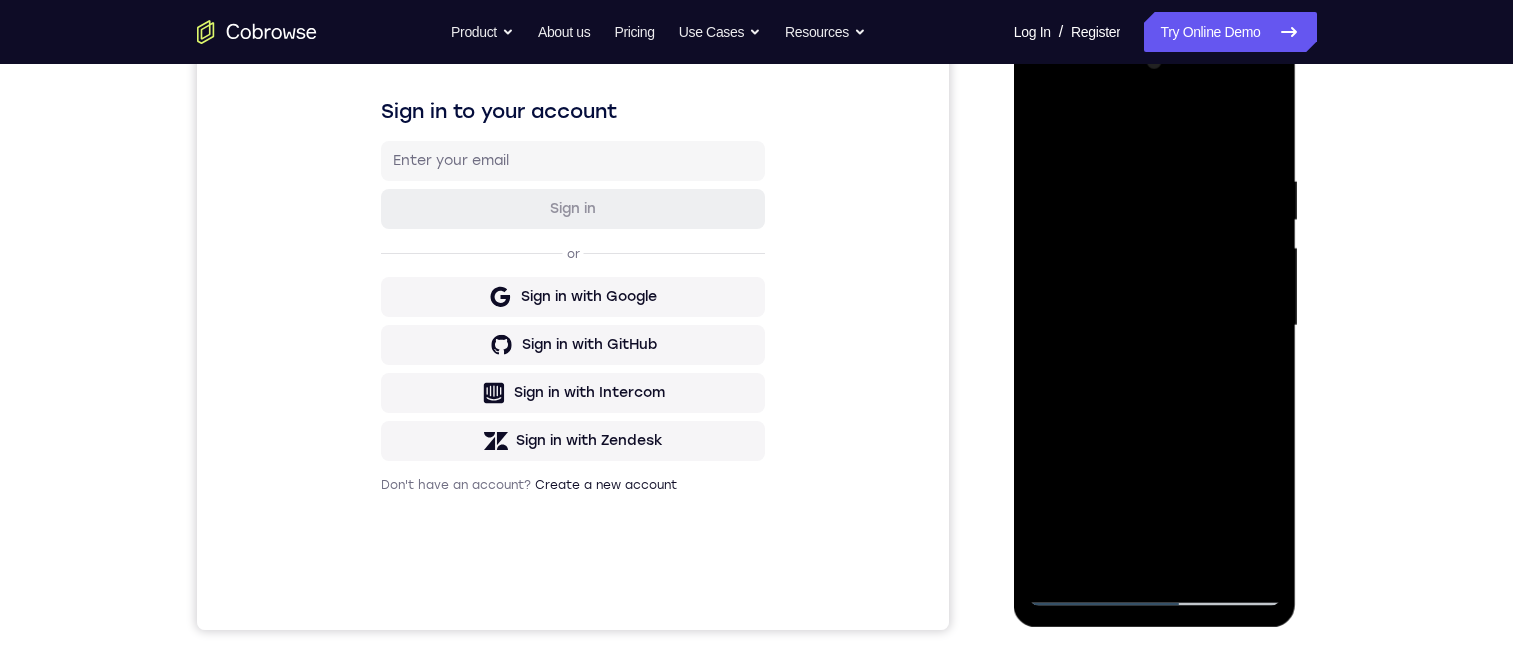 drag, startPoint x: 1180, startPoint y: 491, endPoint x: 1161, endPoint y: 367, distance: 125.4472 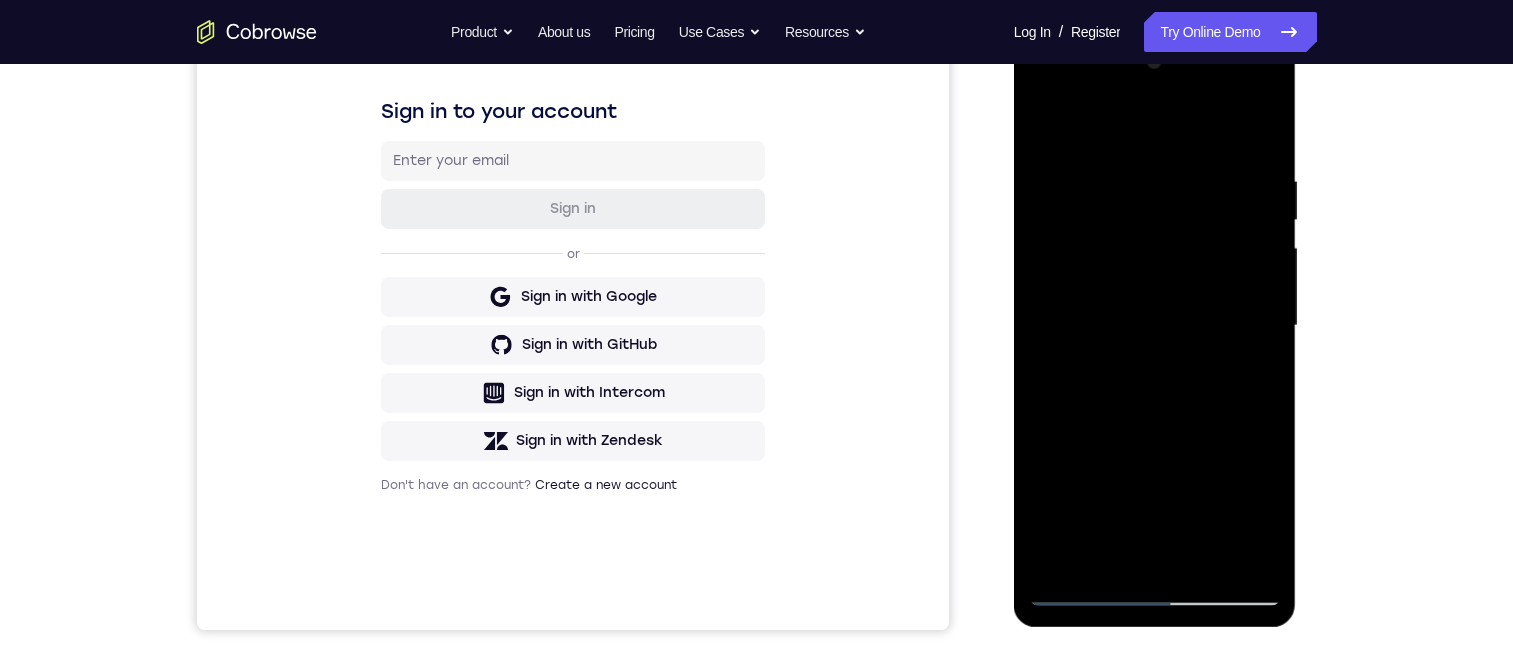 drag, startPoint x: 1200, startPoint y: 467, endPoint x: 1185, endPoint y: 282, distance: 185.60712 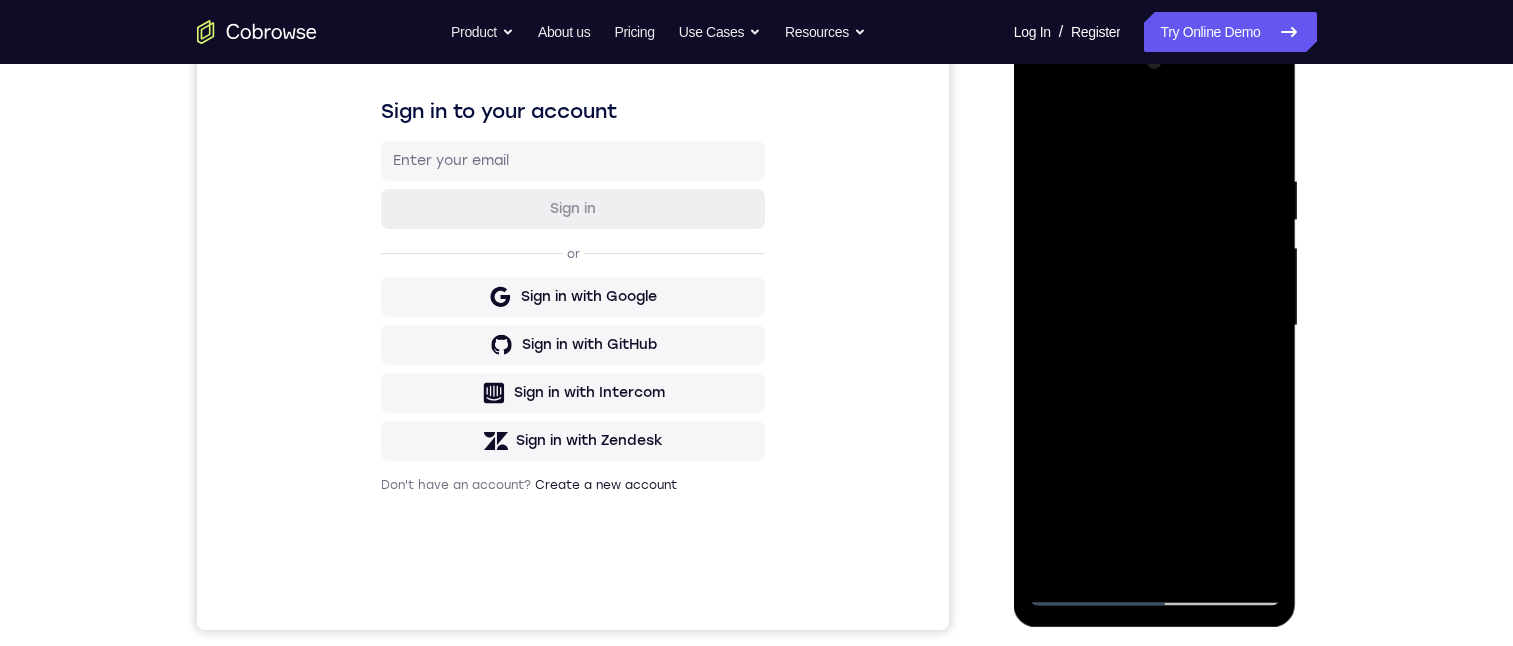 drag, startPoint x: 1216, startPoint y: 525, endPoint x: 1192, endPoint y: 369, distance: 157.83536 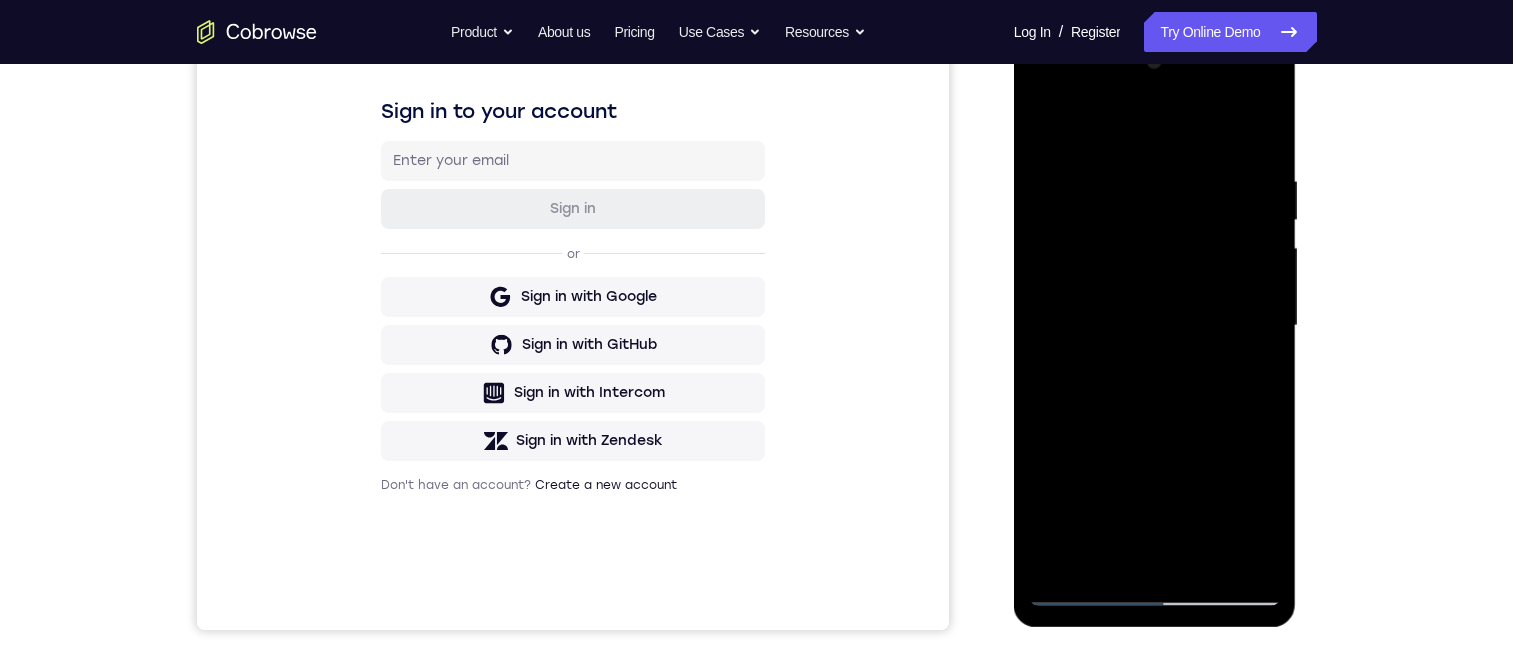 drag, startPoint x: 1240, startPoint y: 515, endPoint x: 1204, endPoint y: 293, distance: 224.89998 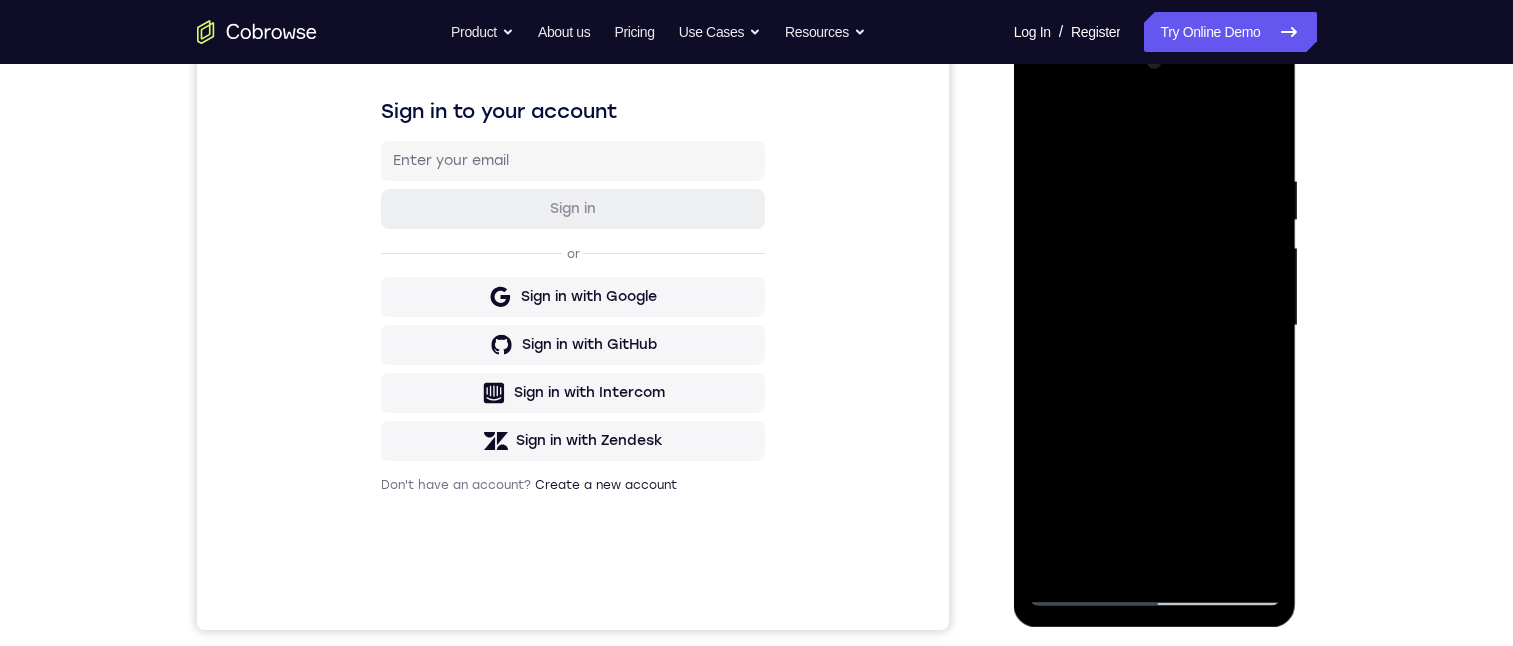 drag, startPoint x: 1208, startPoint y: 398, endPoint x: 1192, endPoint y: 310, distance: 89.44272 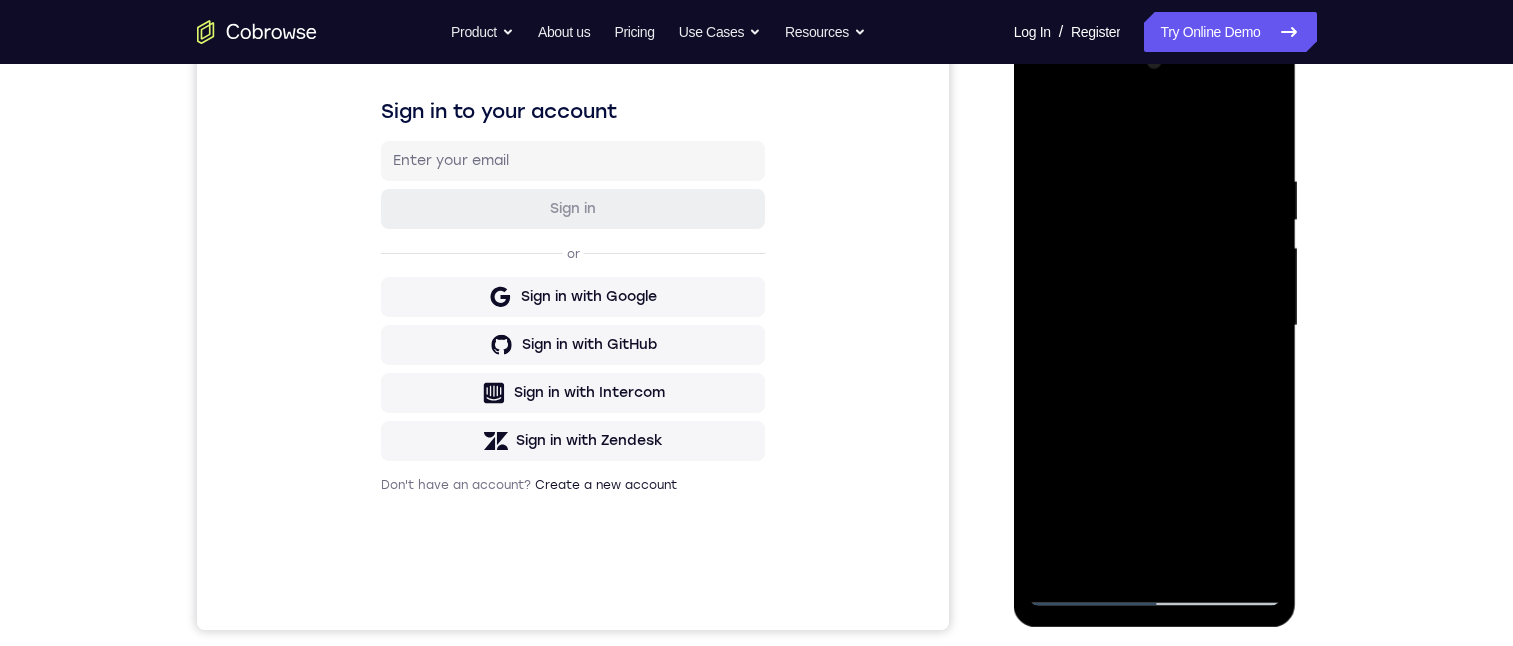 drag, startPoint x: 1213, startPoint y: 475, endPoint x: 1188, endPoint y: 262, distance: 214.46211 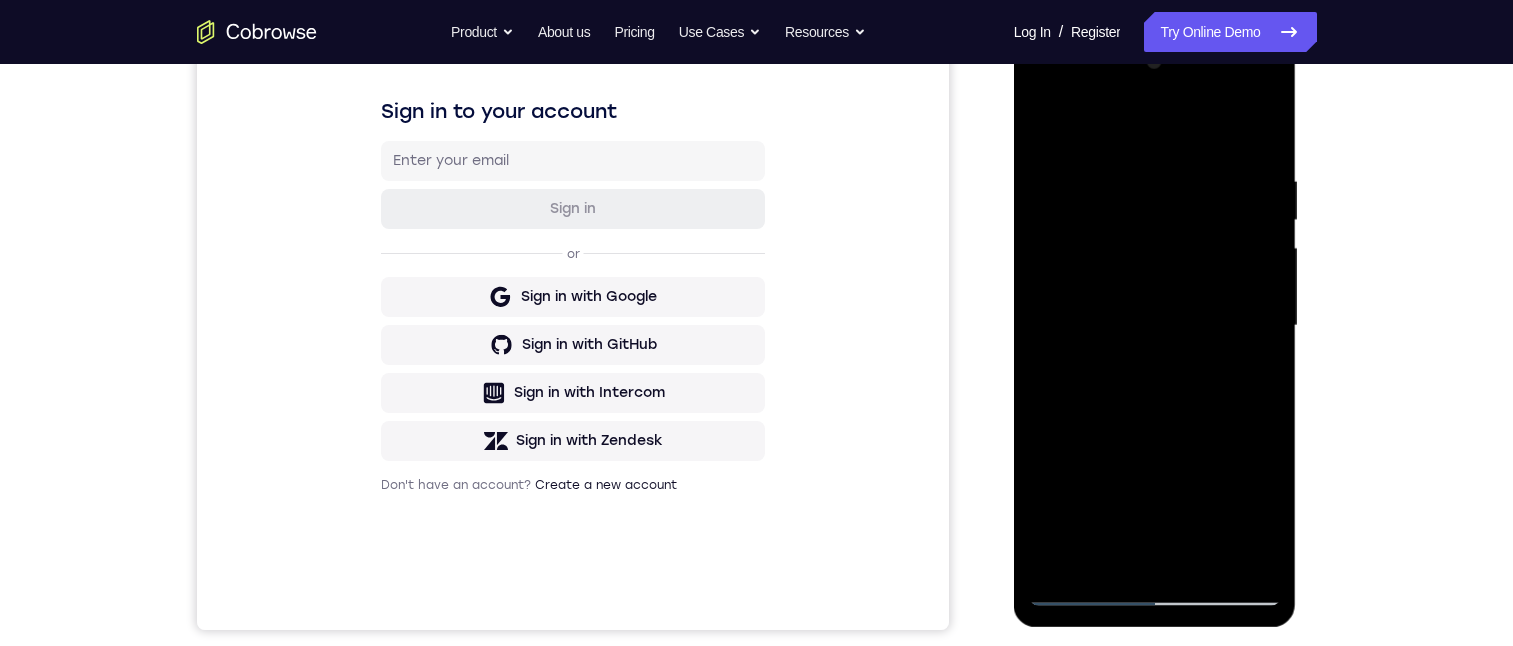 drag, startPoint x: 1206, startPoint y: 277, endPoint x: 1204, endPoint y: 347, distance: 70.028564 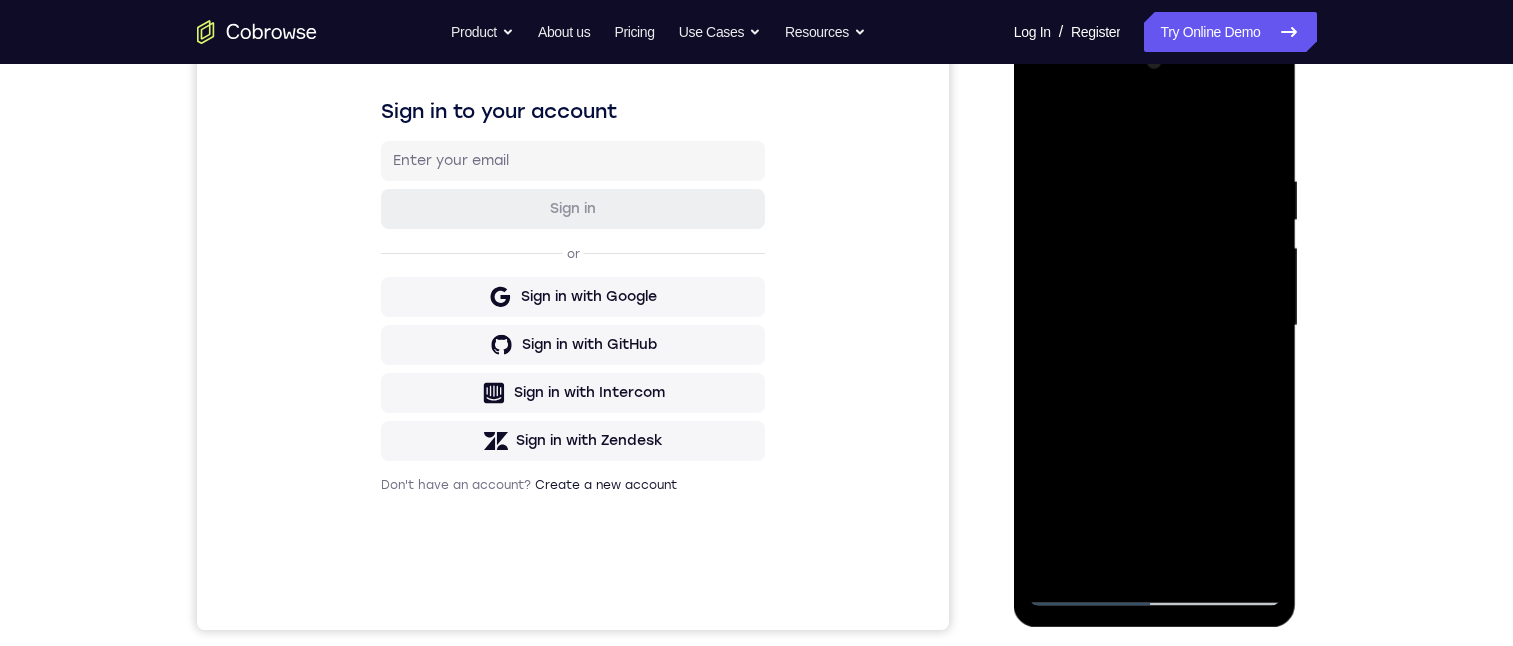 click on "Your Support Agent             Your Customer       Web   iOS   Android" at bounding box center (757, 261) 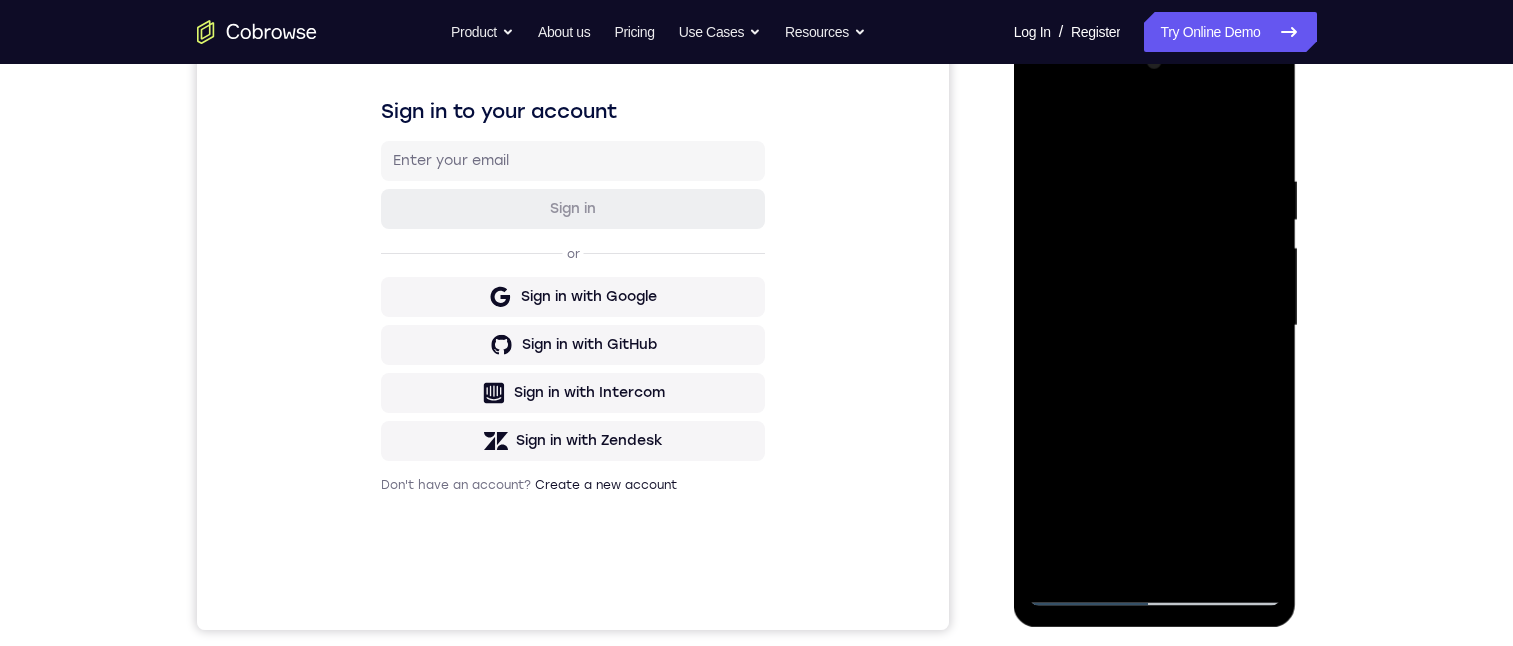 click at bounding box center [1155, 326] 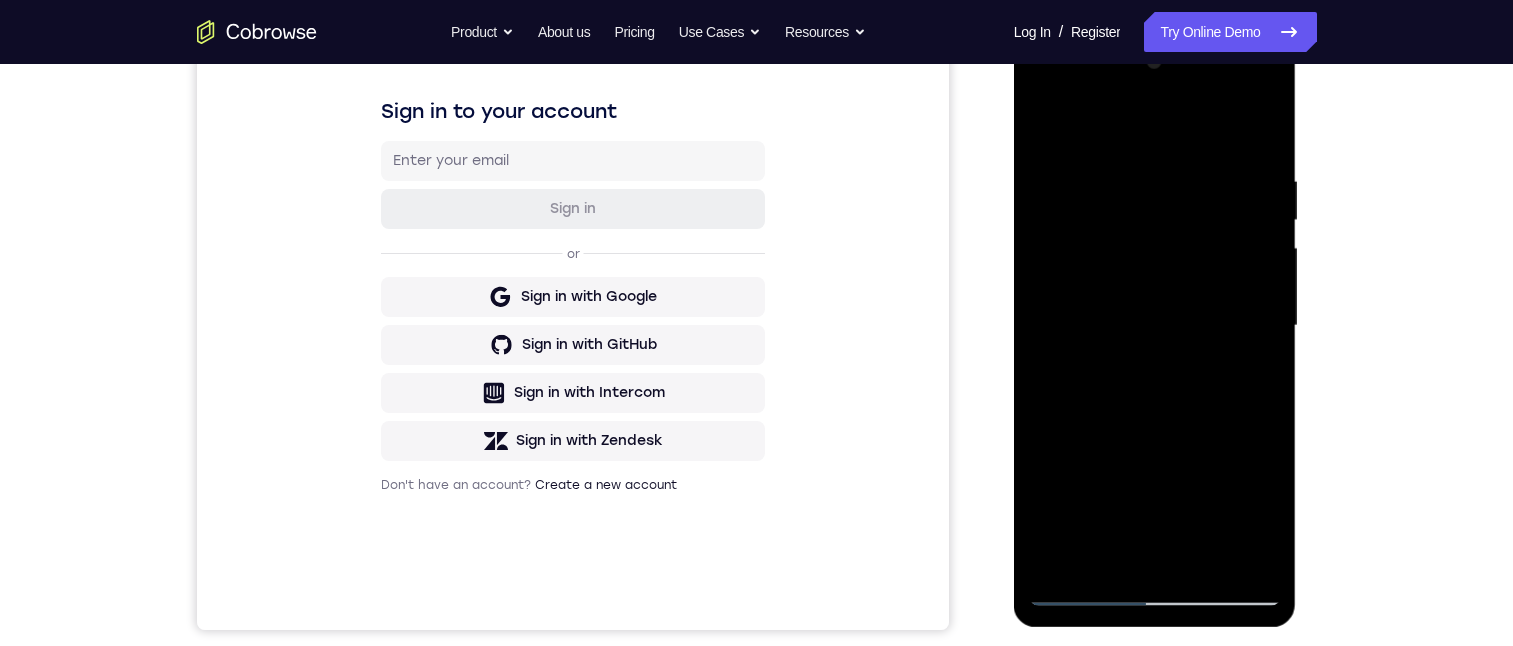 click at bounding box center (1155, 326) 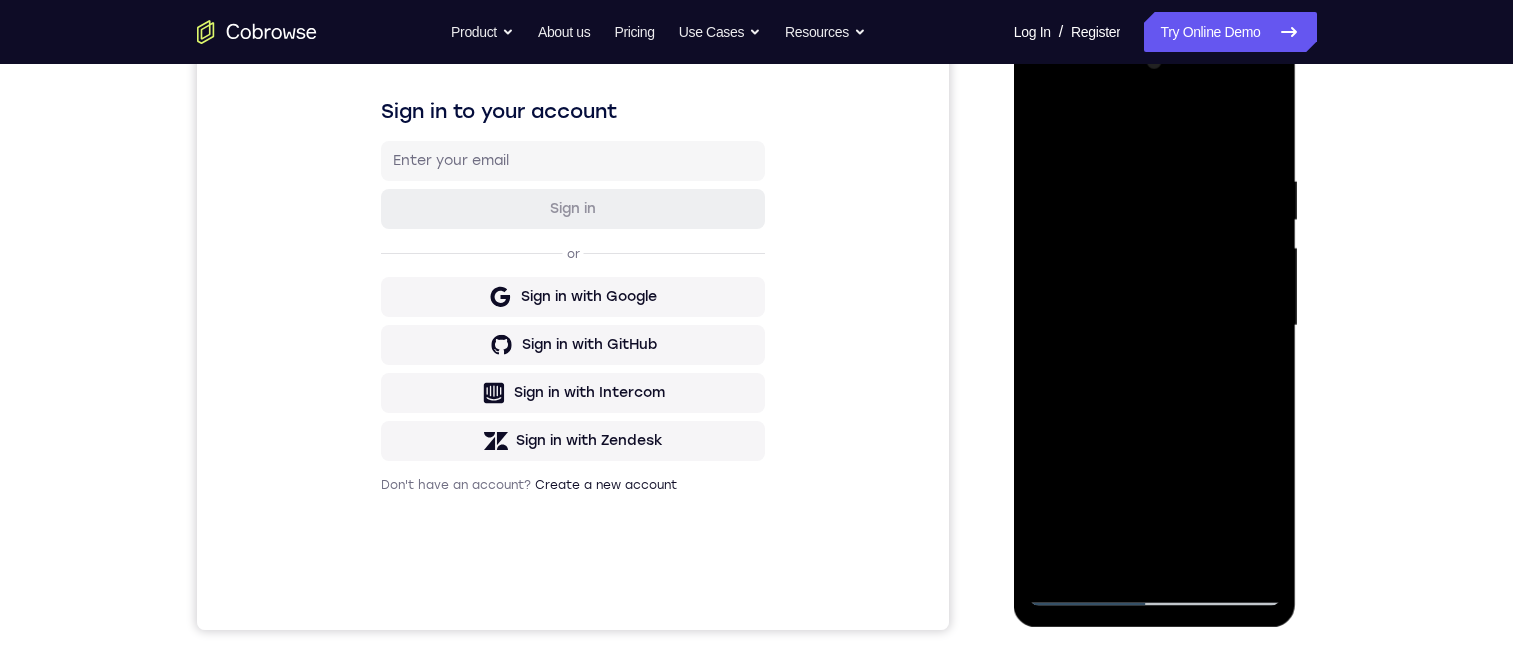 click at bounding box center (1155, 326) 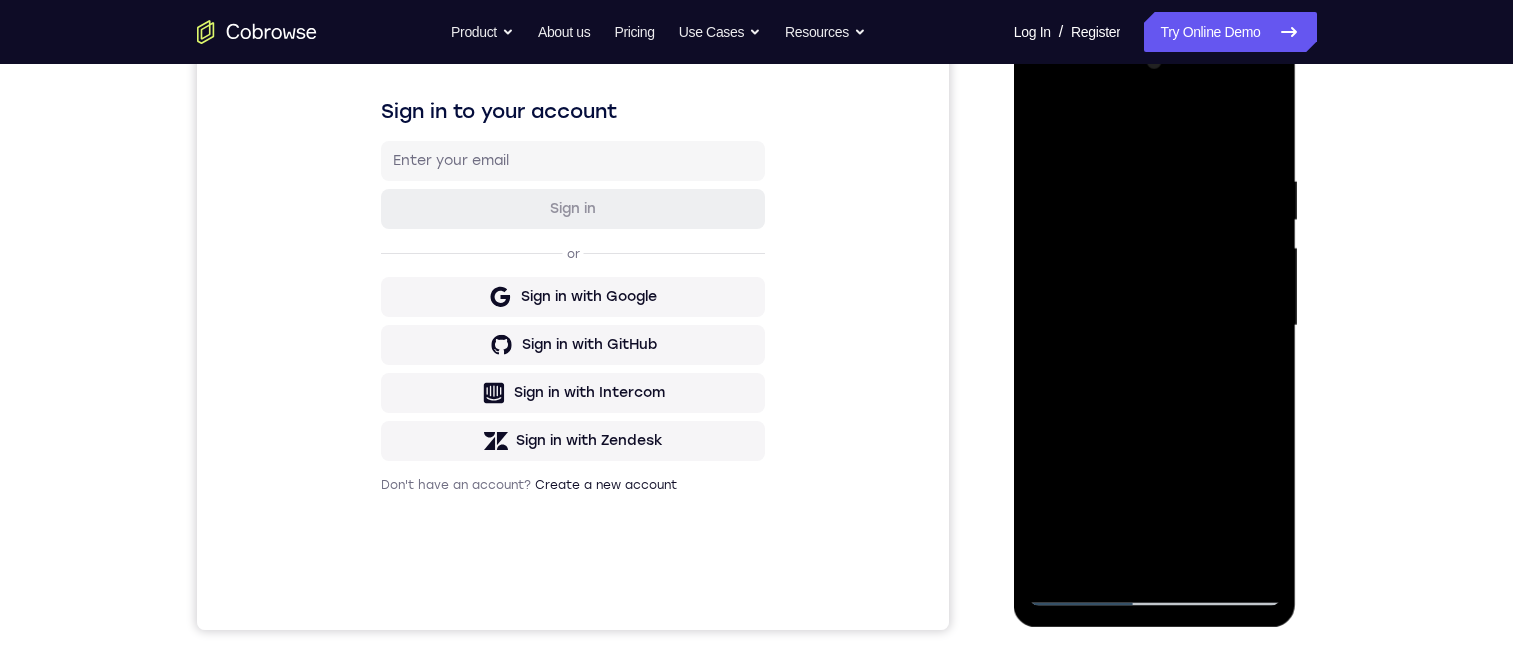 click at bounding box center (1155, 326) 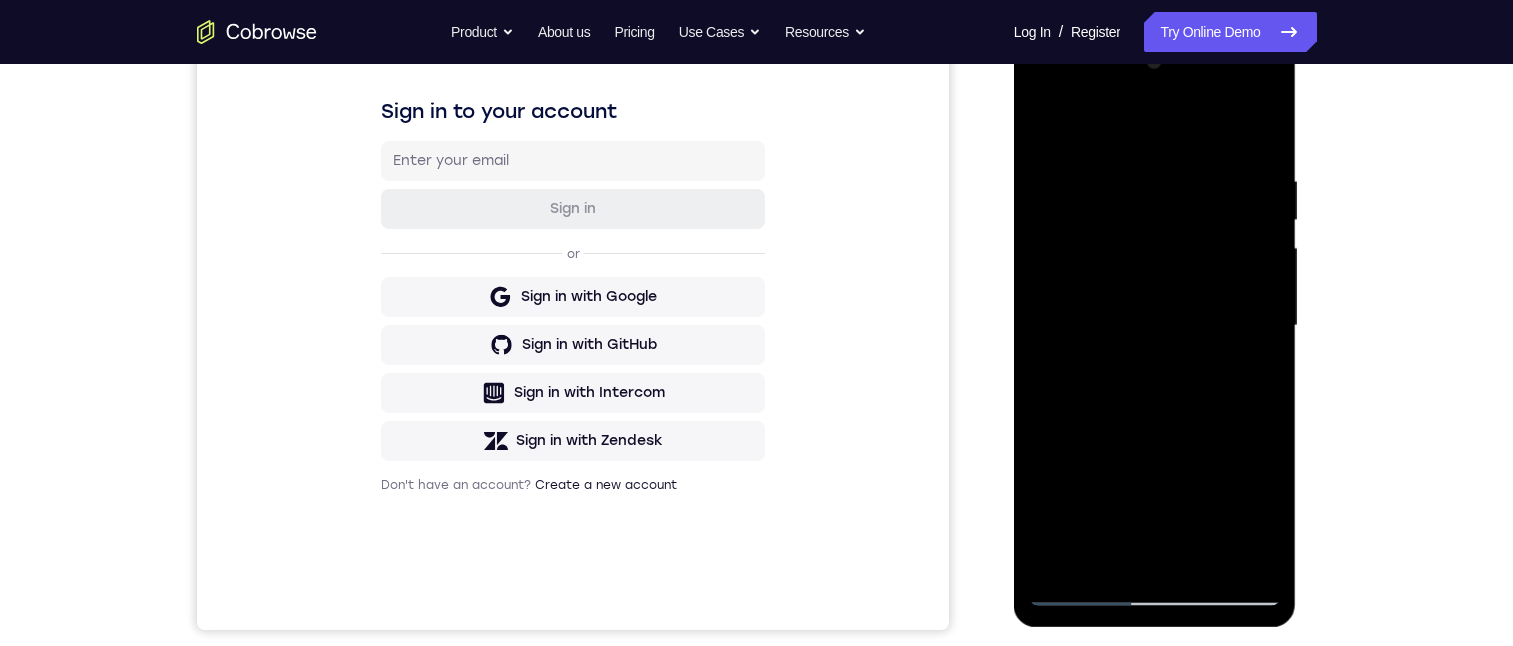 click at bounding box center (1155, 326) 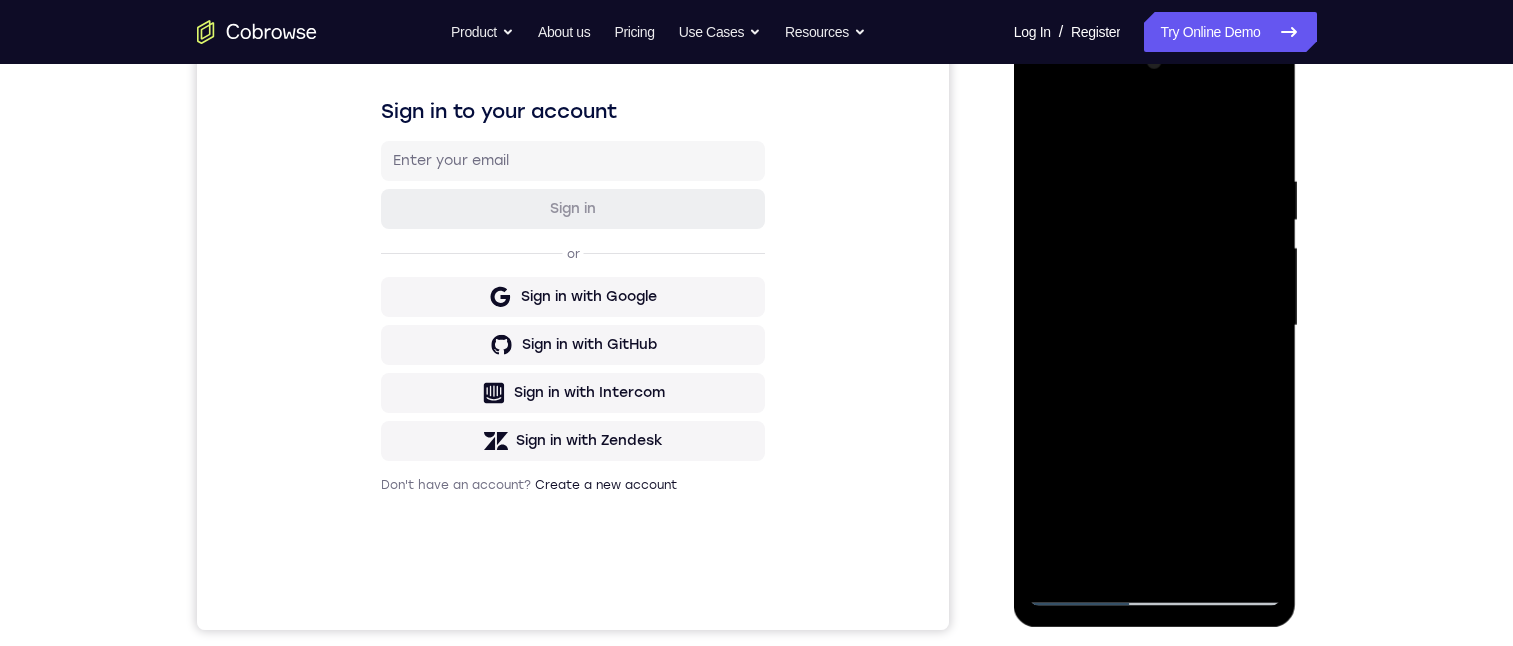 click at bounding box center [1155, 326] 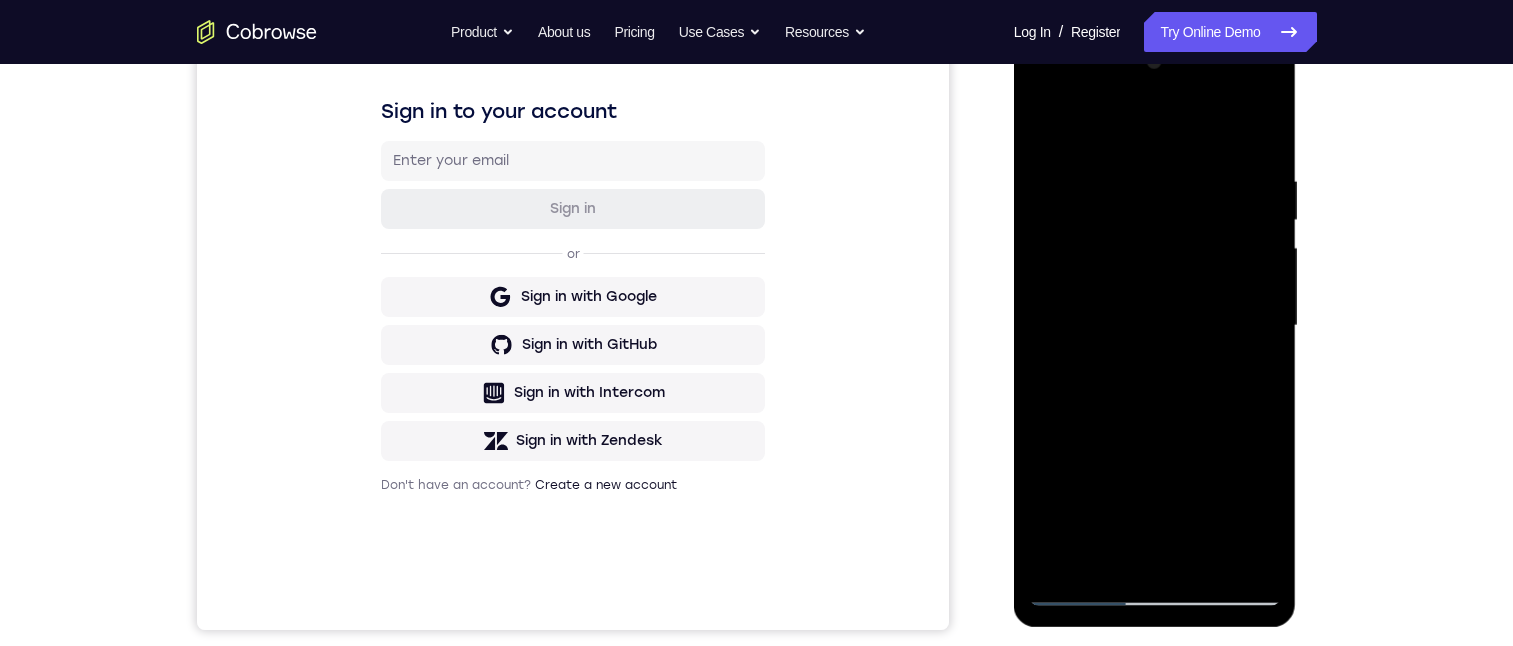click at bounding box center [1155, 326] 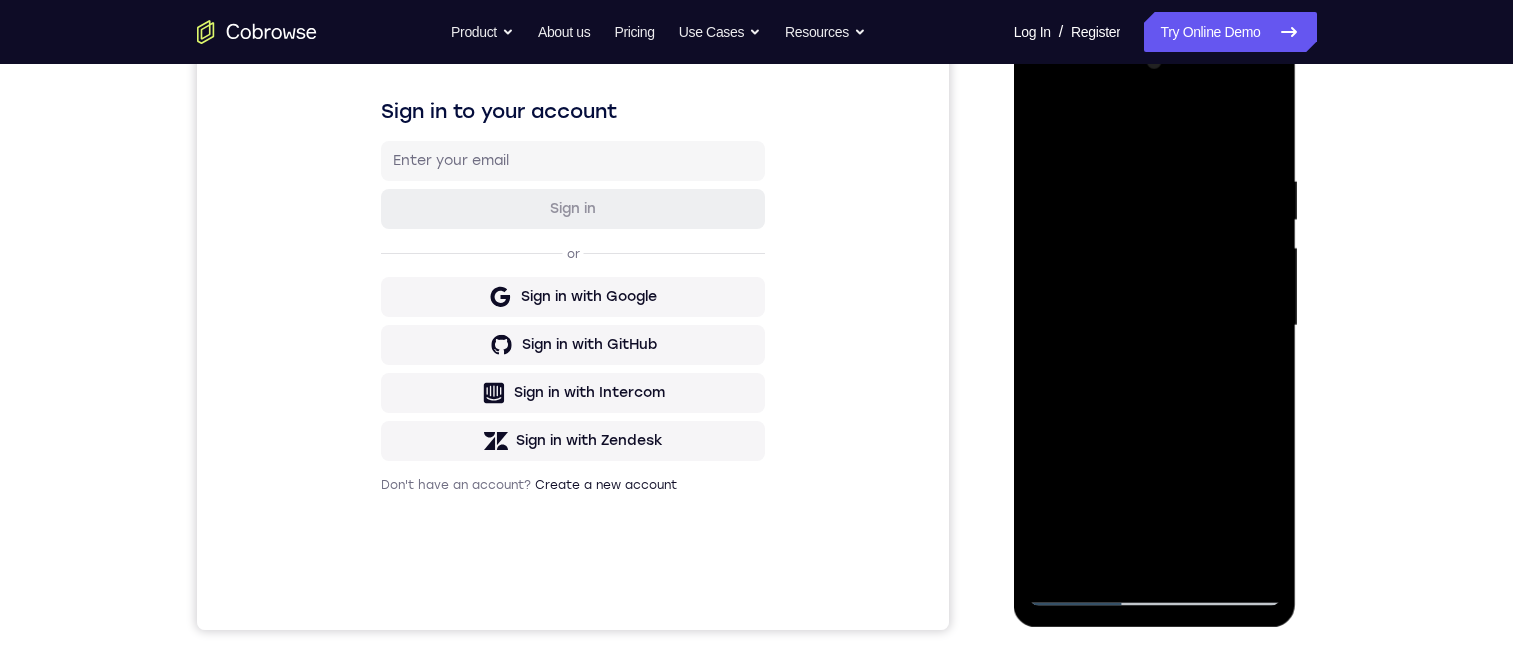 drag, startPoint x: 1140, startPoint y: 348, endPoint x: 1119, endPoint y: 372, distance: 31.890438 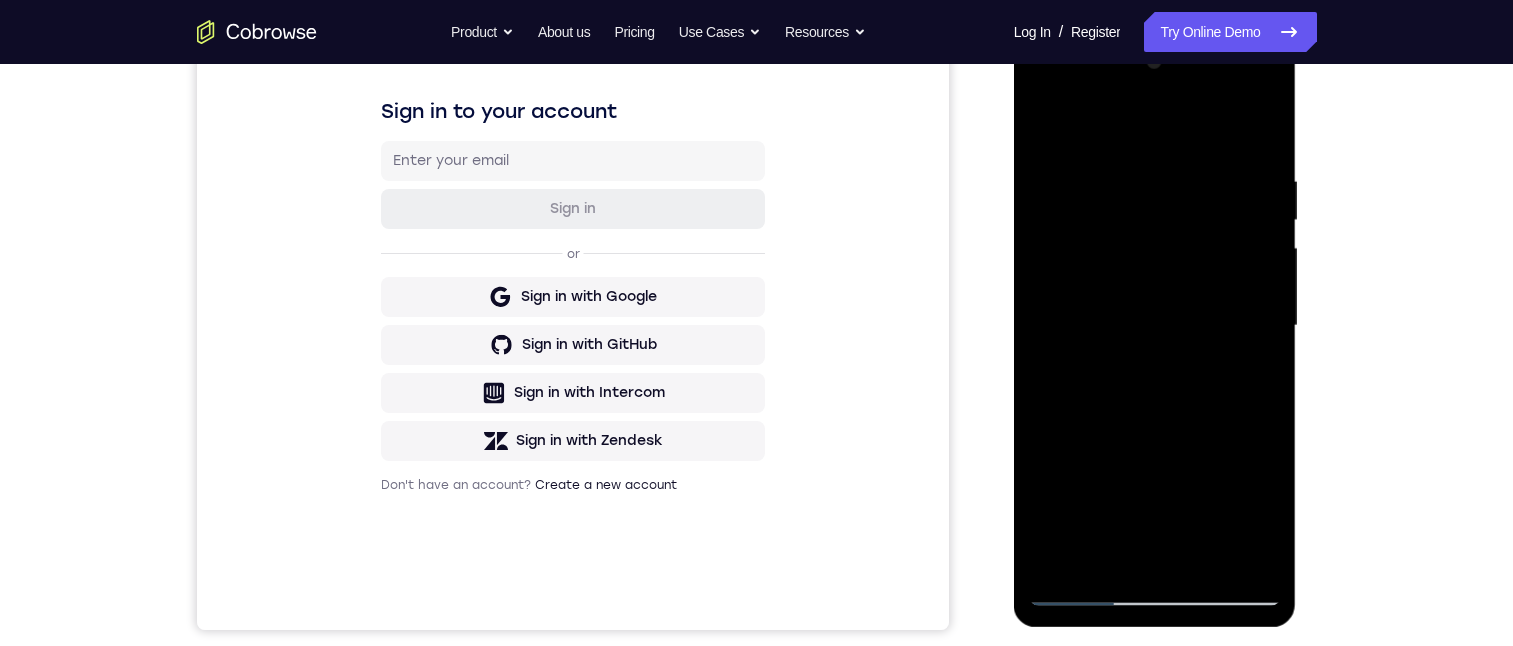 drag, startPoint x: 1117, startPoint y: 367, endPoint x: 1141, endPoint y: 415, distance: 53.66563 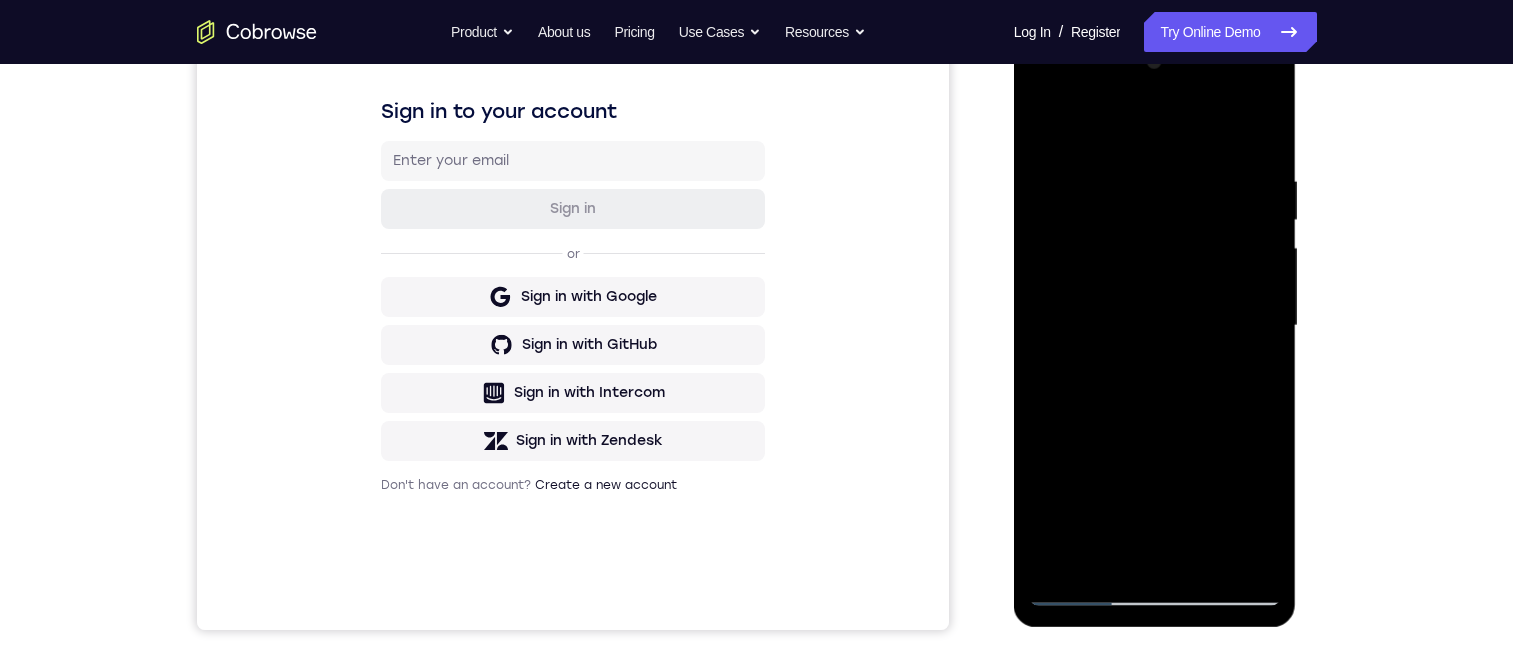 click at bounding box center (1155, 326) 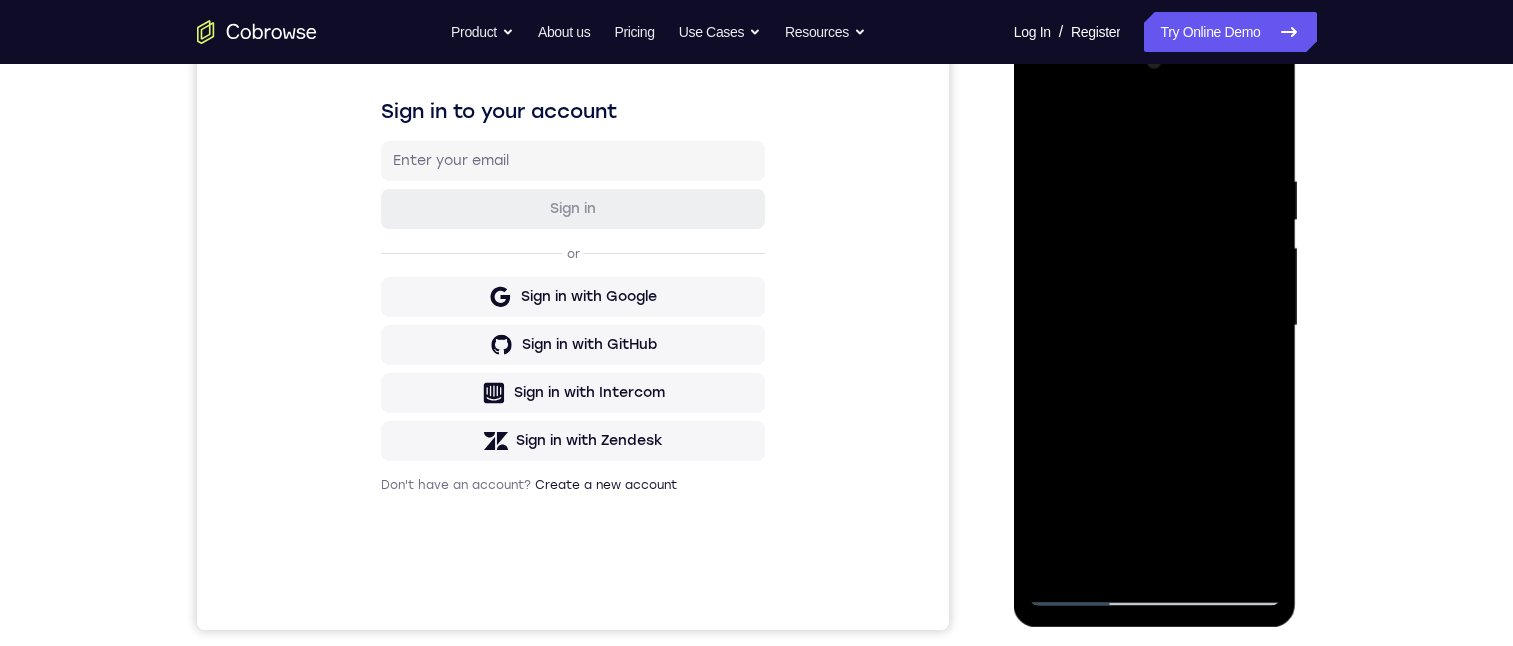click at bounding box center (1155, 326) 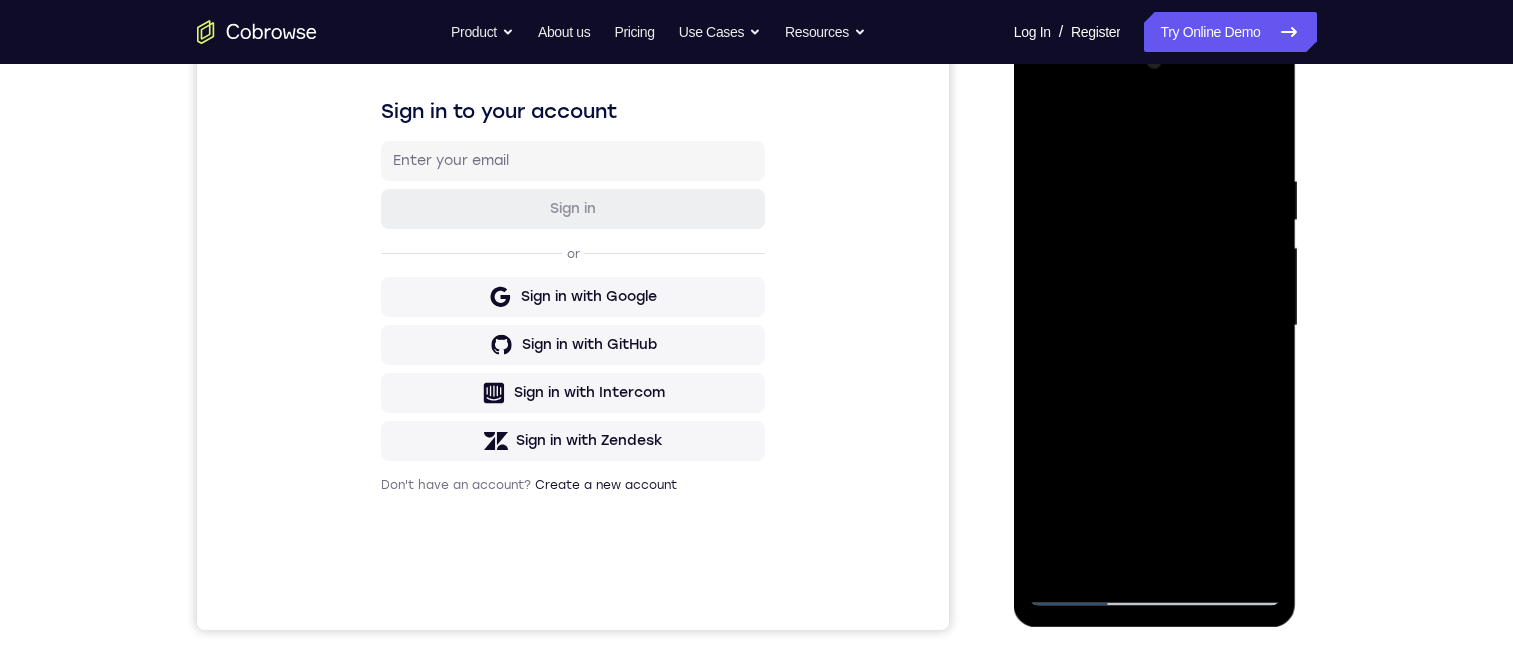 click at bounding box center (1155, 326) 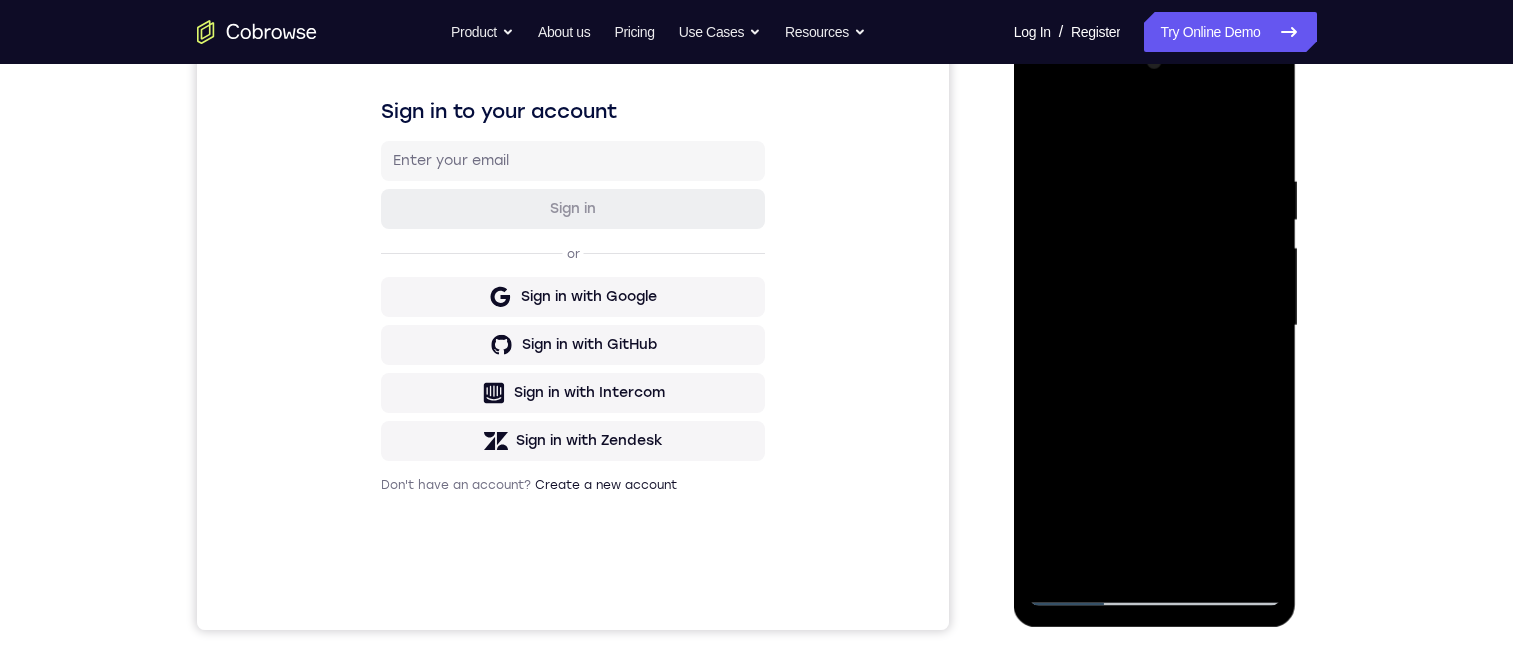 drag, startPoint x: 1192, startPoint y: 501, endPoint x: 1181, endPoint y: 319, distance: 182.3321 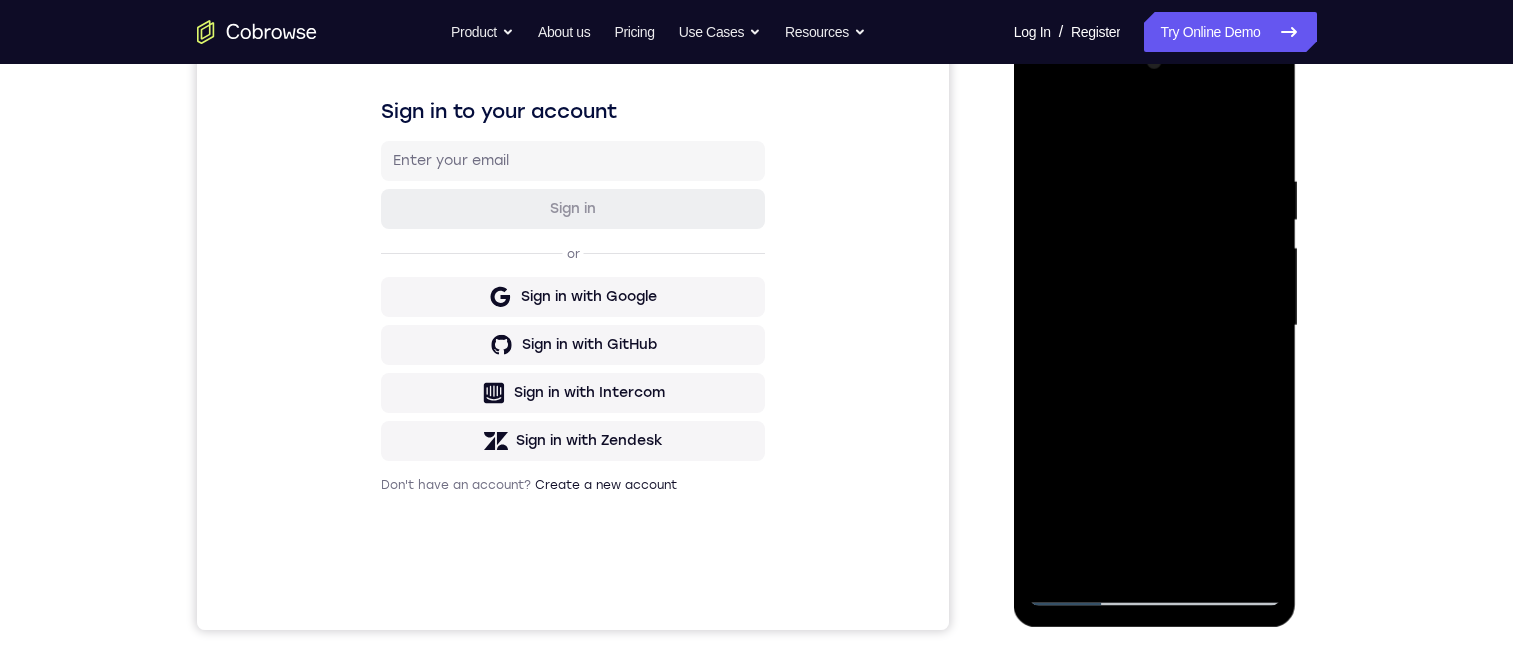 drag, startPoint x: 1179, startPoint y: 314, endPoint x: 1168, endPoint y: 245, distance: 69.87131 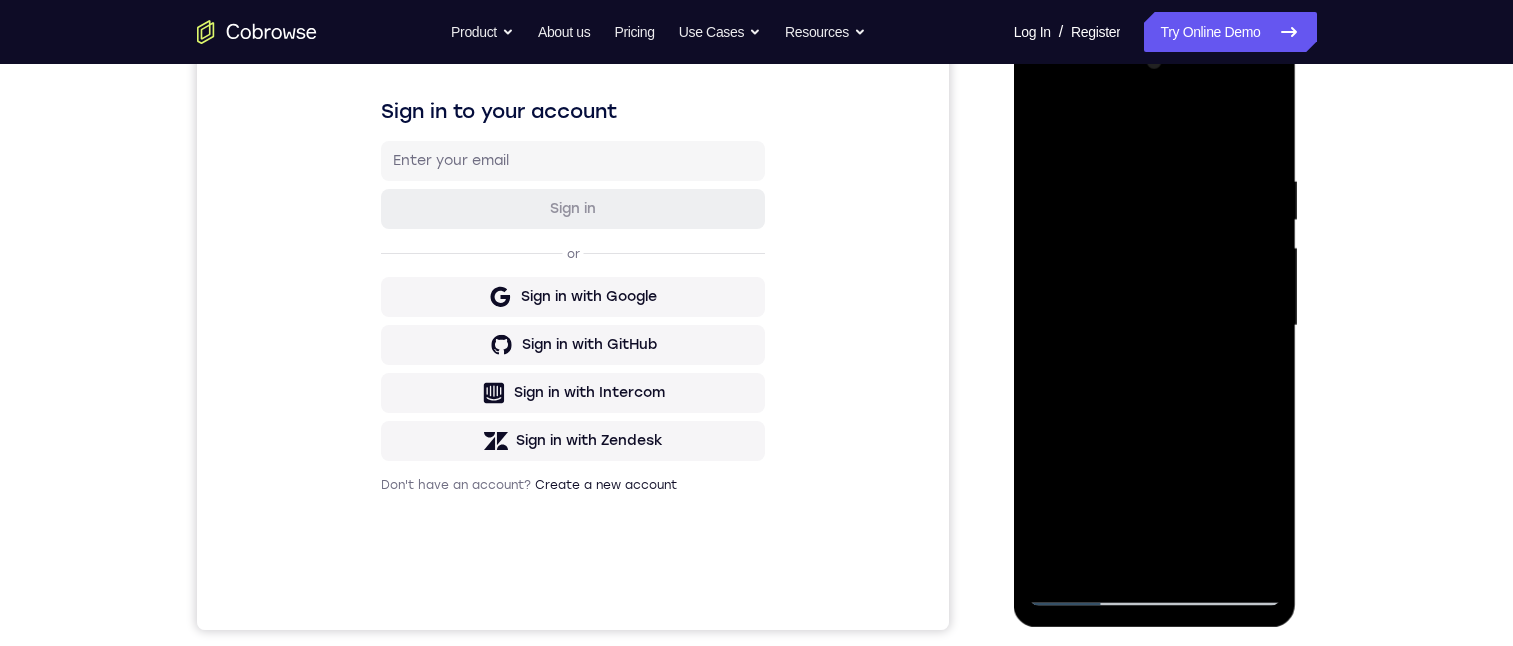drag, startPoint x: 1205, startPoint y: 437, endPoint x: 1164, endPoint y: 251, distance: 190.46523 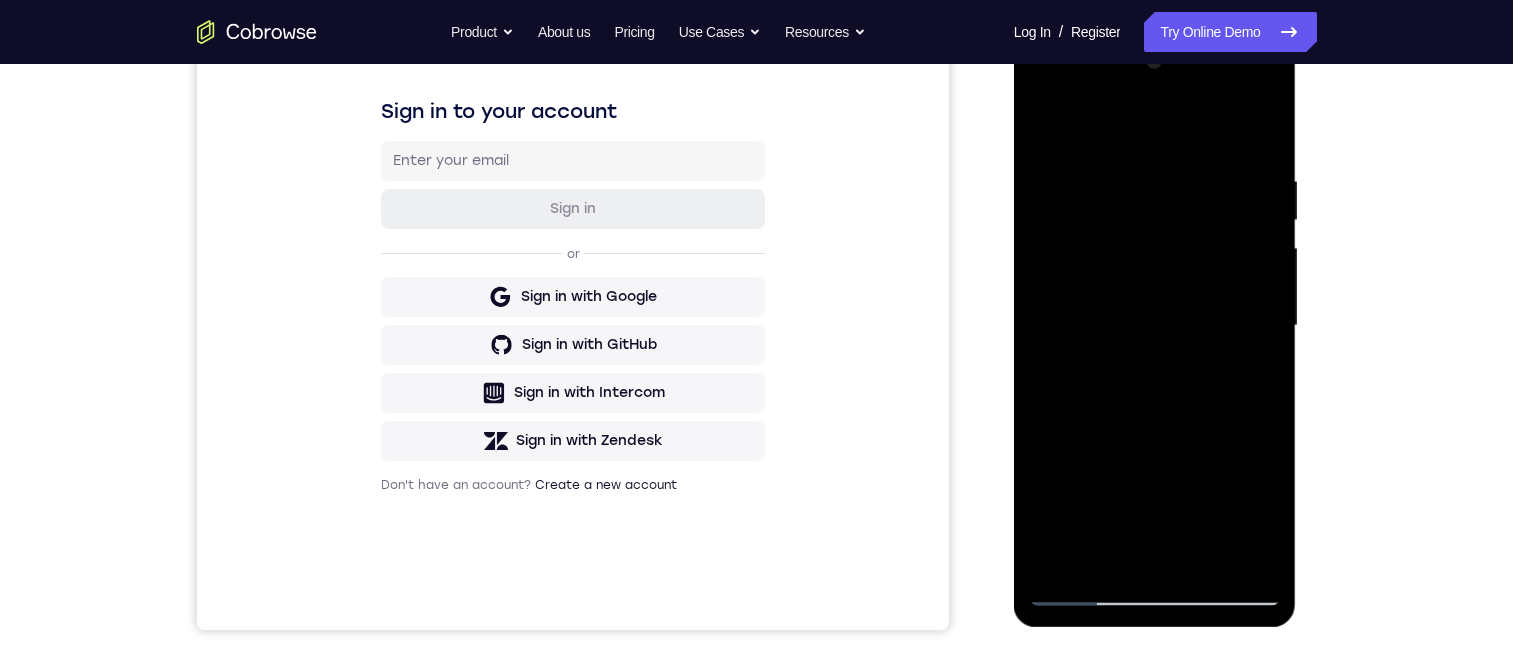 drag, startPoint x: 1185, startPoint y: 458, endPoint x: 1192, endPoint y: 490, distance: 32.75668 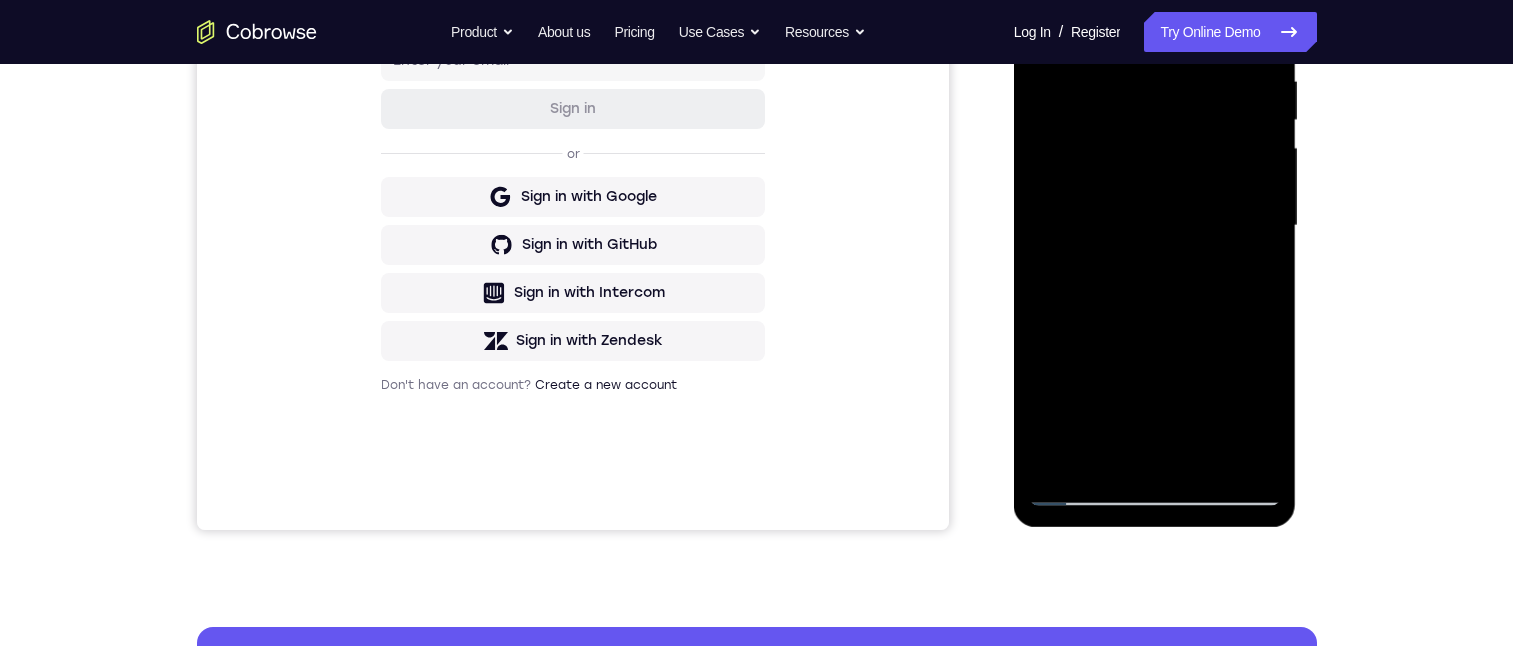 scroll, scrollTop: 0, scrollLeft: 0, axis: both 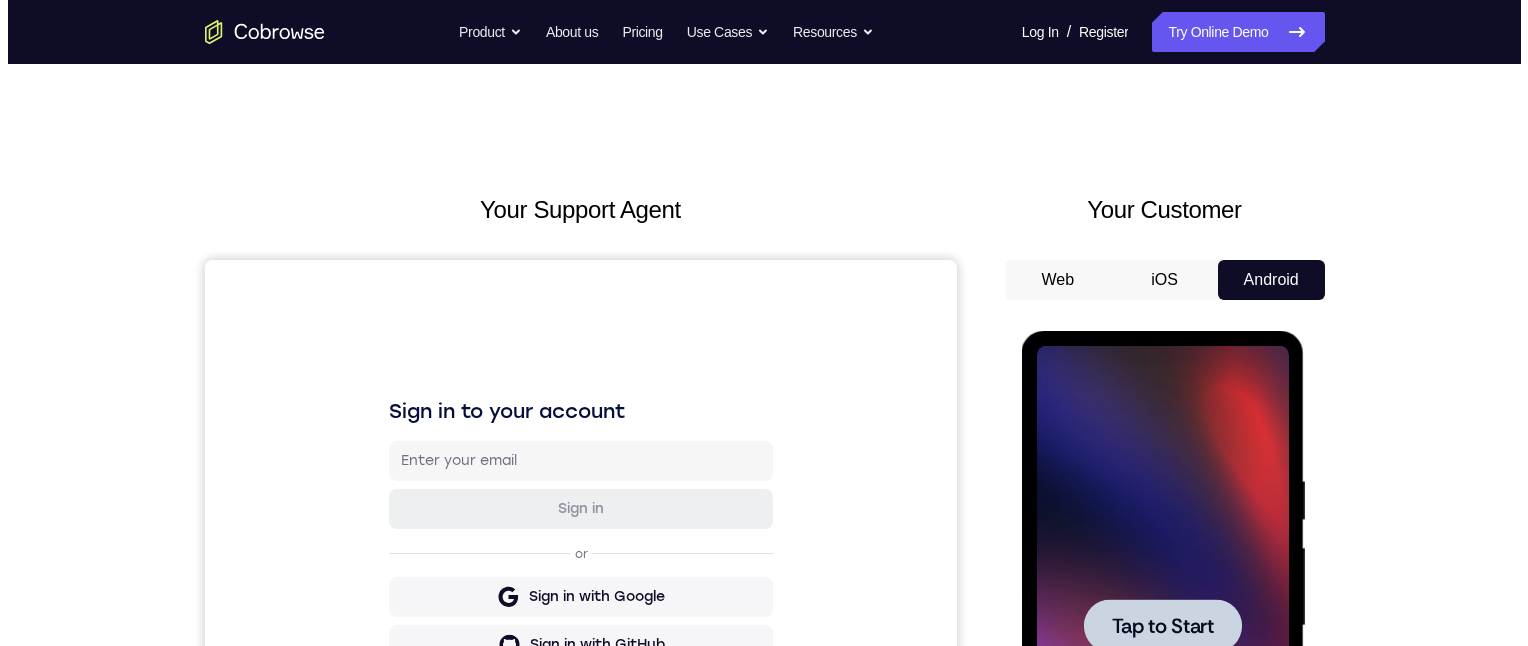 click at bounding box center [1162, 625] 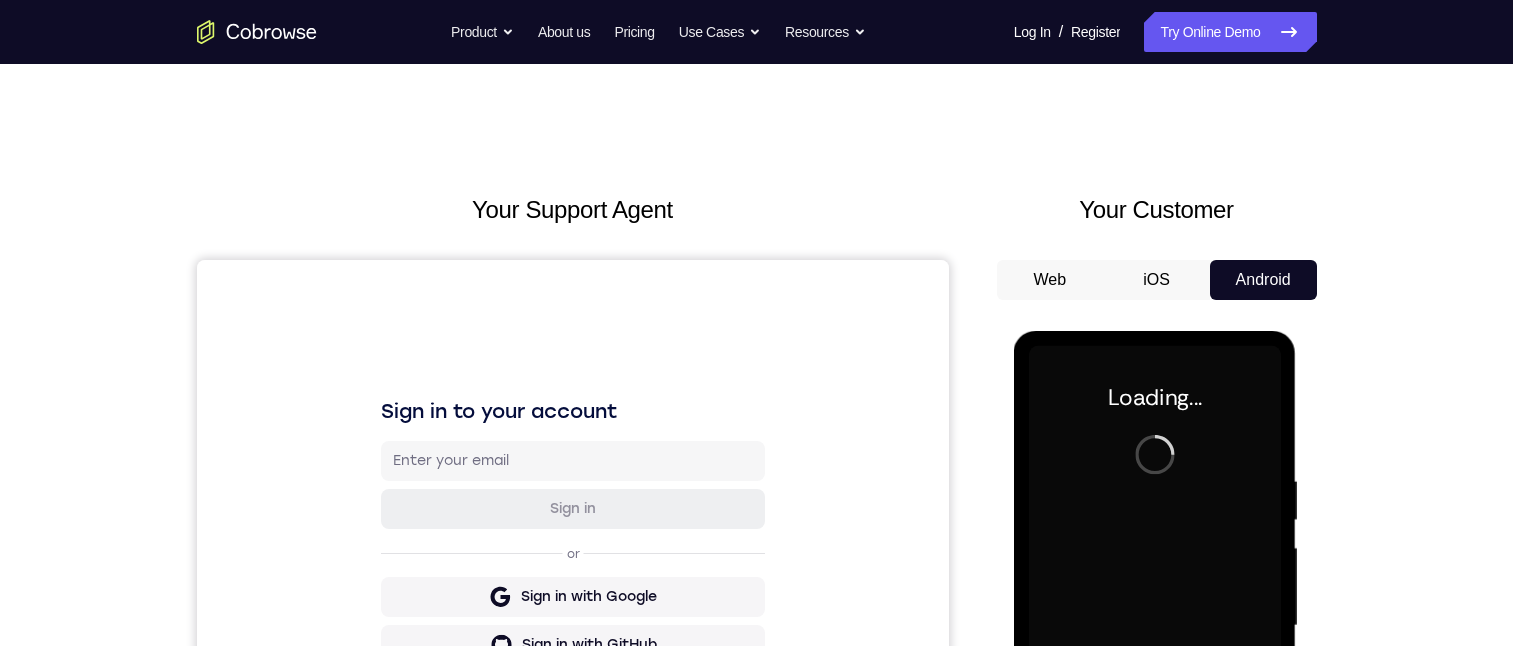scroll, scrollTop: 300, scrollLeft: 0, axis: vertical 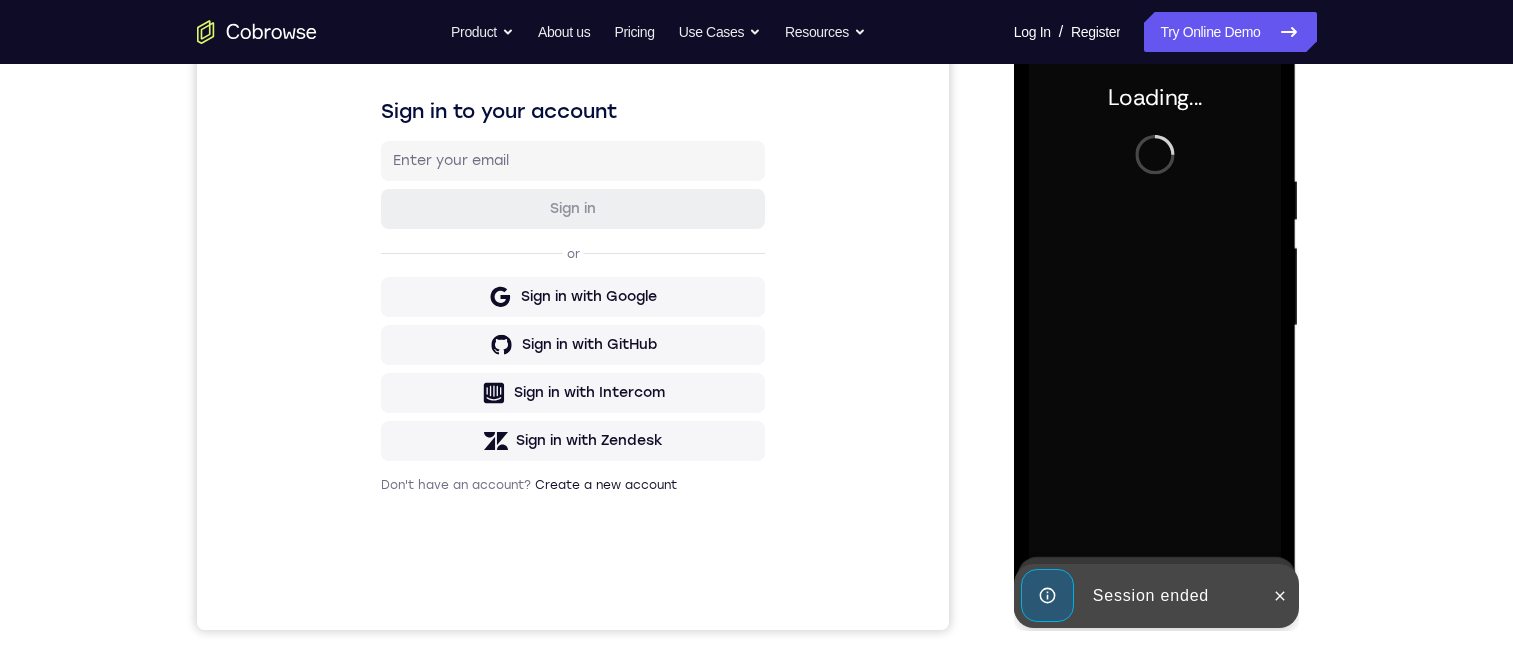 click on "Sign in to your account Sign in or Sign in with Google Sign in with GitHub Sign in with Intercom Sign in with Zendesk Don't have an account?   Create a new account" at bounding box center (572, 295) 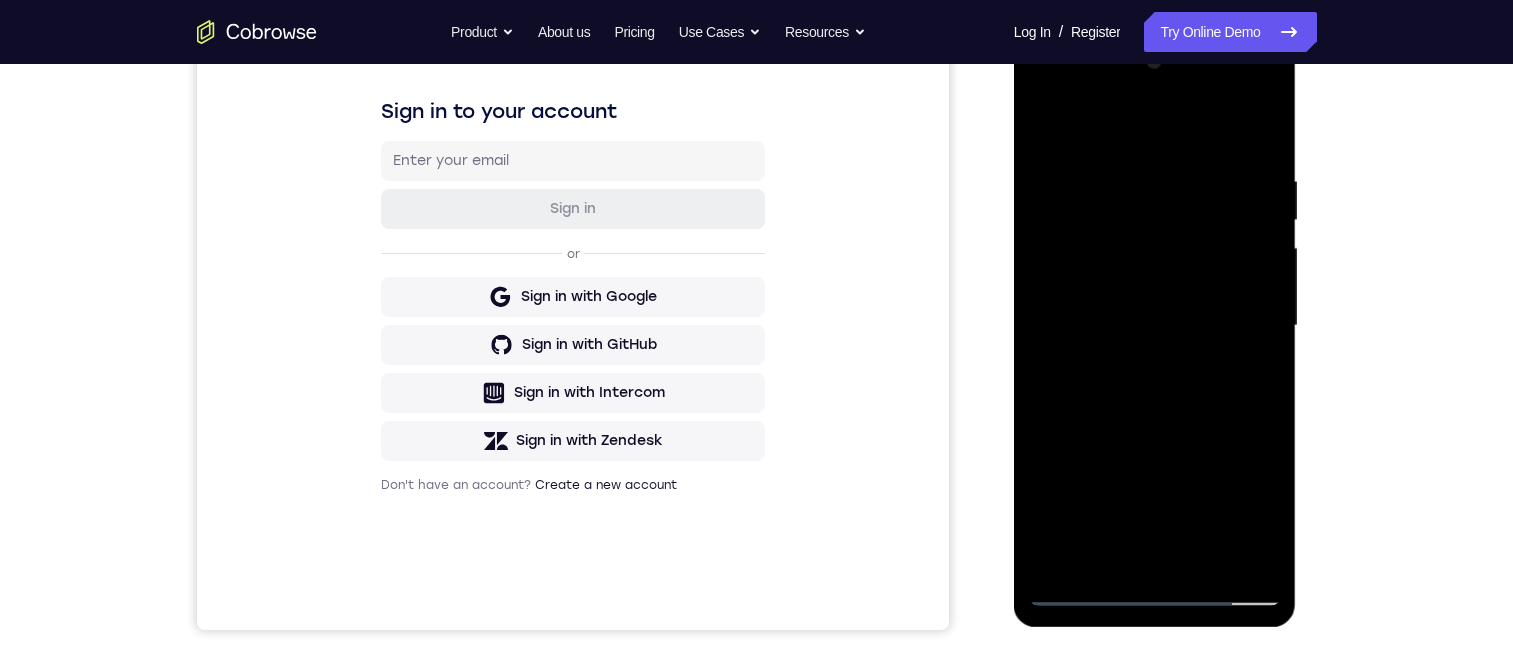 click at bounding box center [1155, 326] 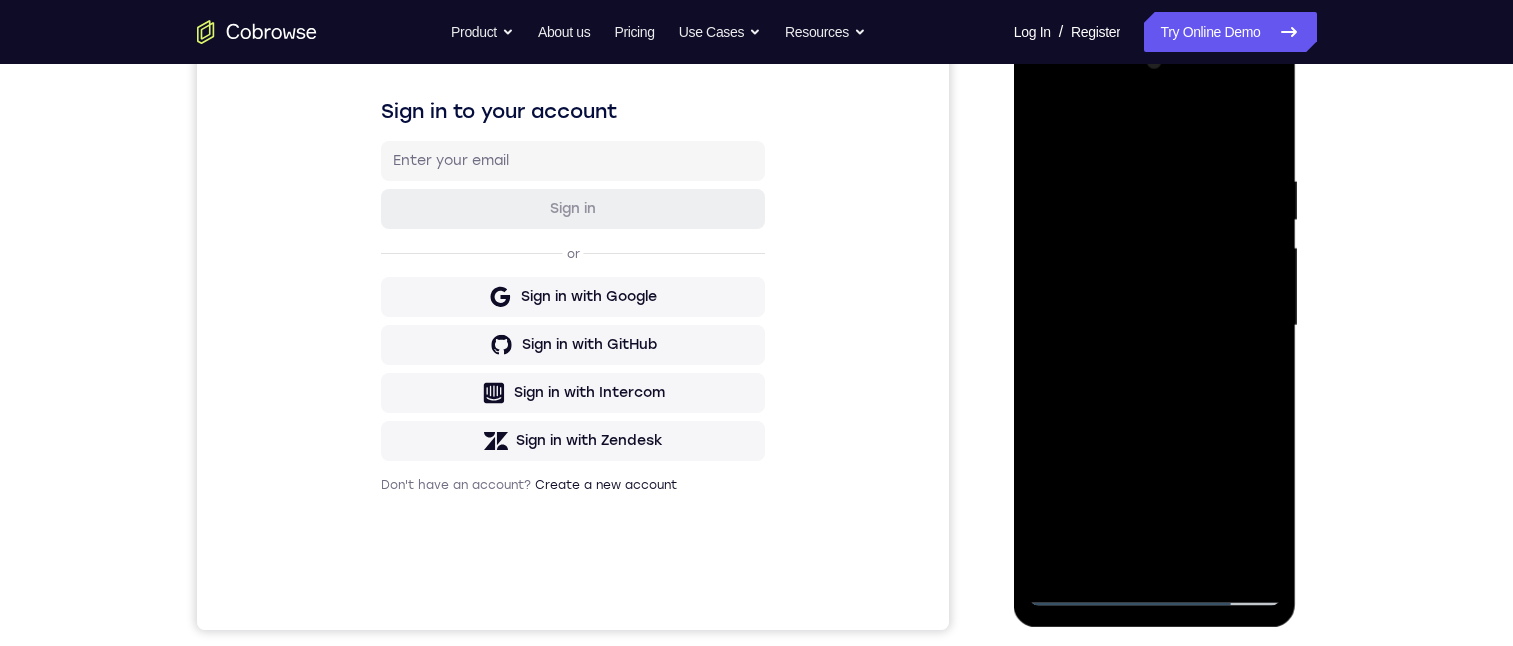 click at bounding box center (1155, 326) 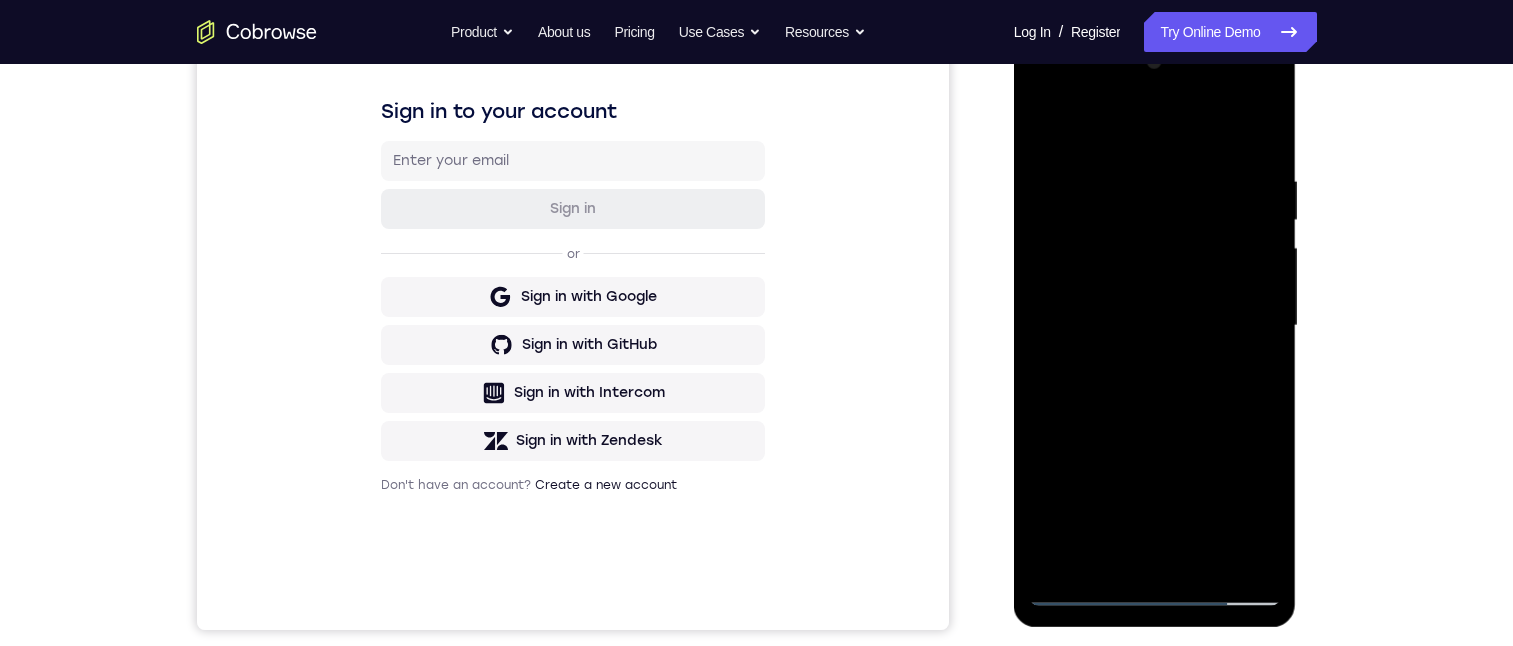 click at bounding box center (1155, 326) 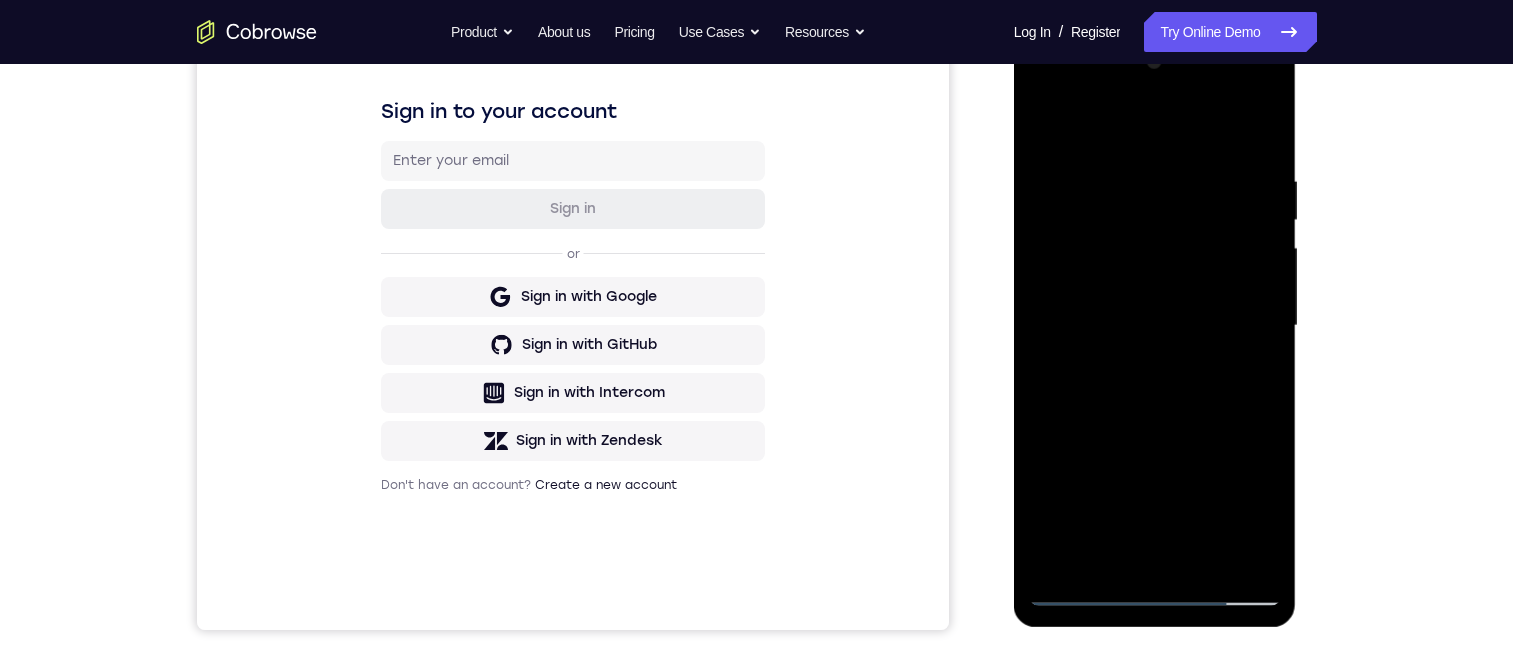 click at bounding box center [1155, 326] 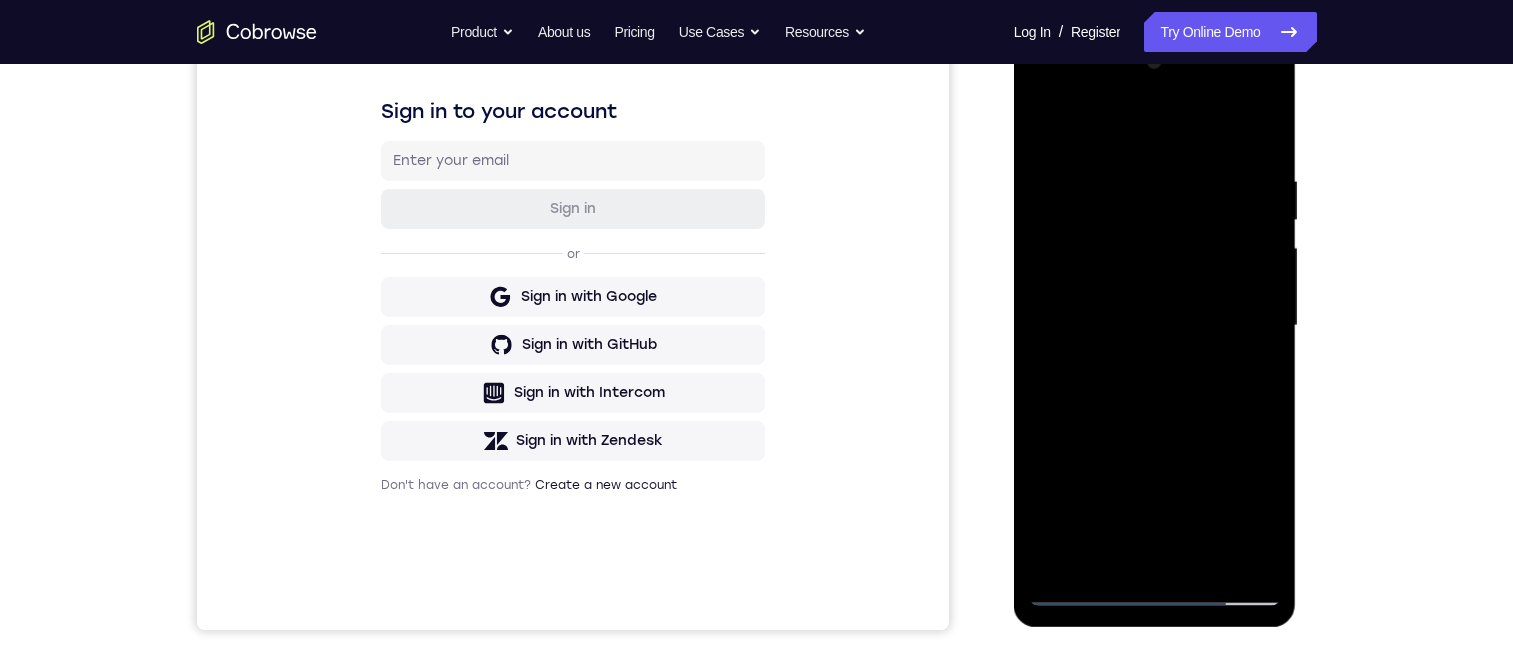 click at bounding box center [1155, 326] 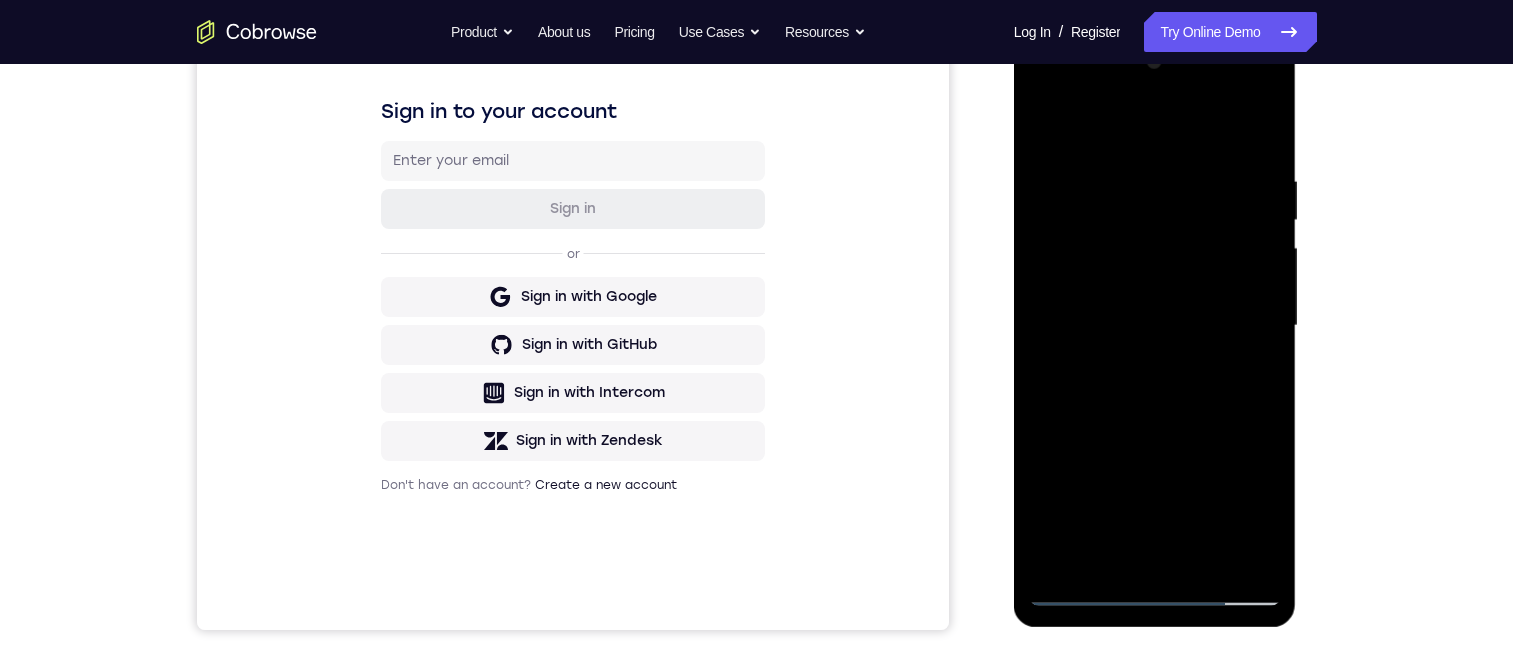 click at bounding box center (1155, 326) 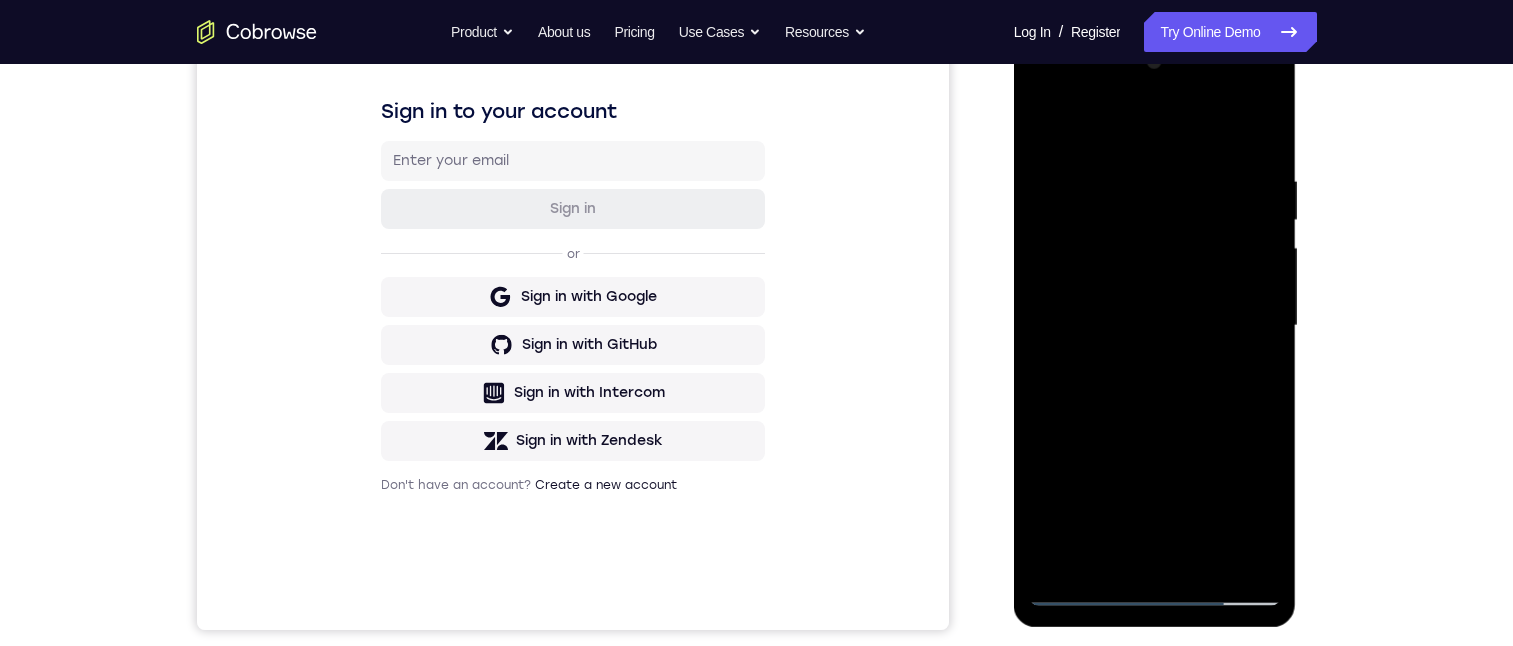 click at bounding box center [1155, 326] 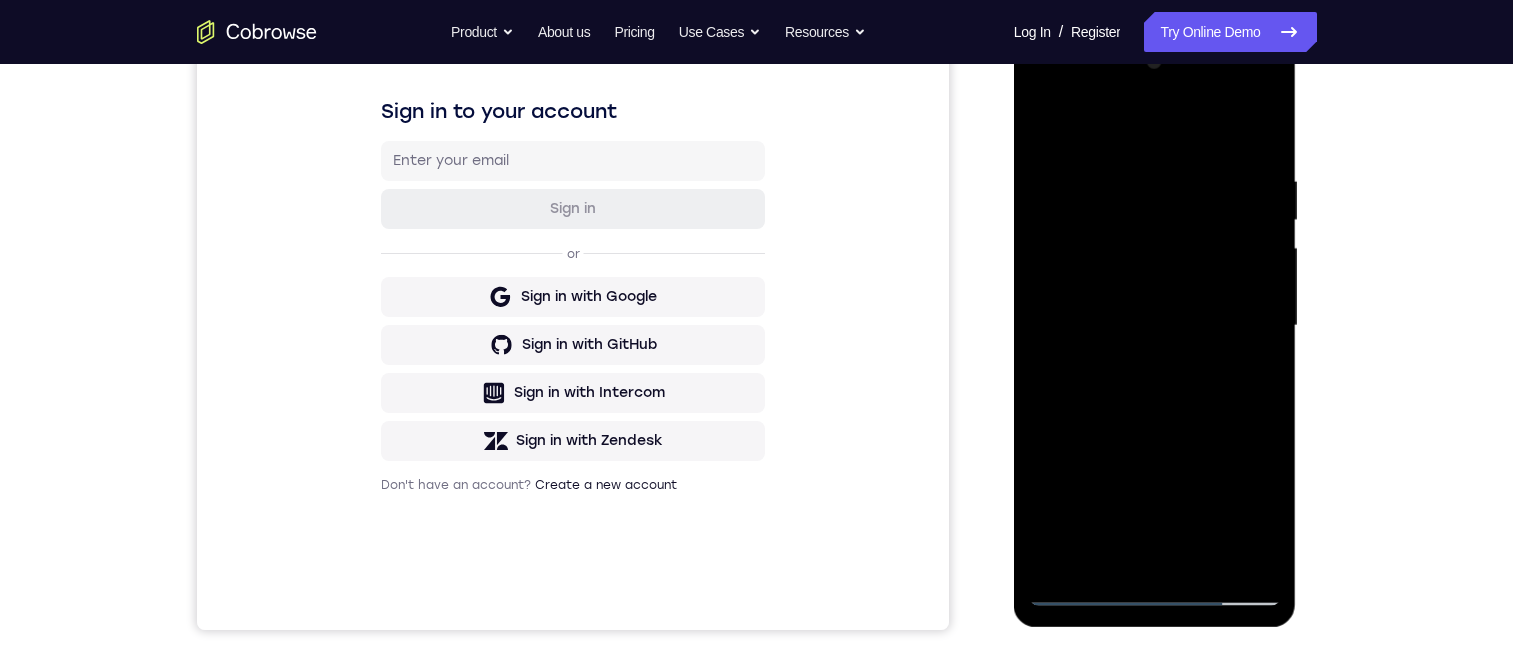 click at bounding box center [1155, 326] 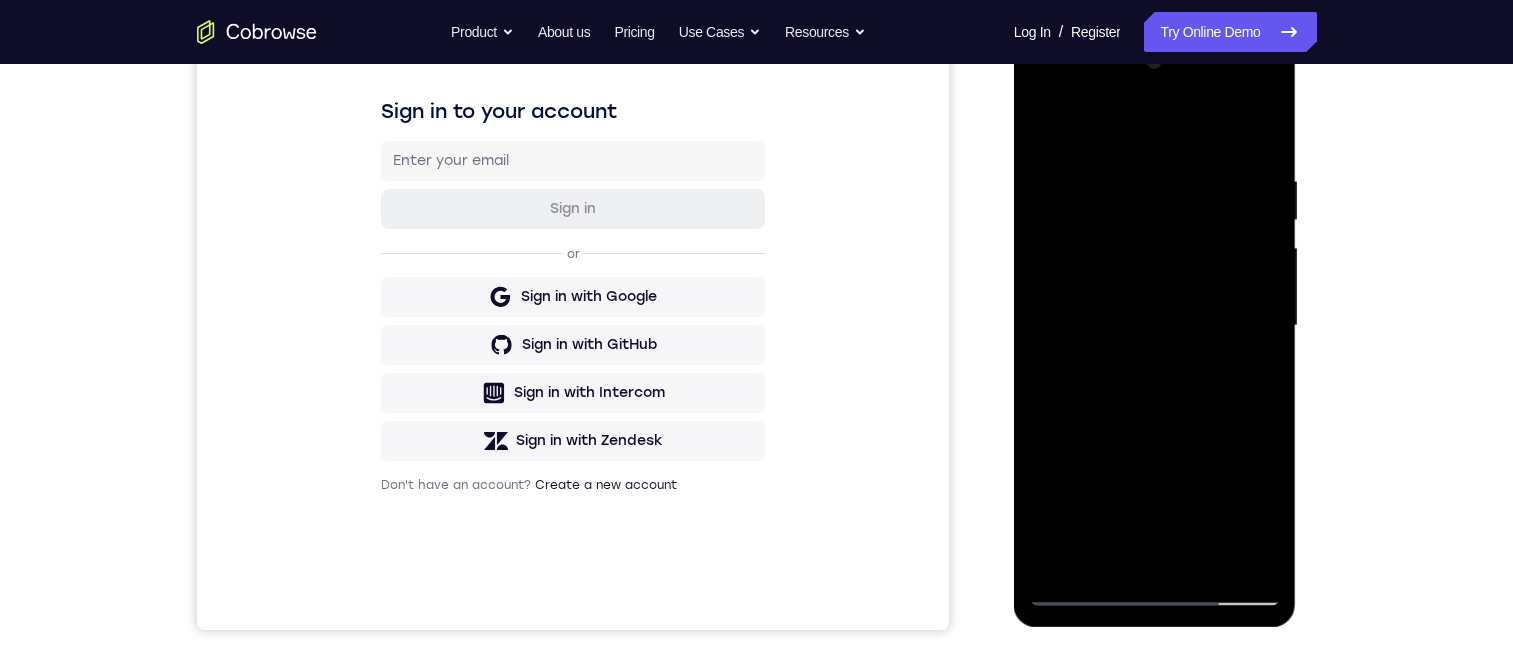 click at bounding box center [1155, 326] 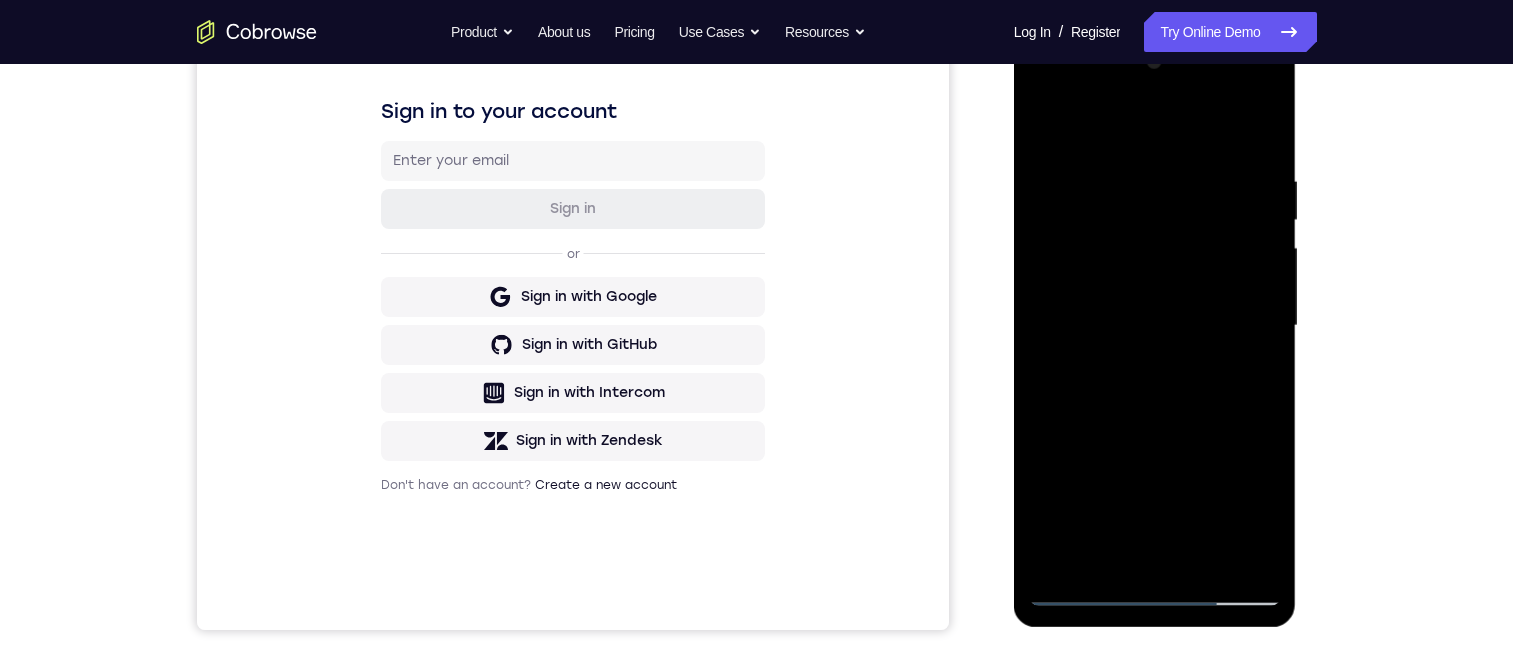 click at bounding box center [1155, 326] 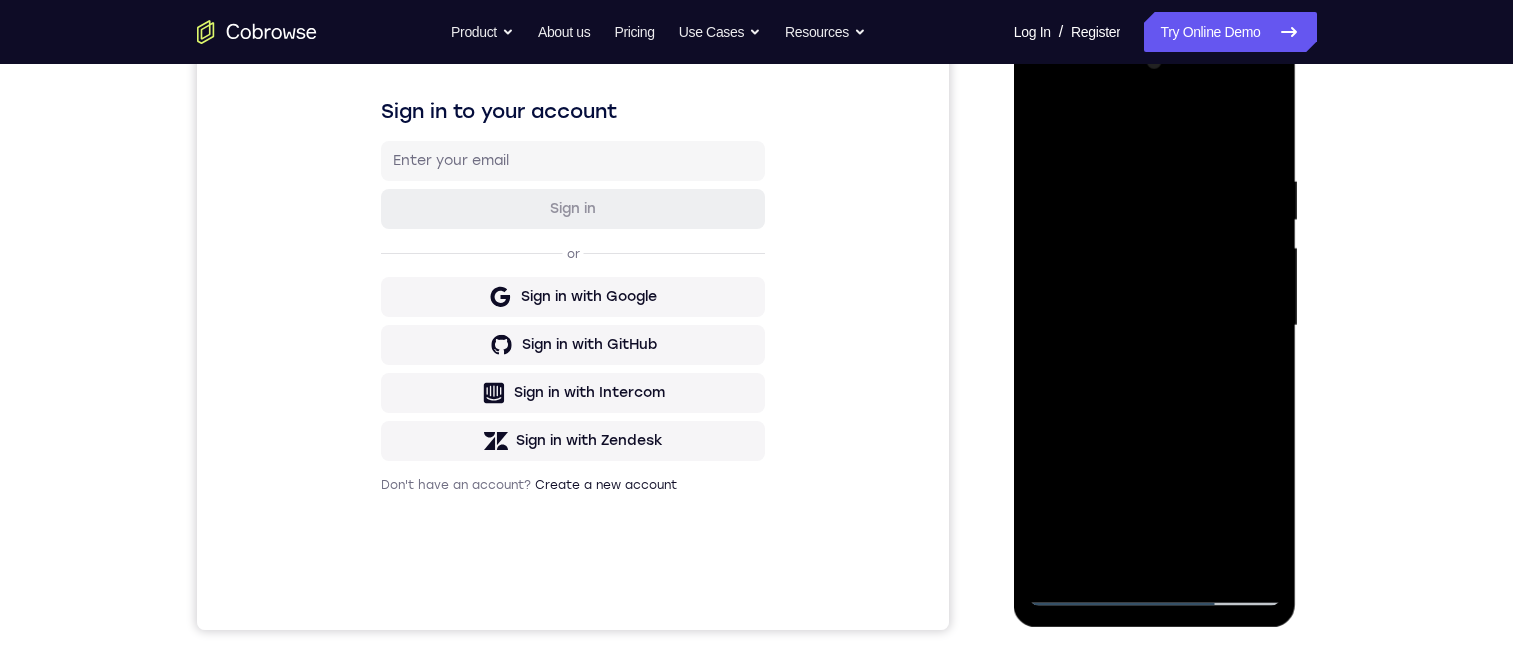 click at bounding box center (1155, 326) 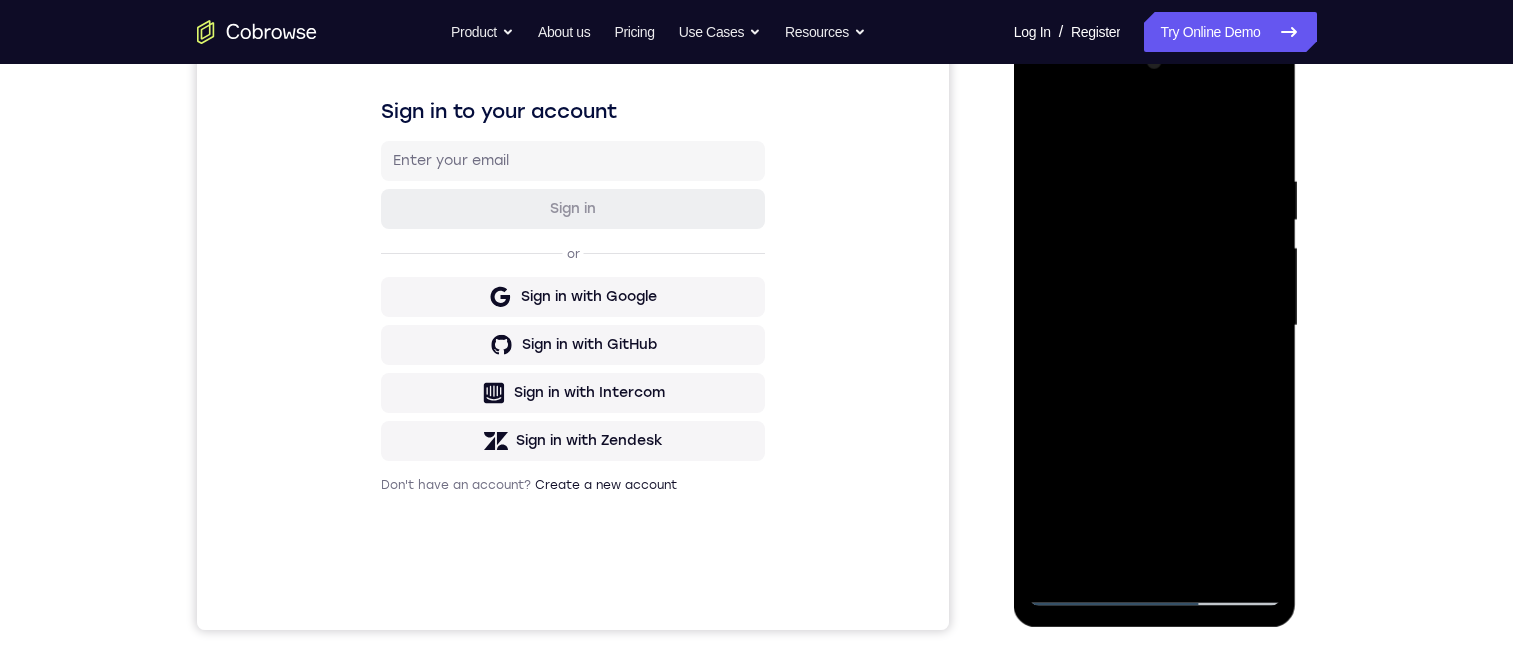 click at bounding box center [1155, 326] 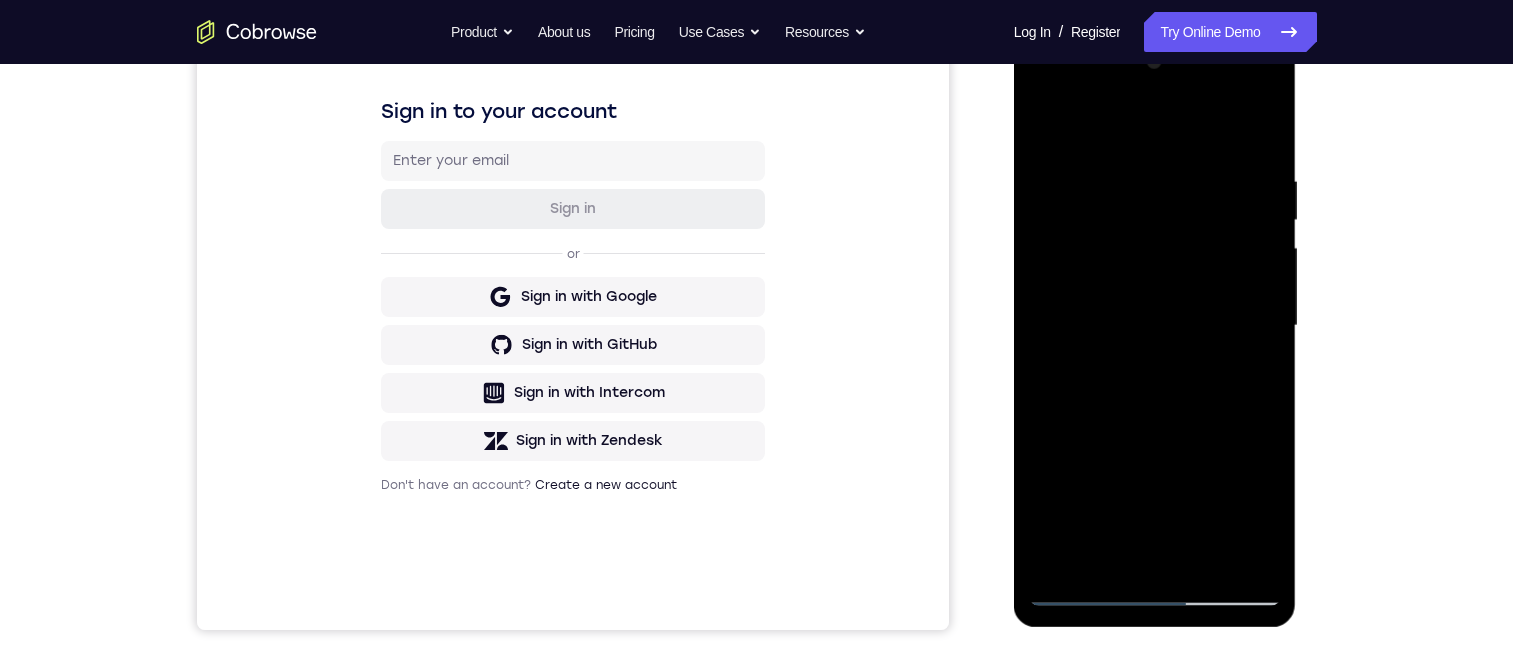 scroll, scrollTop: 200, scrollLeft: 0, axis: vertical 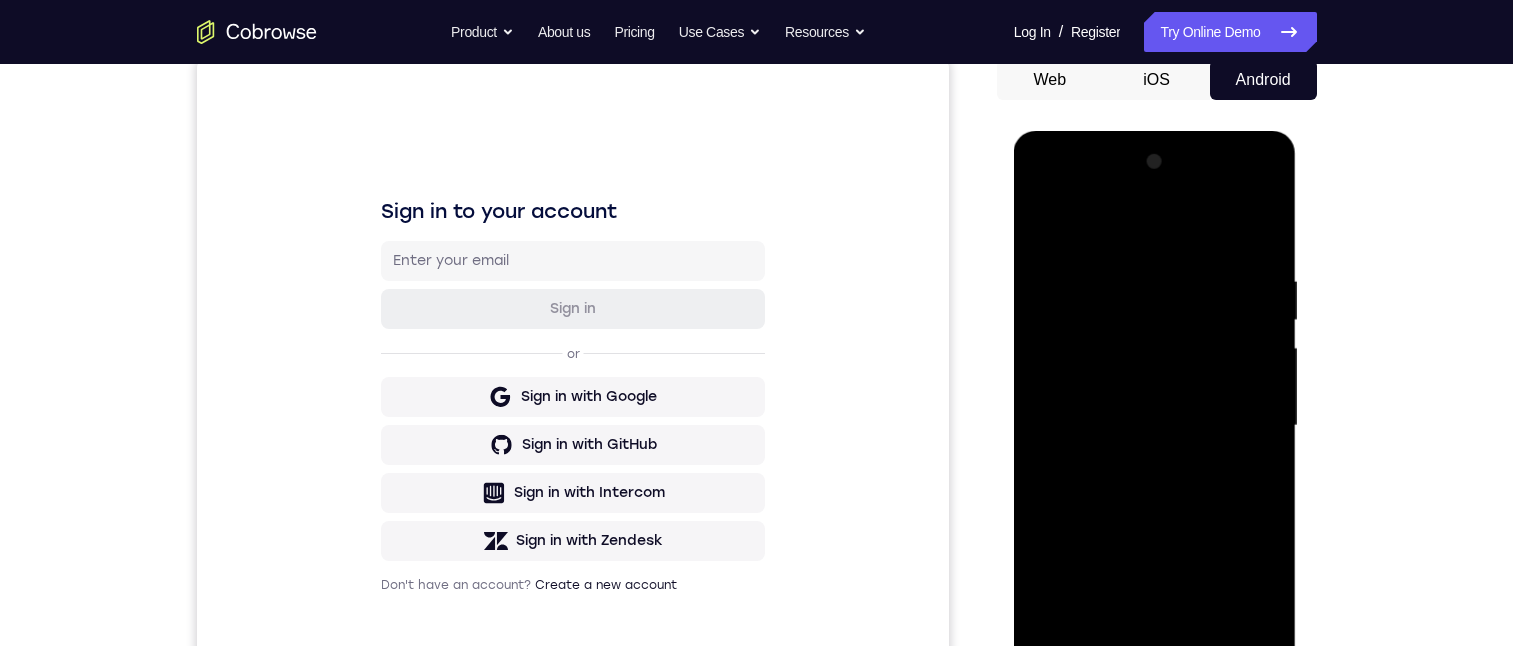 click at bounding box center (1155, 426) 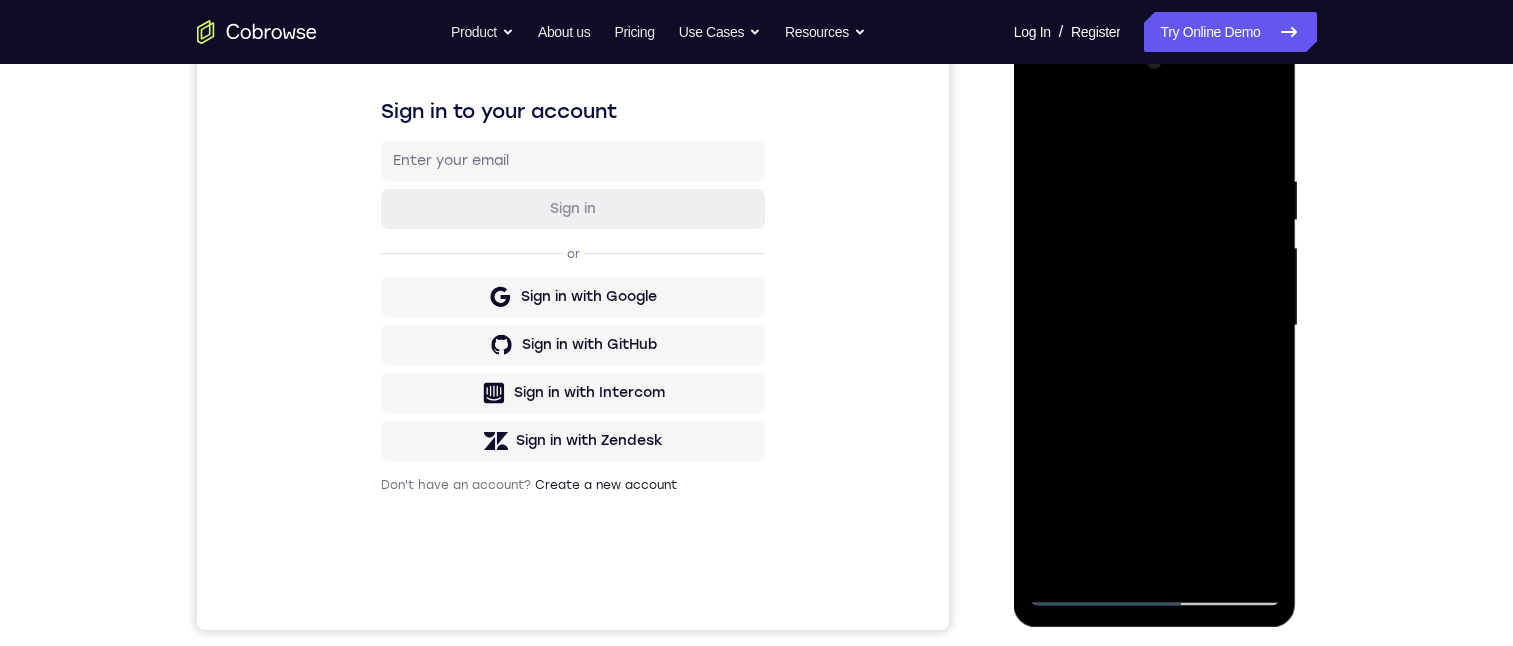 drag, startPoint x: 1120, startPoint y: 398, endPoint x: 1091, endPoint y: 387, distance: 31.016125 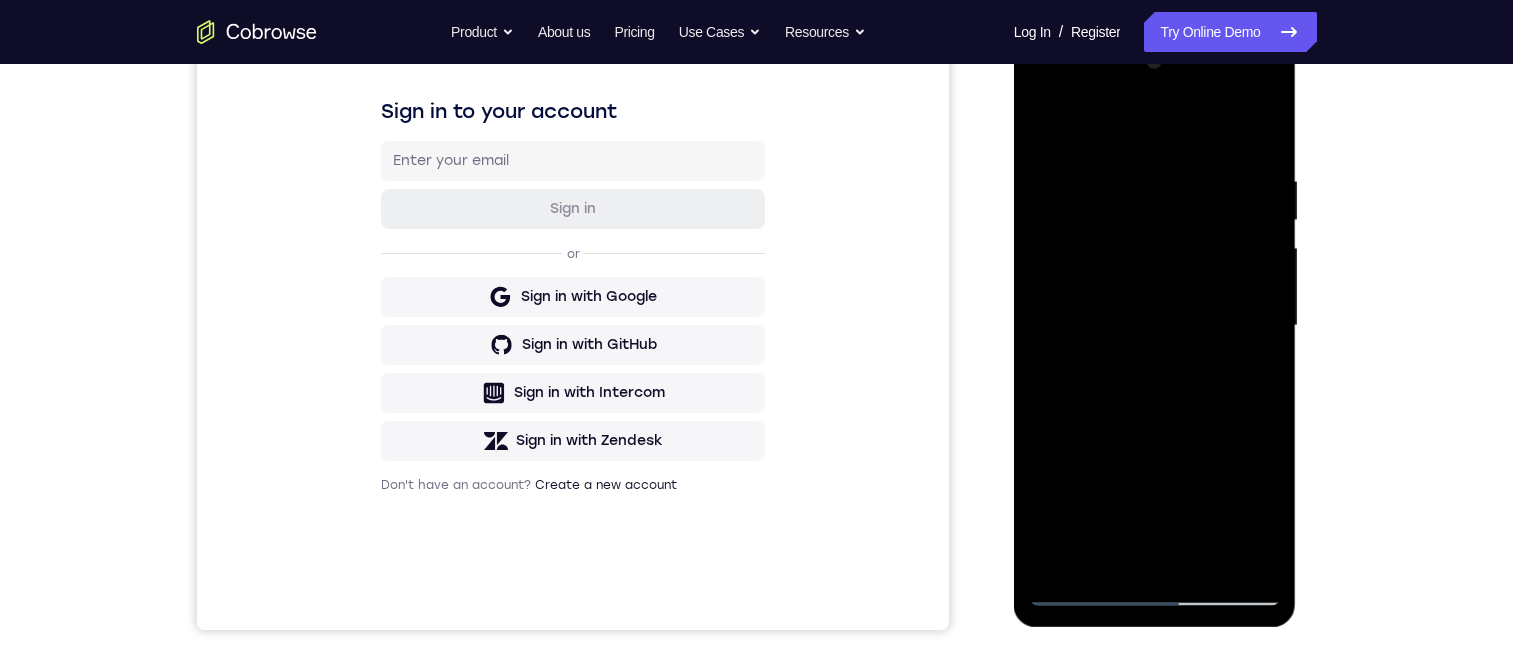 click at bounding box center (1155, 326) 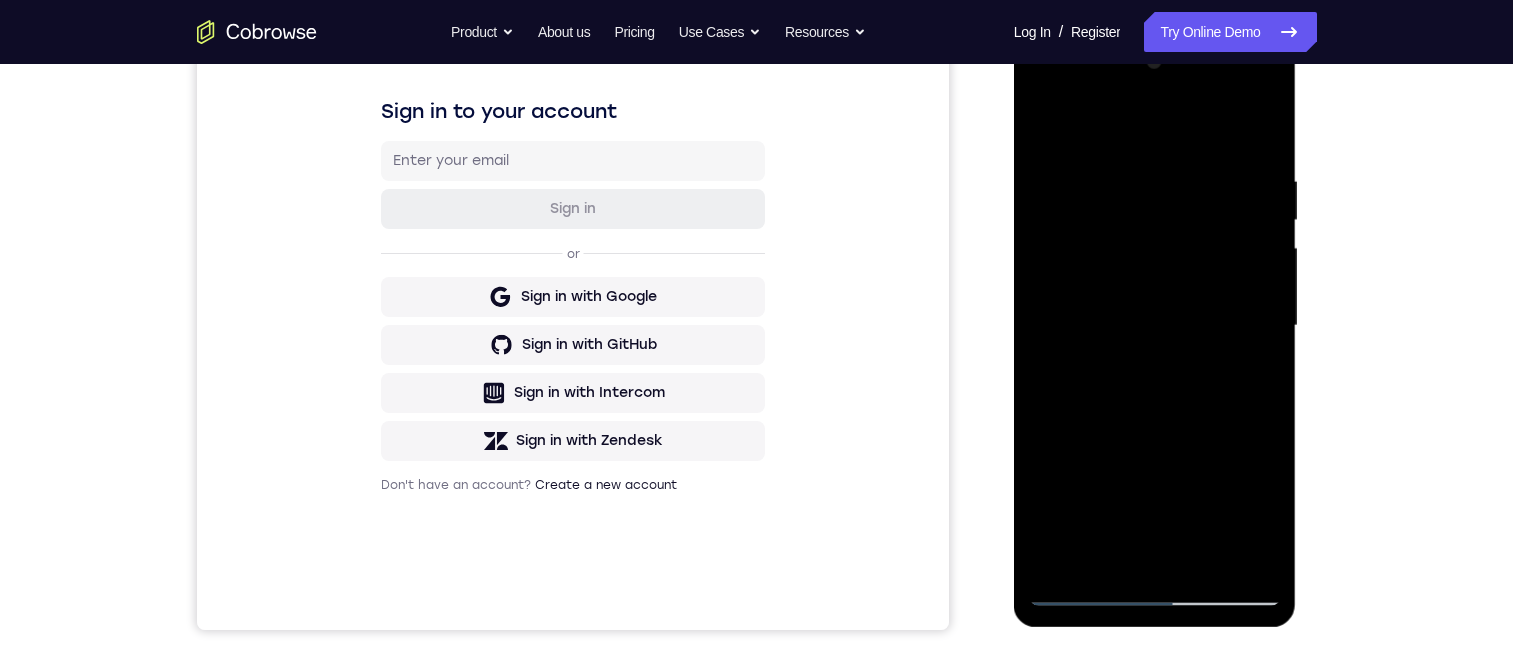 click at bounding box center [1155, 326] 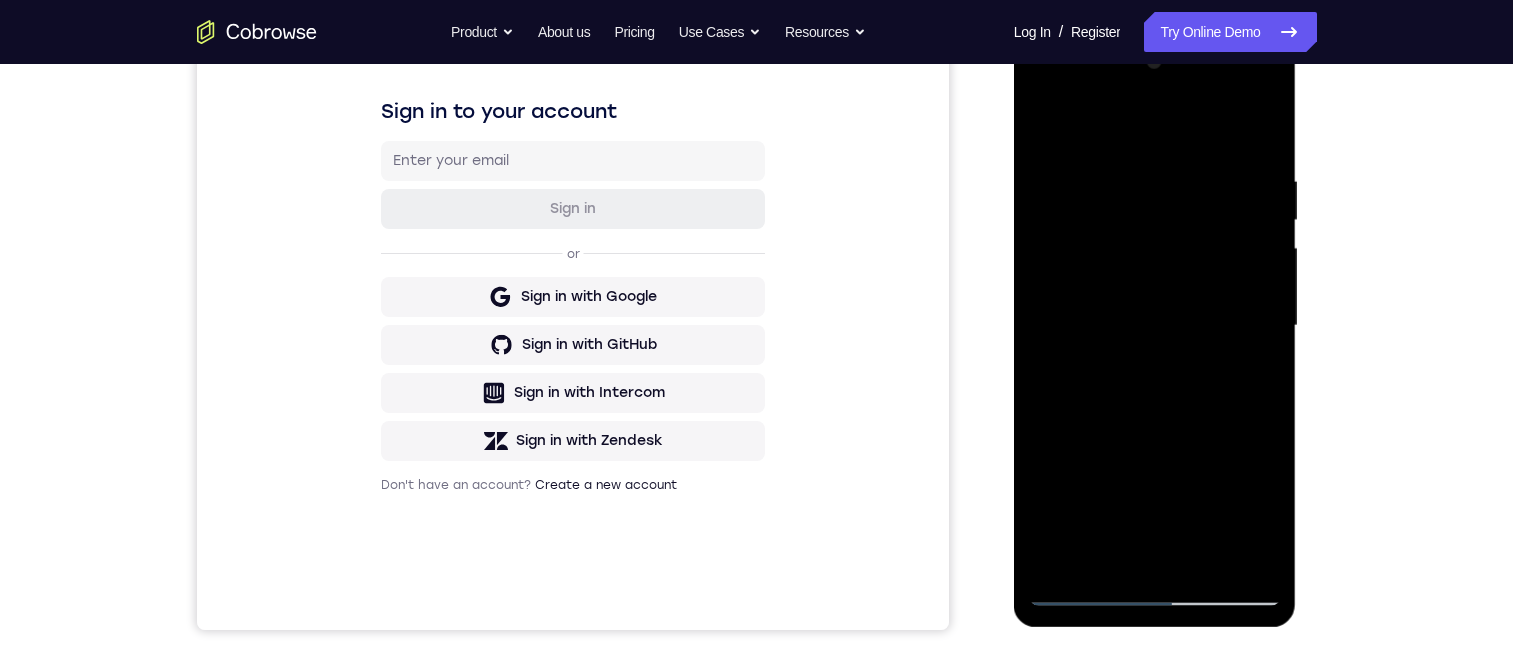 click at bounding box center [1155, 326] 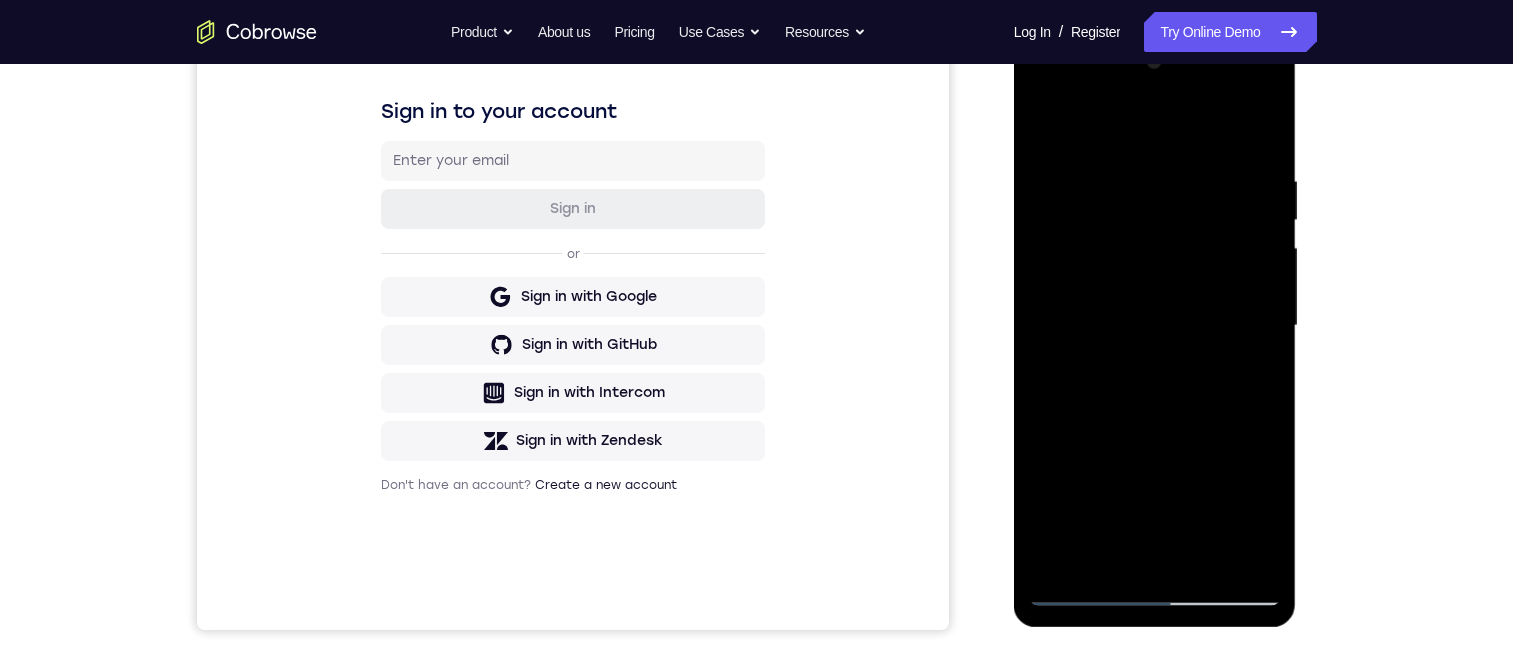 click at bounding box center (1155, 326) 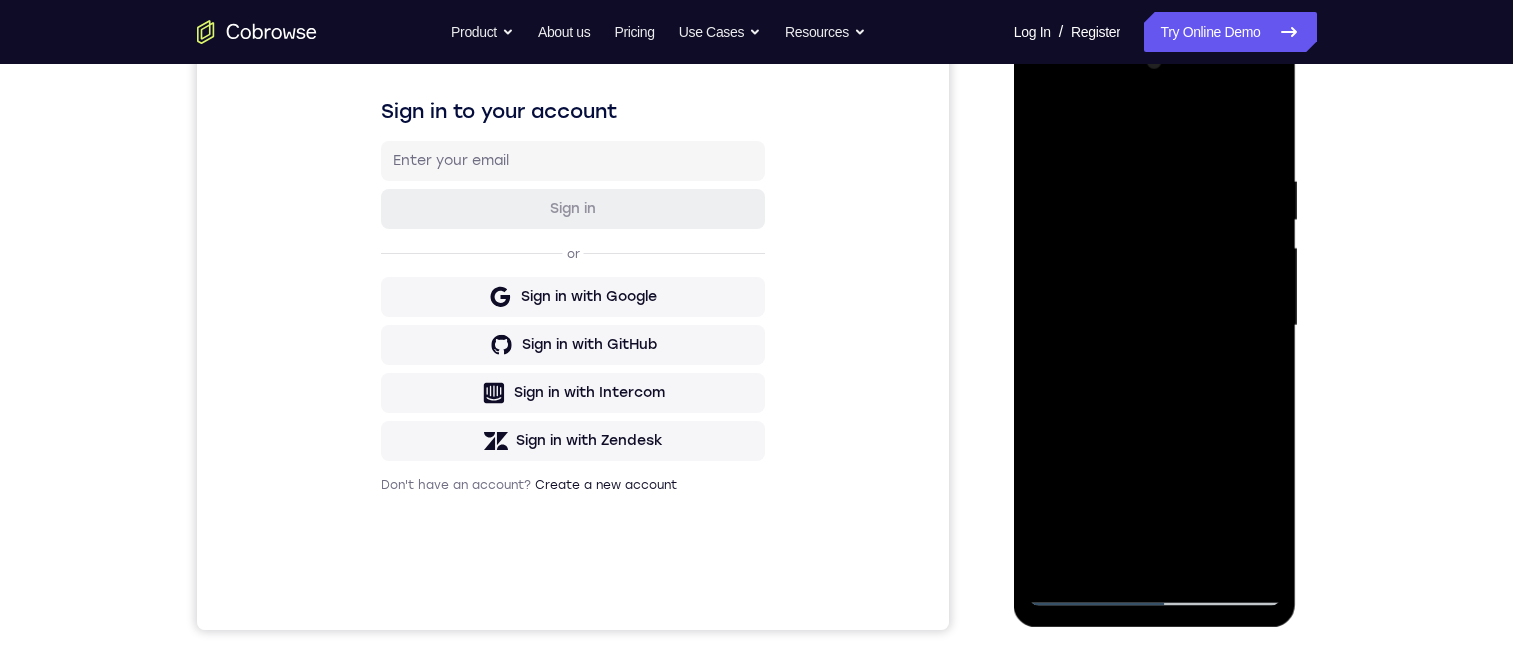 click at bounding box center [1155, 326] 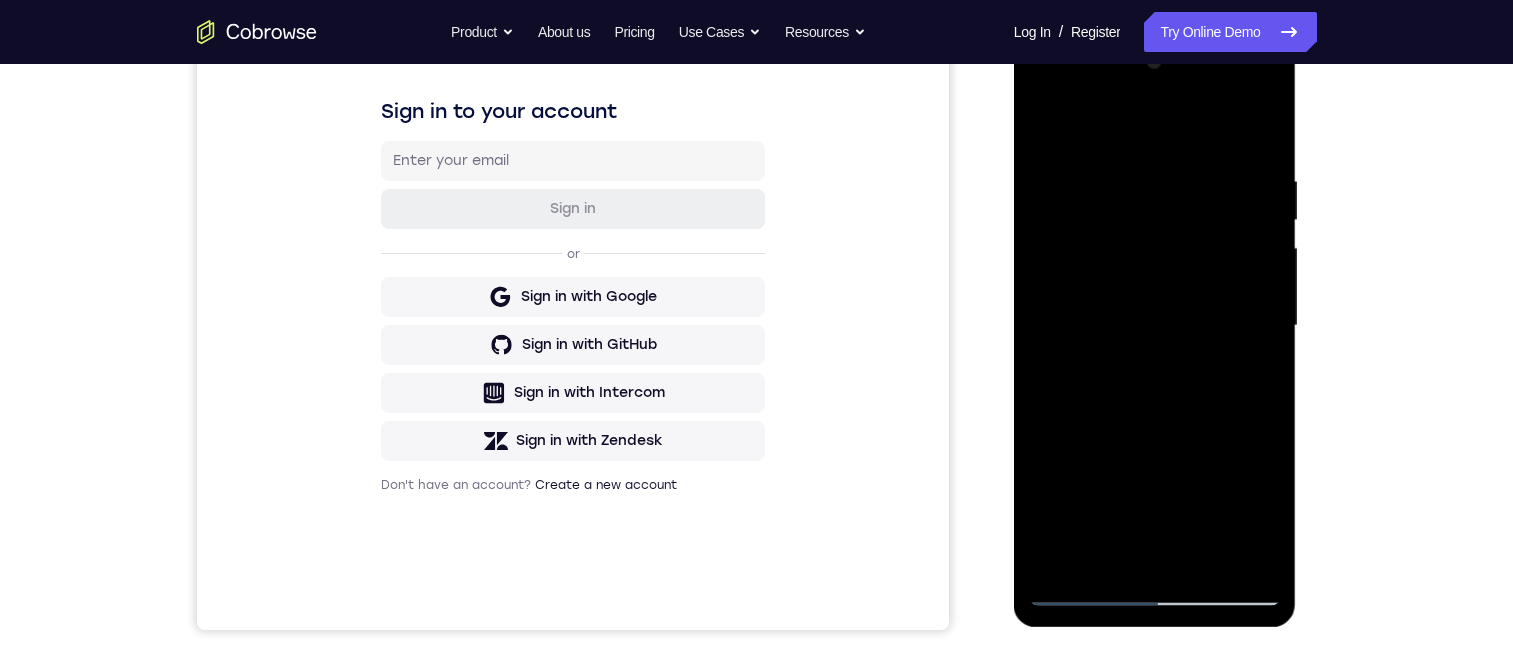 click at bounding box center [1155, 326] 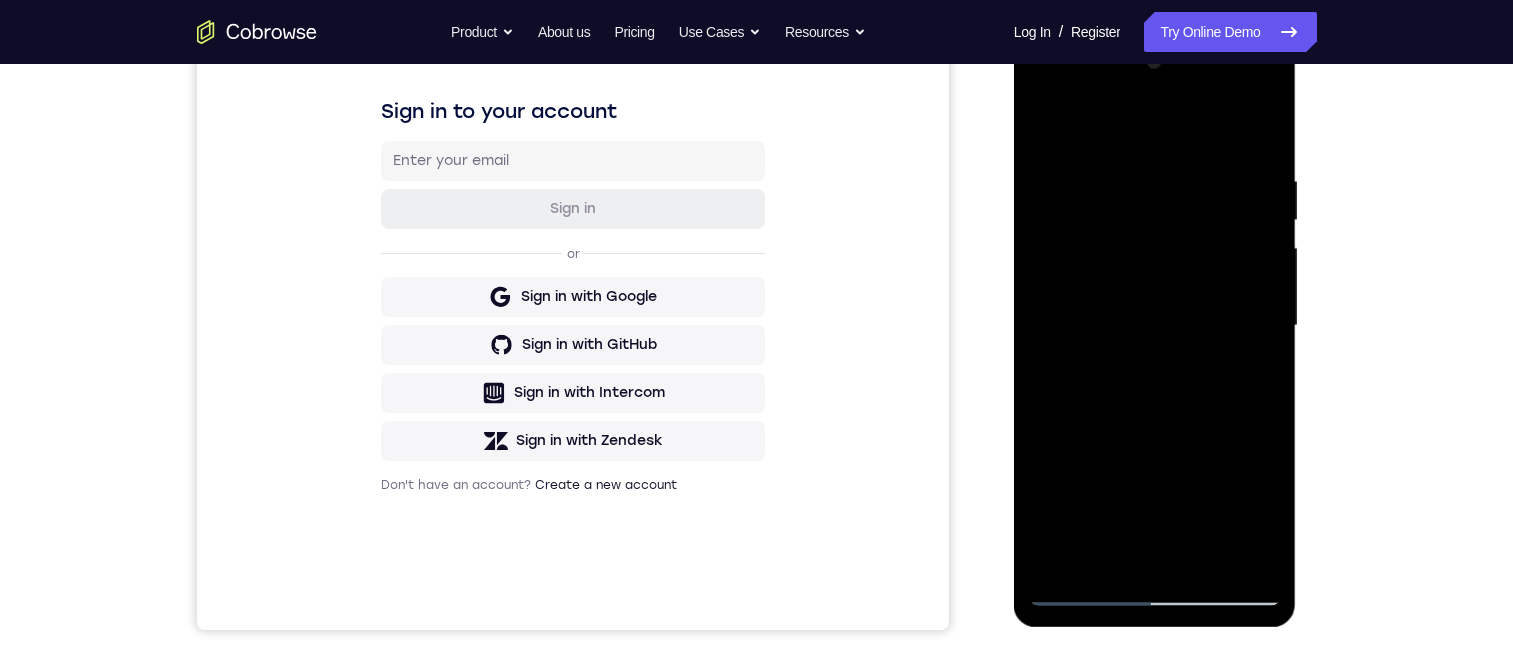 click at bounding box center (1155, 326) 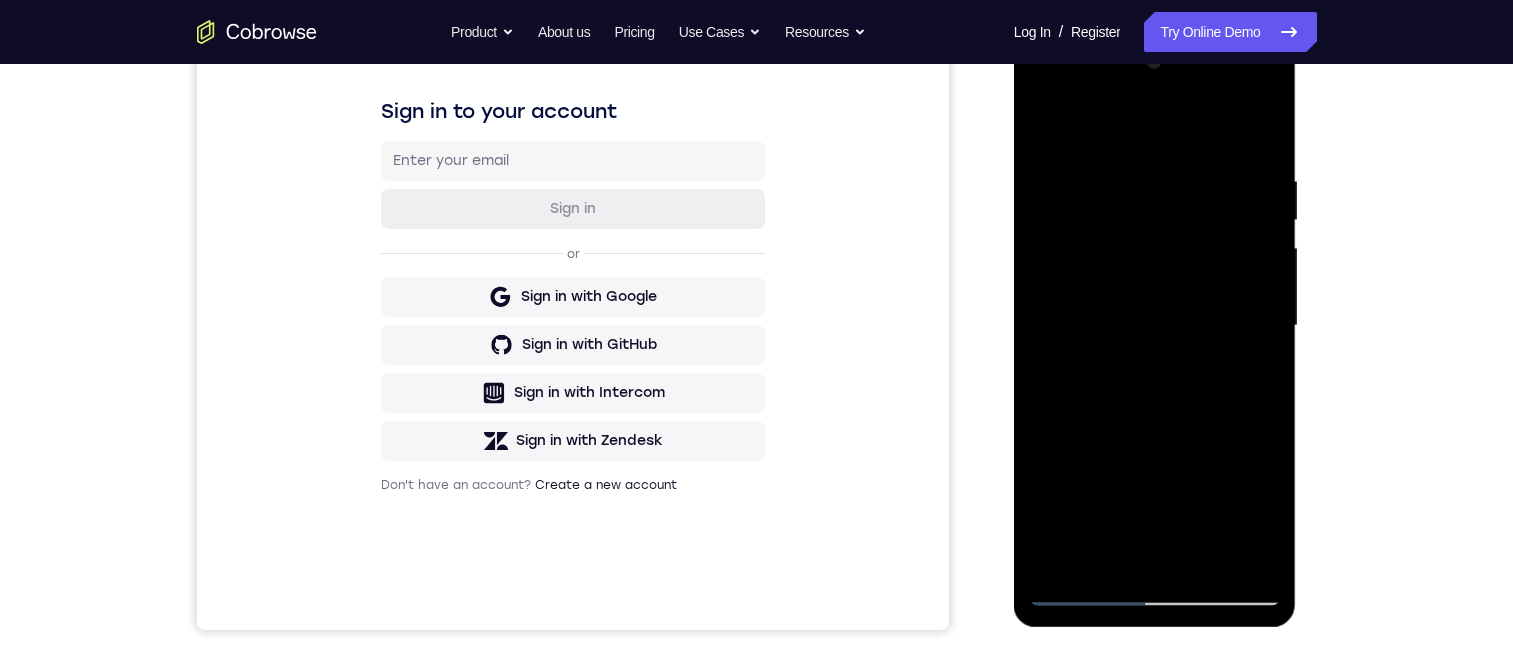 drag, startPoint x: 1209, startPoint y: 411, endPoint x: 1196, endPoint y: 288, distance: 123.68508 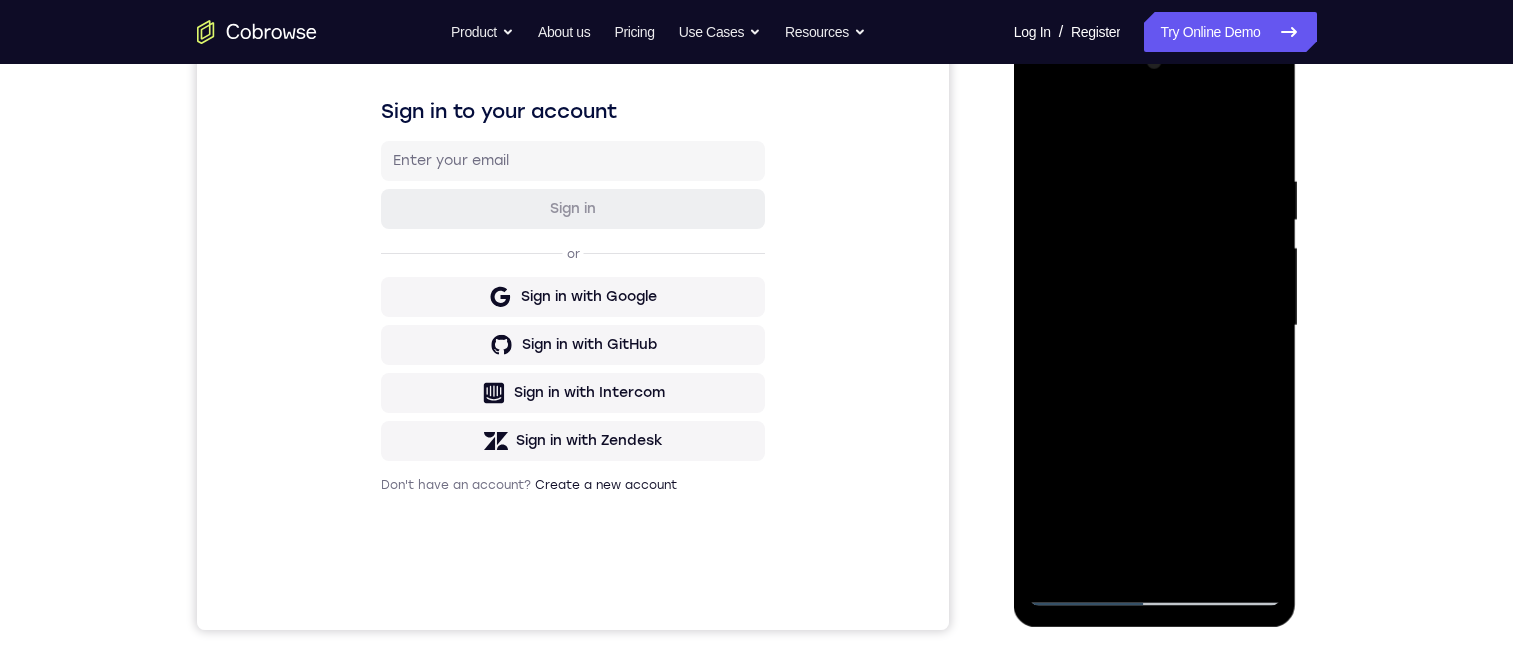 click at bounding box center [1155, 326] 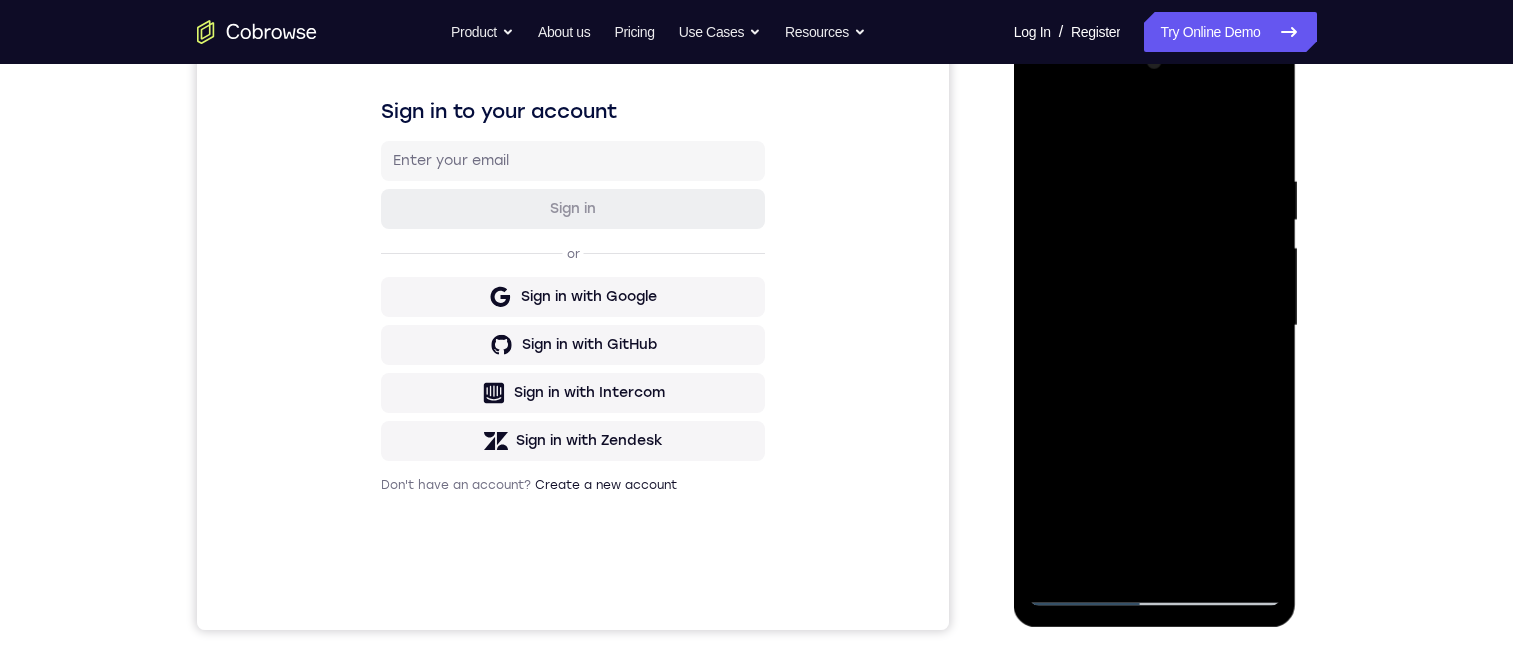 click at bounding box center [1155, 326] 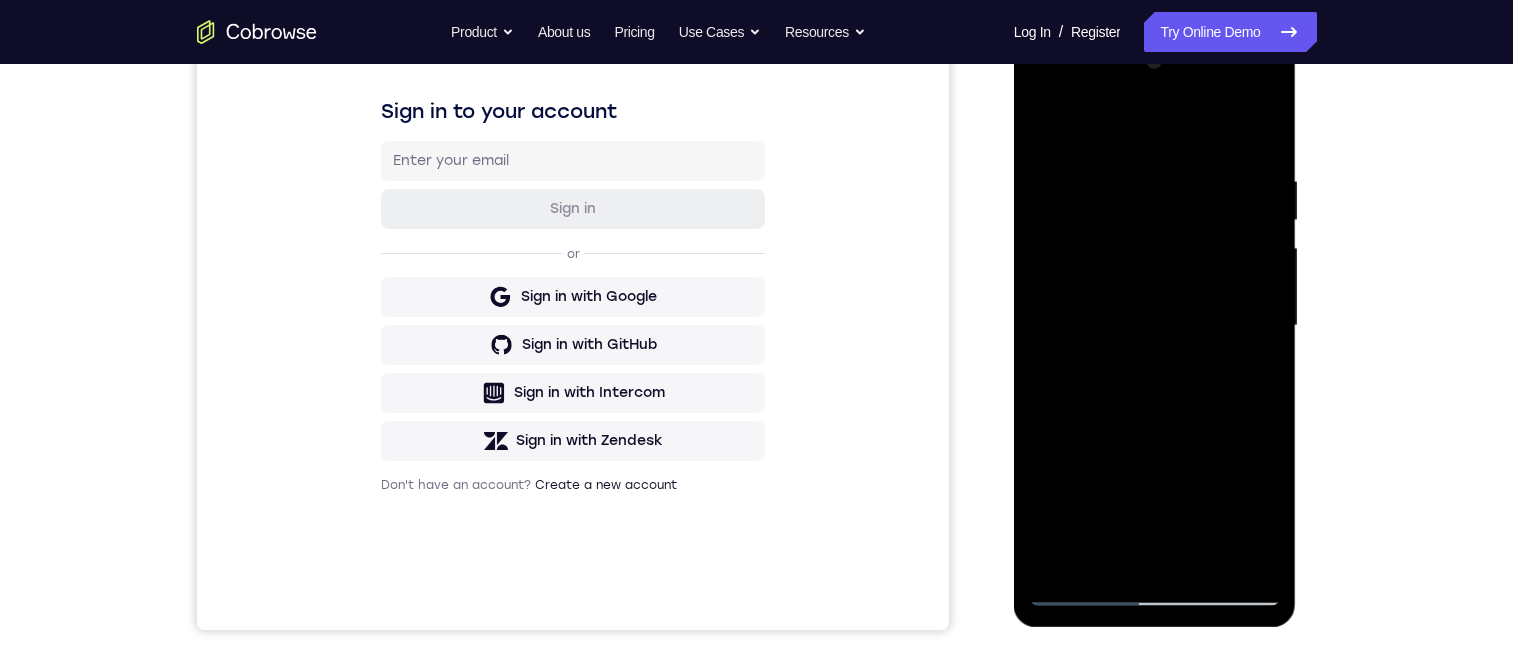 click at bounding box center (1155, 326) 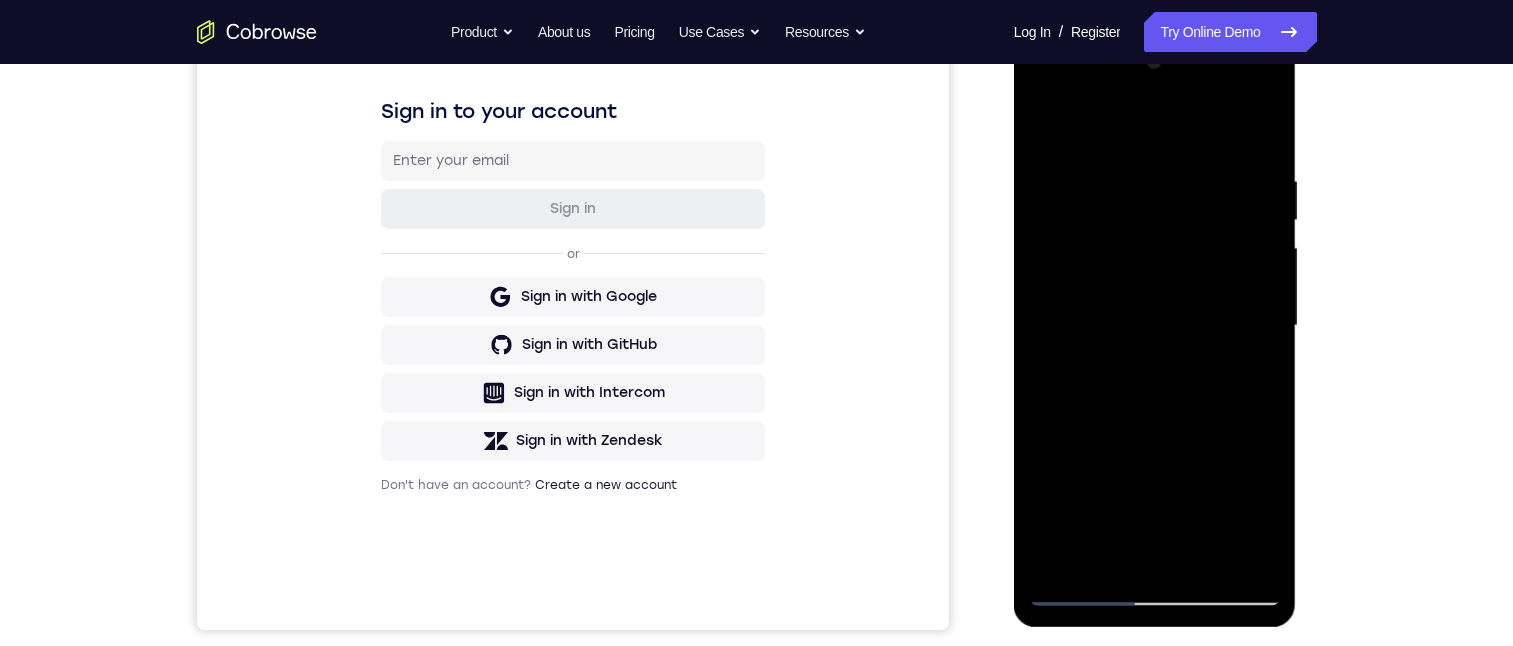 drag, startPoint x: 1157, startPoint y: 130, endPoint x: 1162, endPoint y: 66, distance: 64.195015 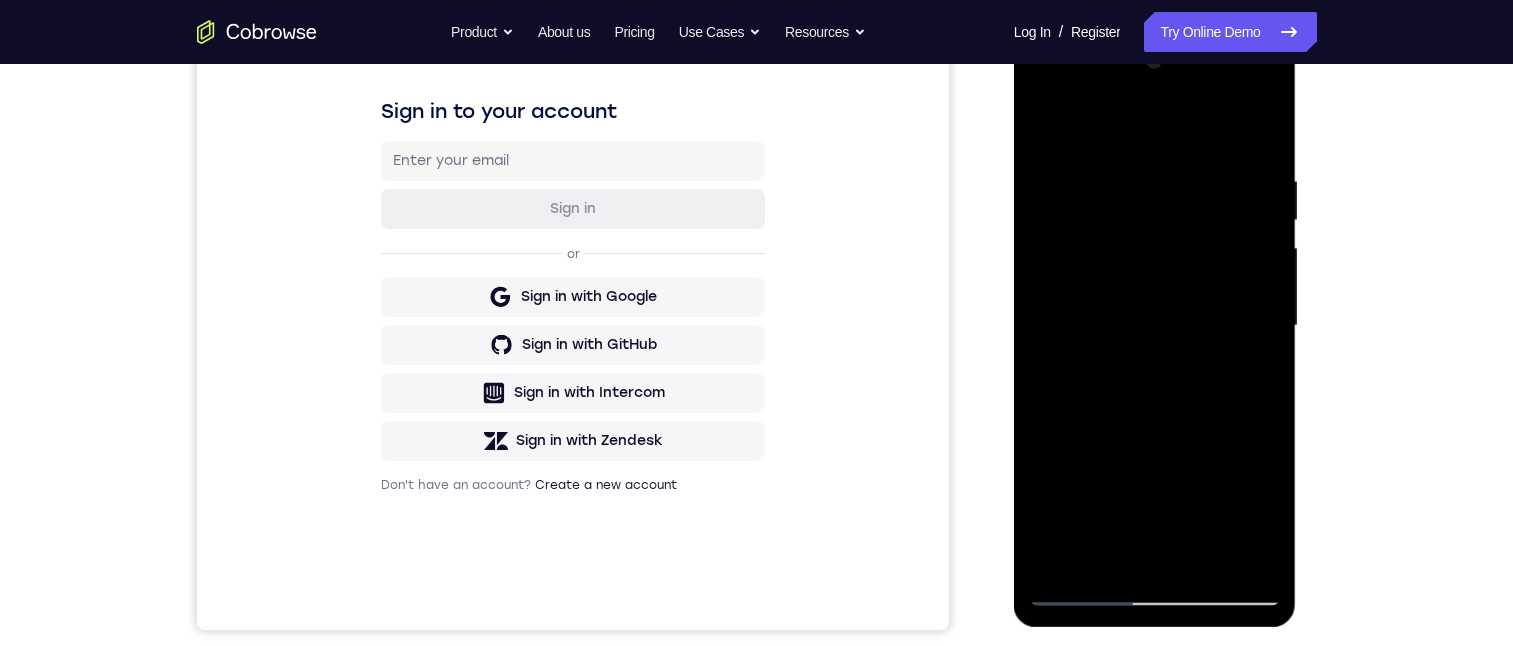 drag, startPoint x: 1190, startPoint y: 254, endPoint x: 1177, endPoint y: 135, distance: 119.70798 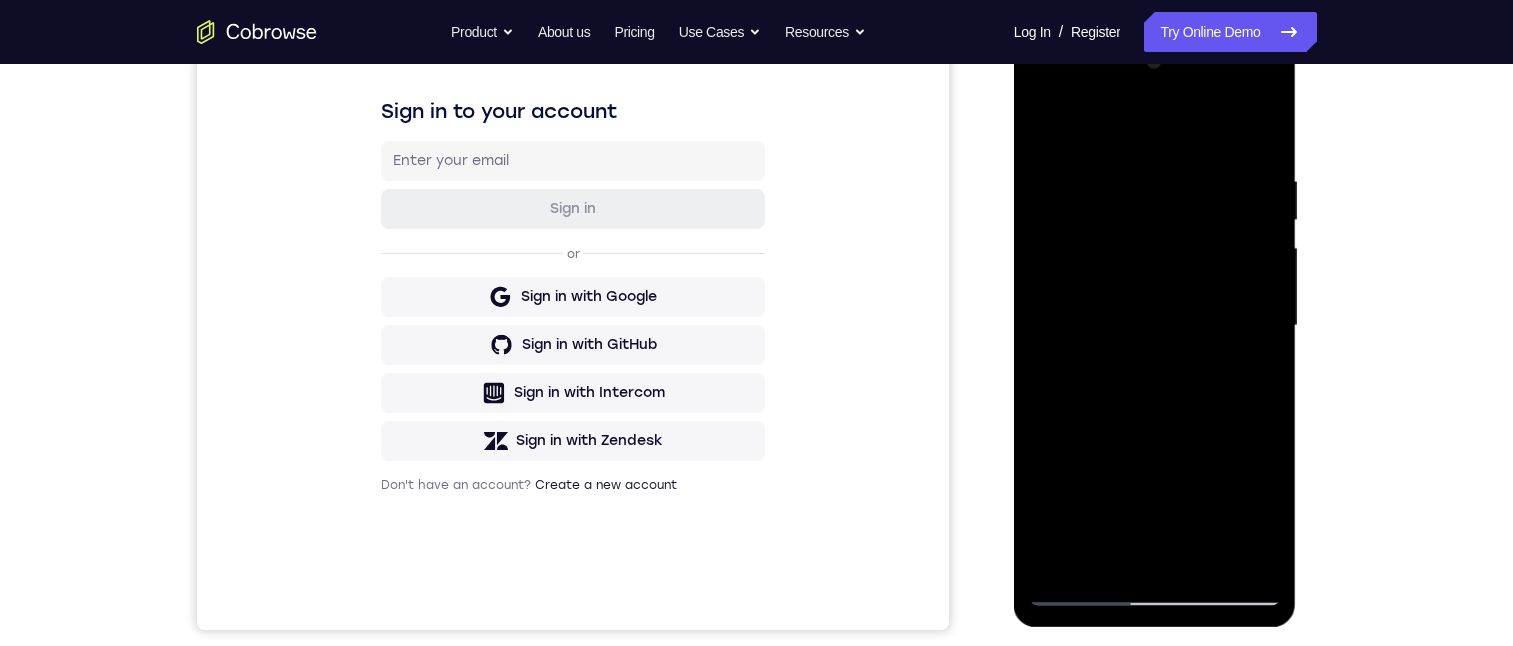 drag, startPoint x: 1136, startPoint y: 126, endPoint x: 1176, endPoint y: 31, distance: 103.077644 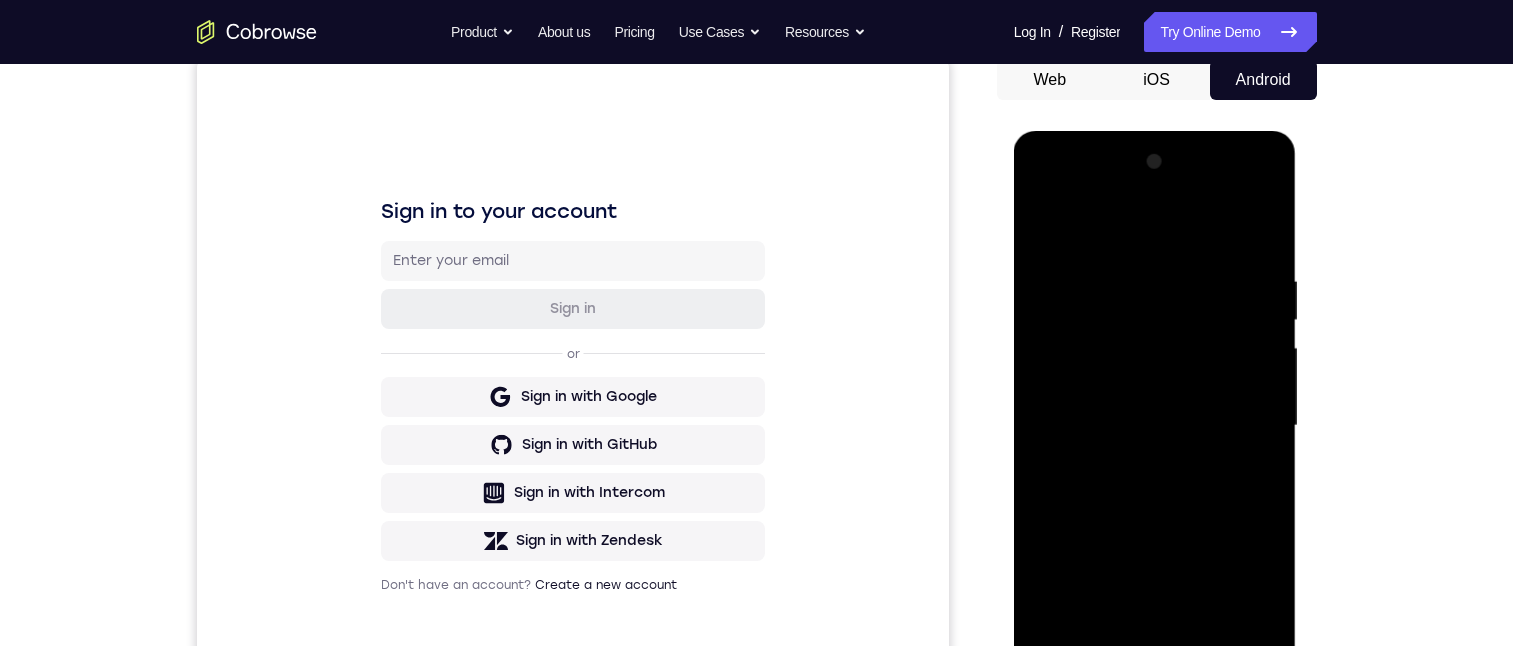click at bounding box center [1155, 426] 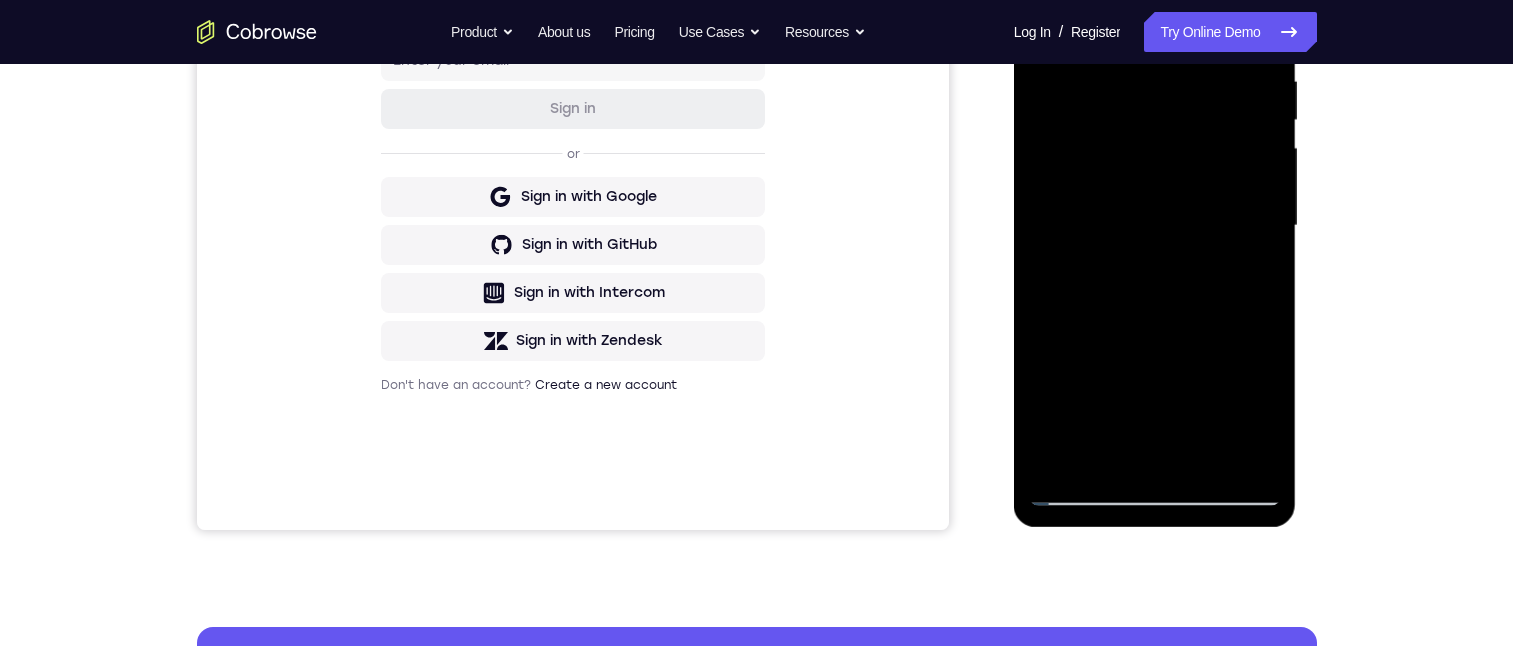 click at bounding box center (1155, 226) 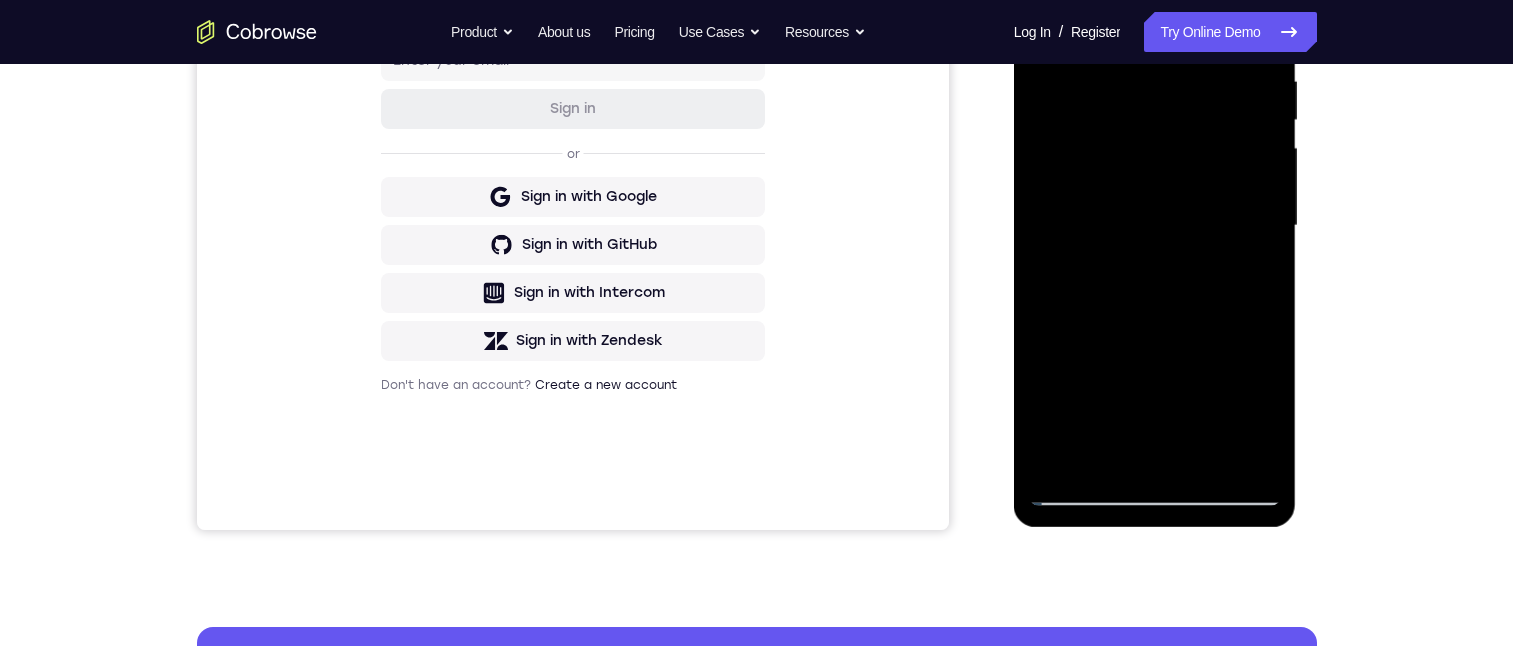 click at bounding box center [1155, 226] 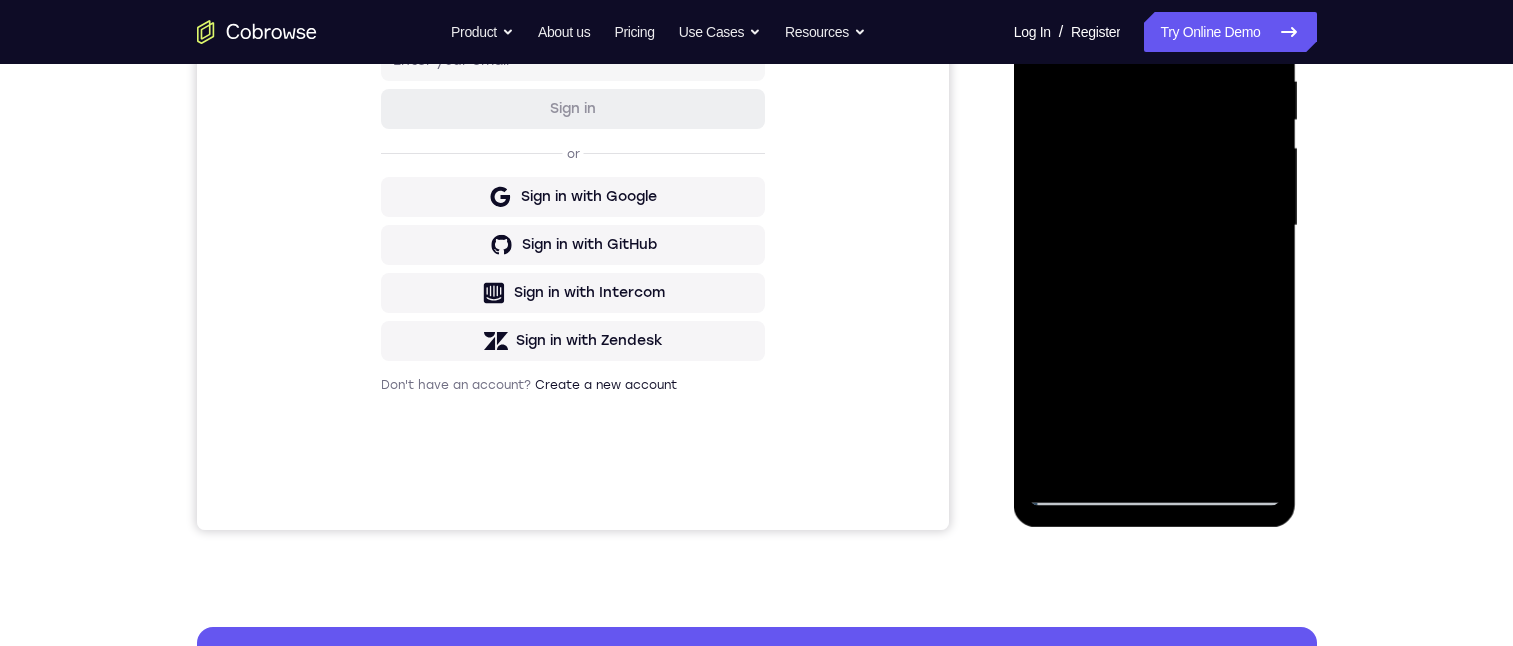 click at bounding box center (1155, 226) 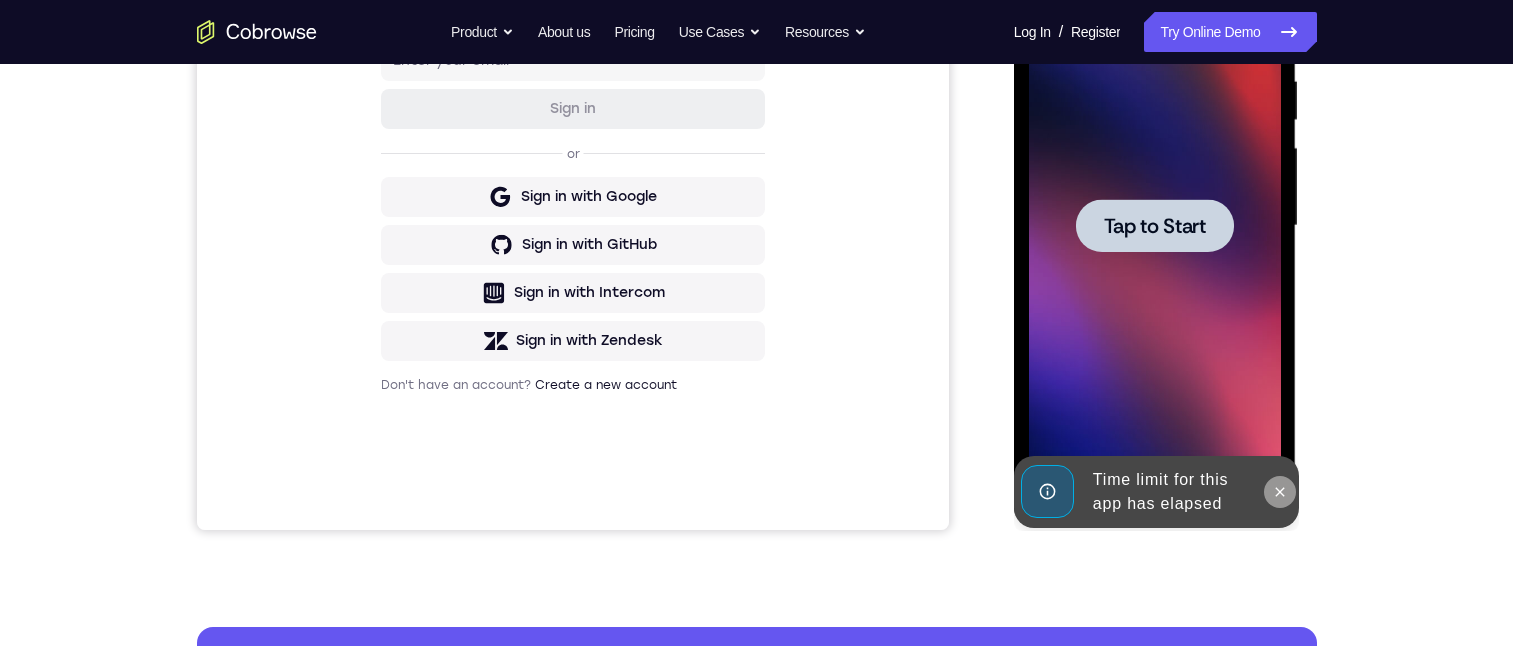 scroll, scrollTop: 500, scrollLeft: 0, axis: vertical 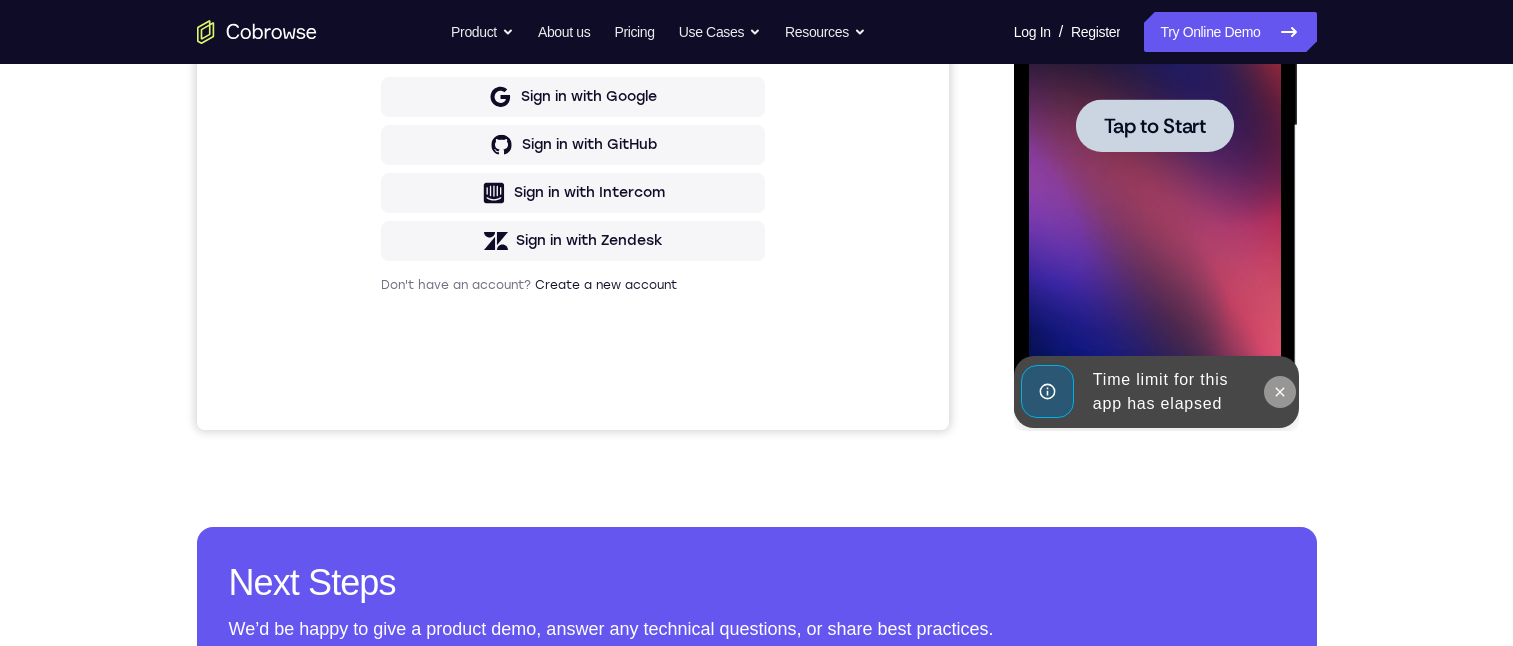click 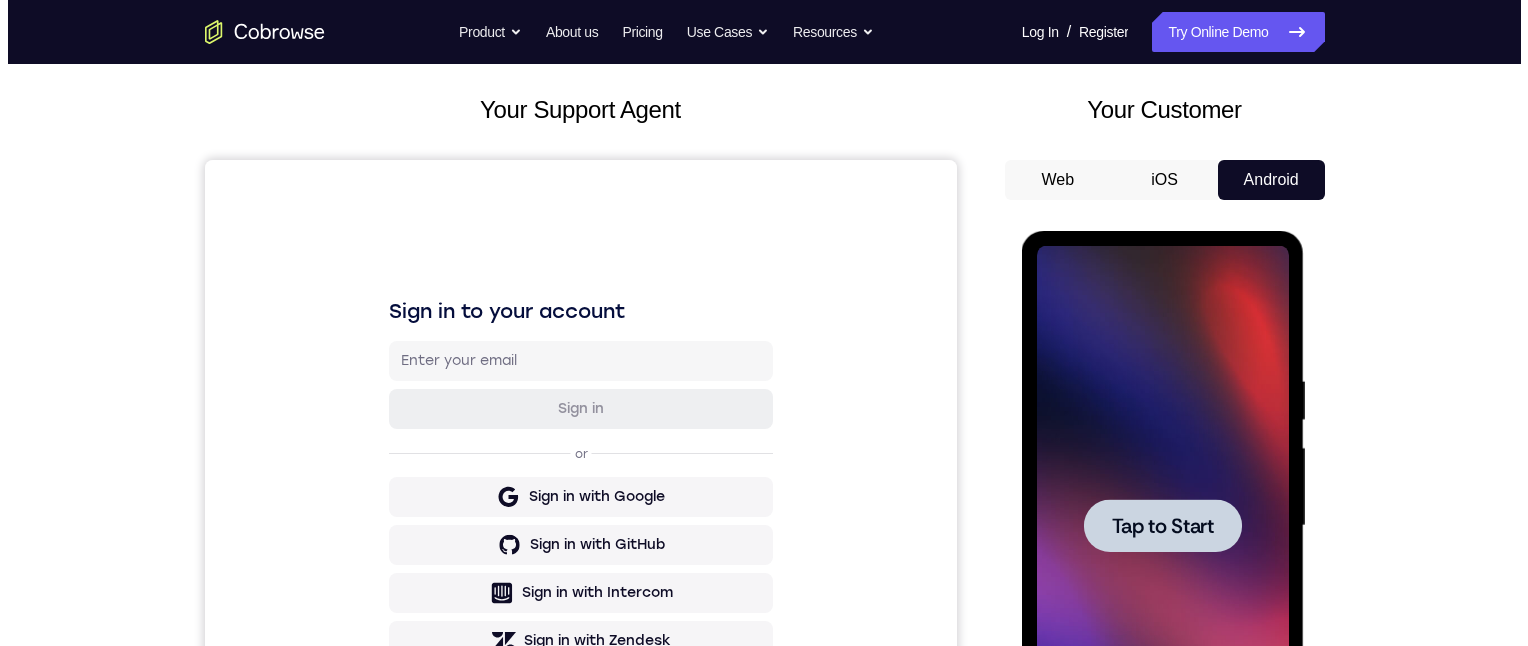 scroll, scrollTop: 0, scrollLeft: 0, axis: both 